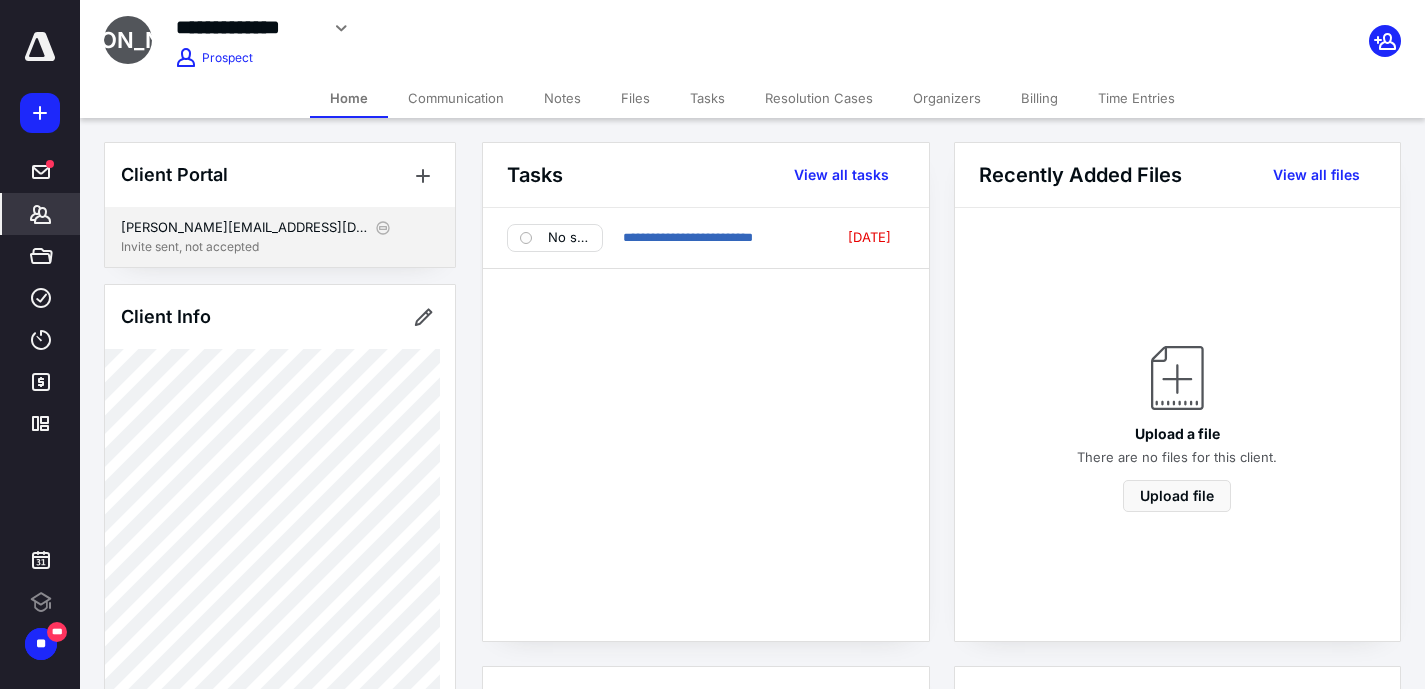 scroll, scrollTop: 0, scrollLeft: 0, axis: both 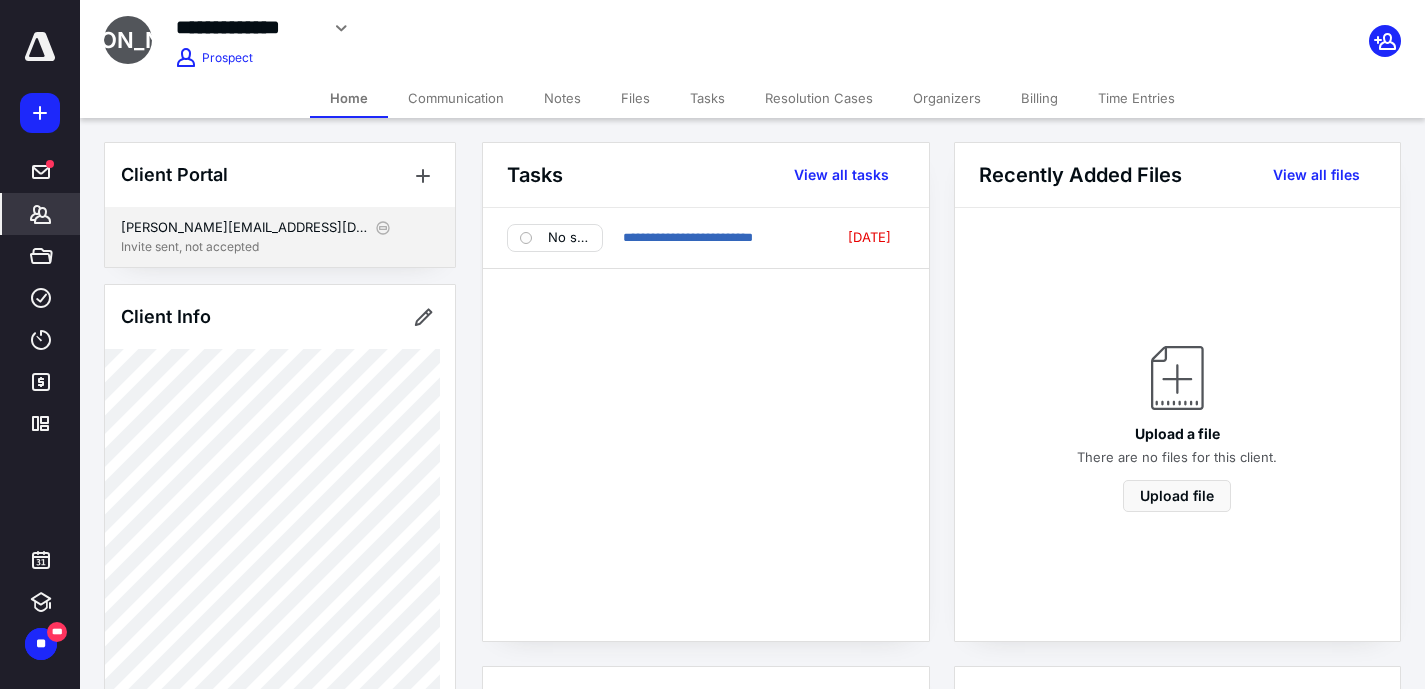 click on "Invite sent, not accepted" at bounding box center [280, 247] 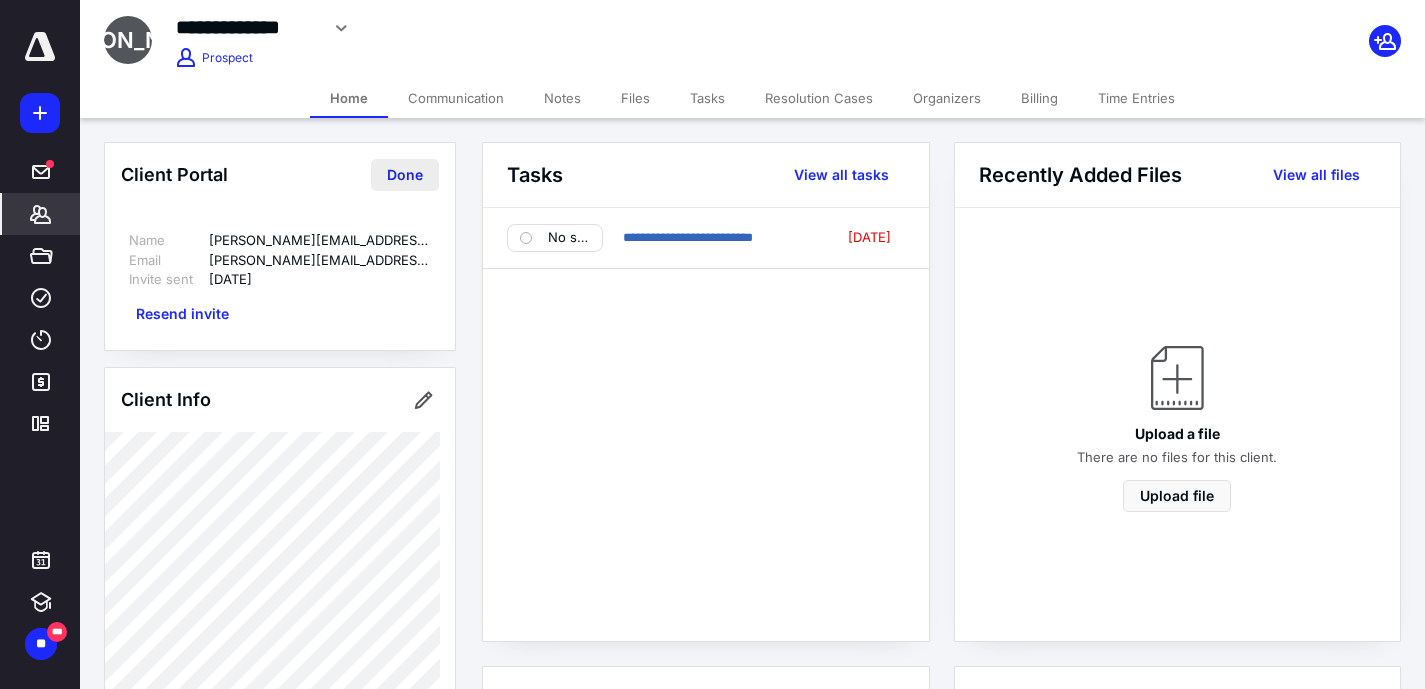 click on "Done" at bounding box center (405, 175) 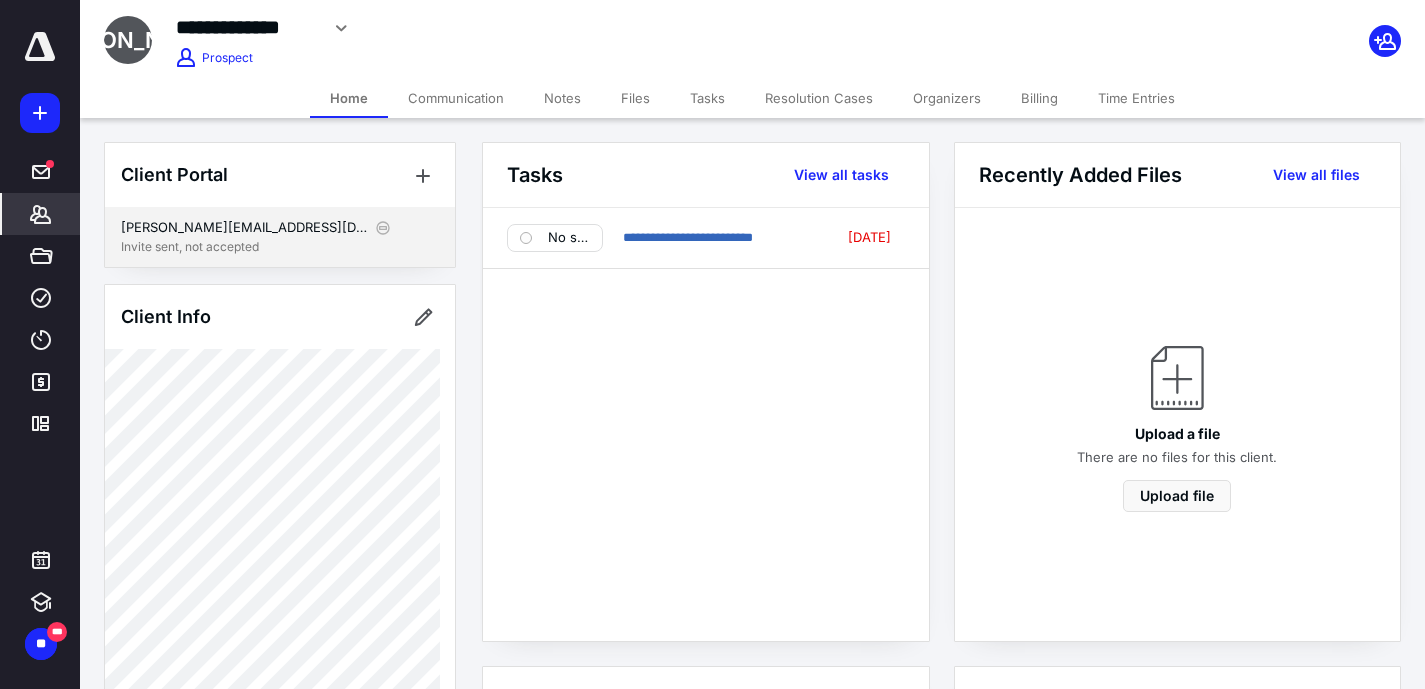 click on "Invite sent, not accepted" at bounding box center (280, 247) 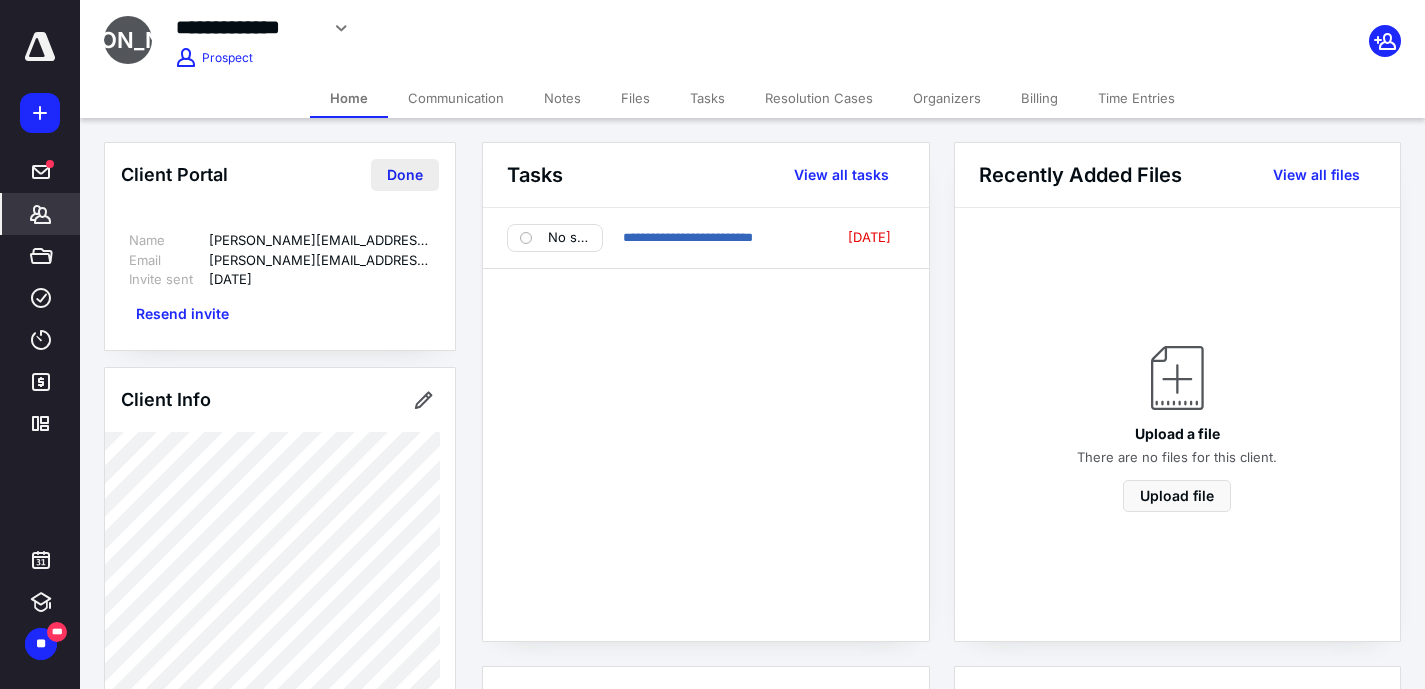 click on "Done" at bounding box center (405, 175) 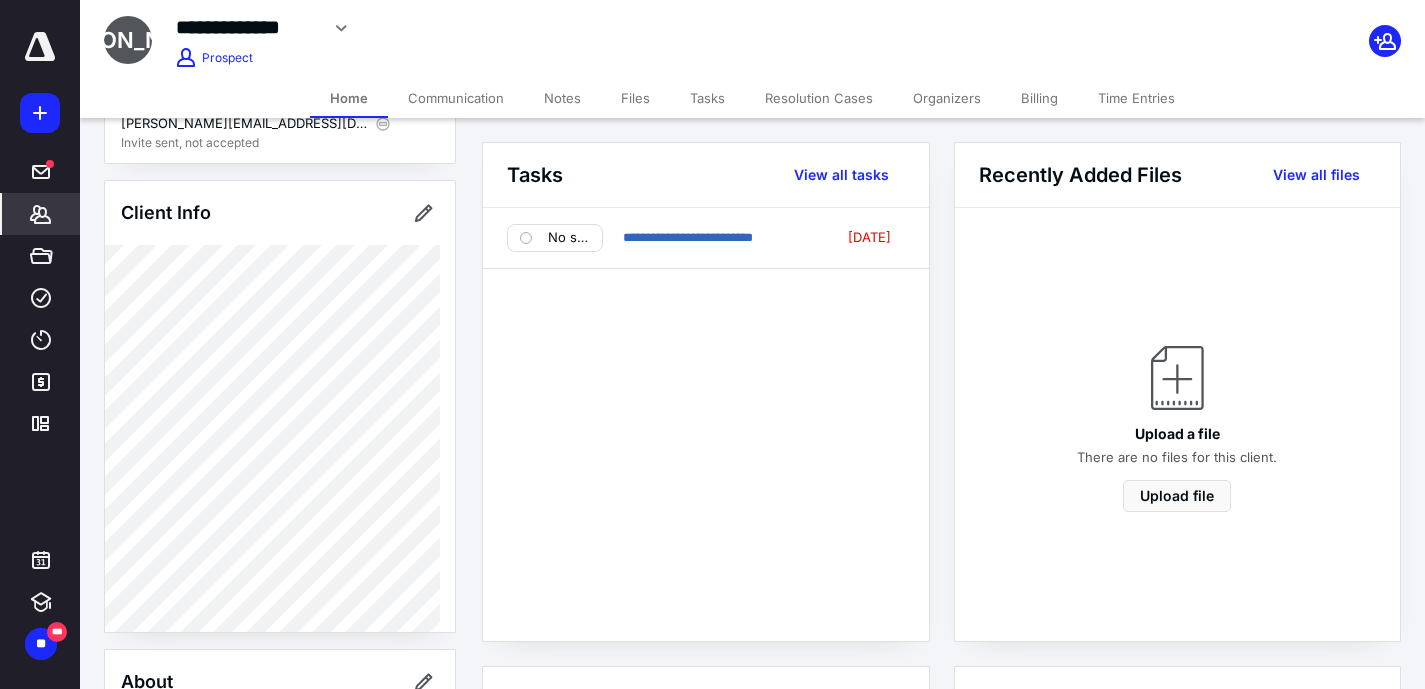scroll, scrollTop: 96, scrollLeft: 0, axis: vertical 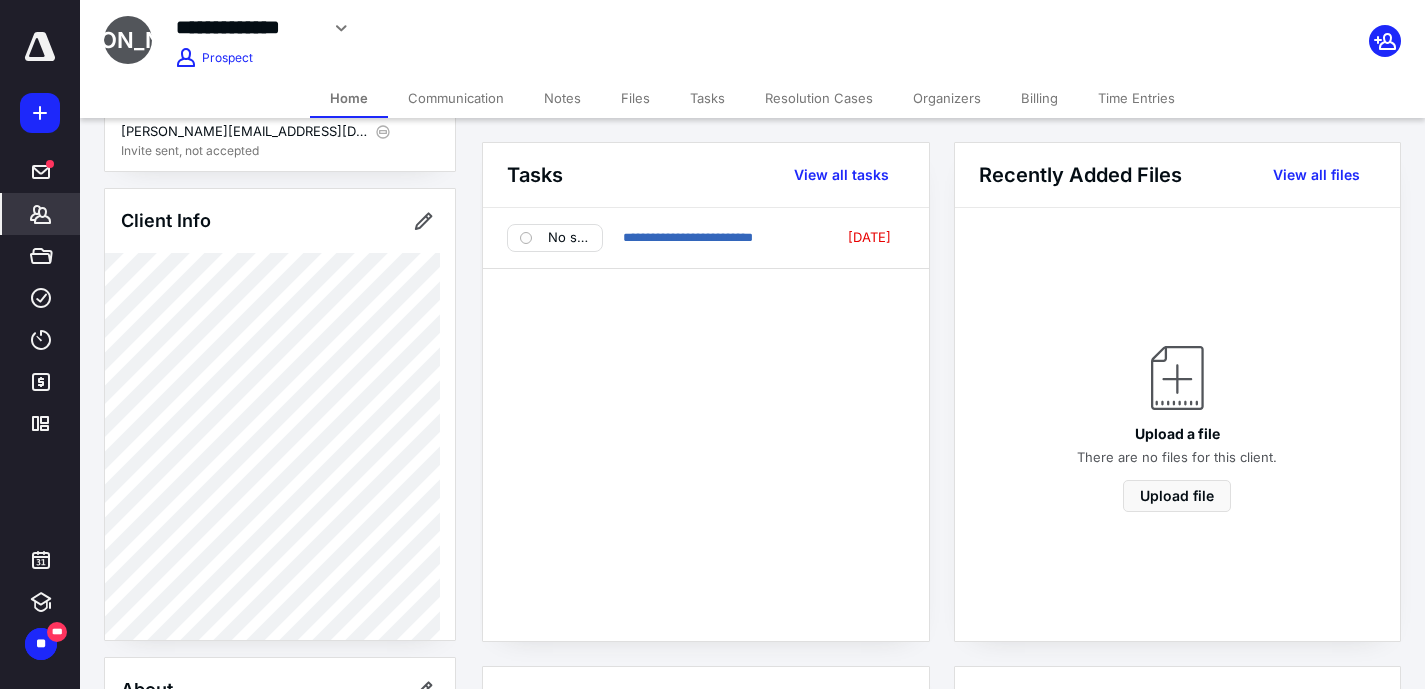 click on "Files" at bounding box center (635, 98) 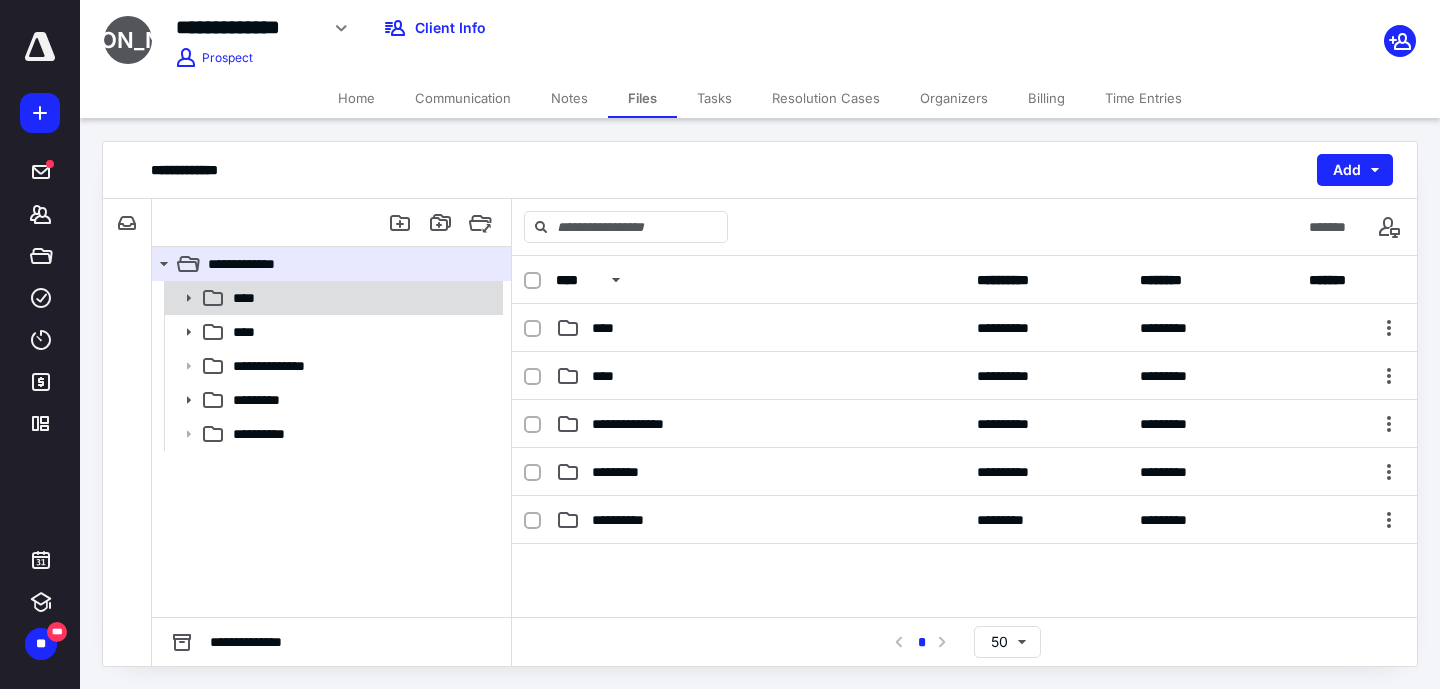 click on "****" at bounding box center (362, 298) 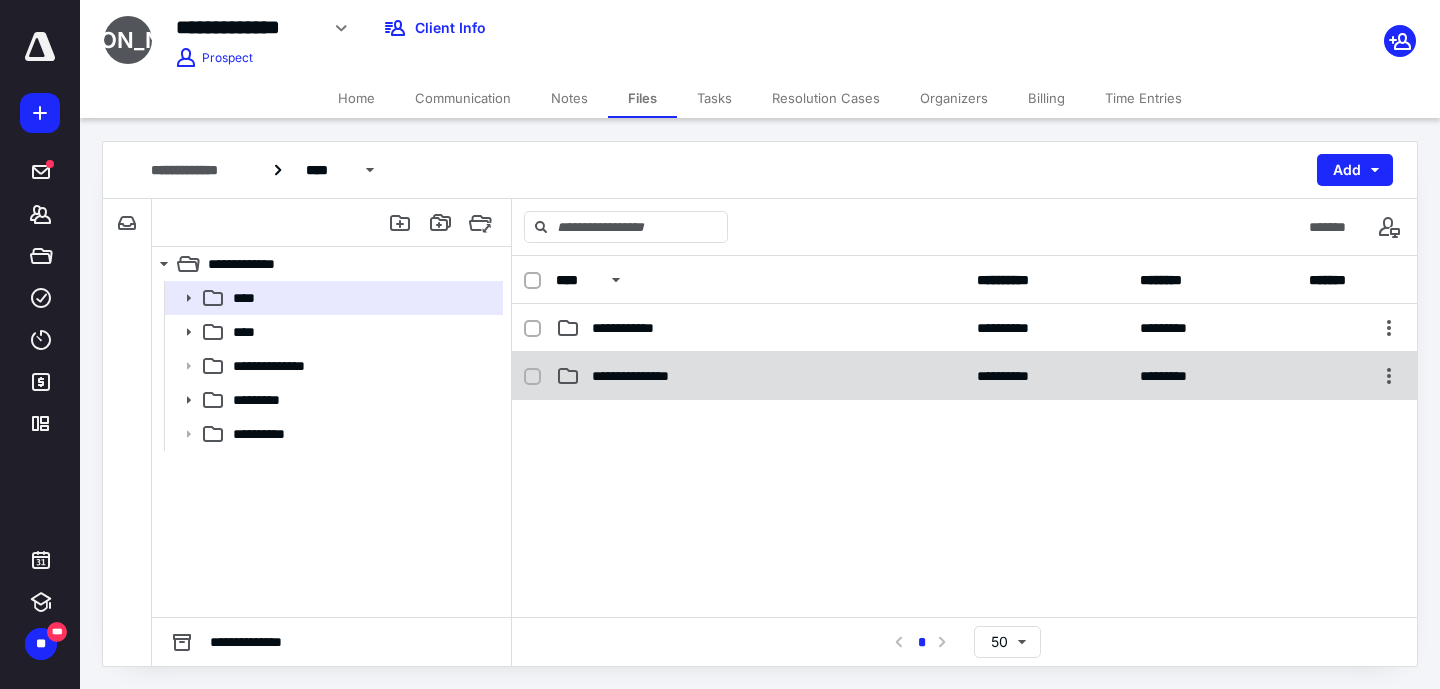 click on "**********" at bounding box center (964, 376) 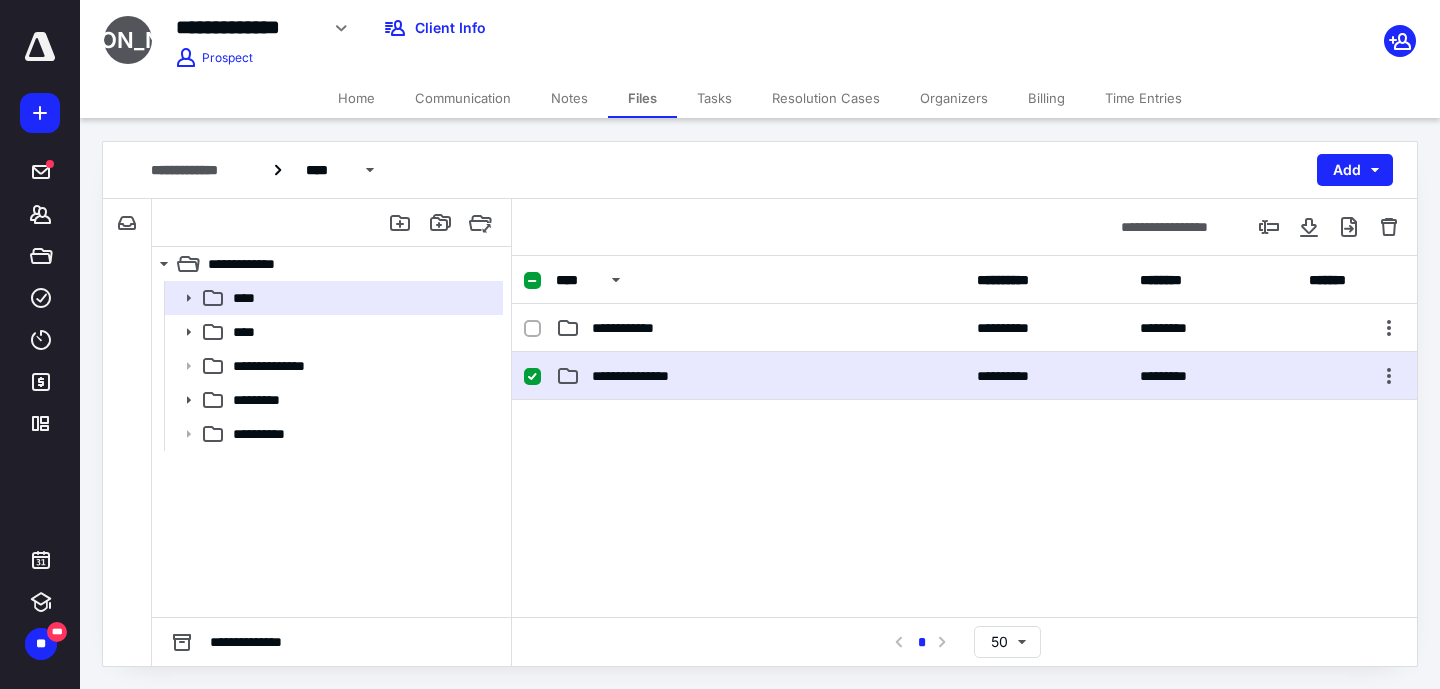 click on "**********" at bounding box center [964, 376] 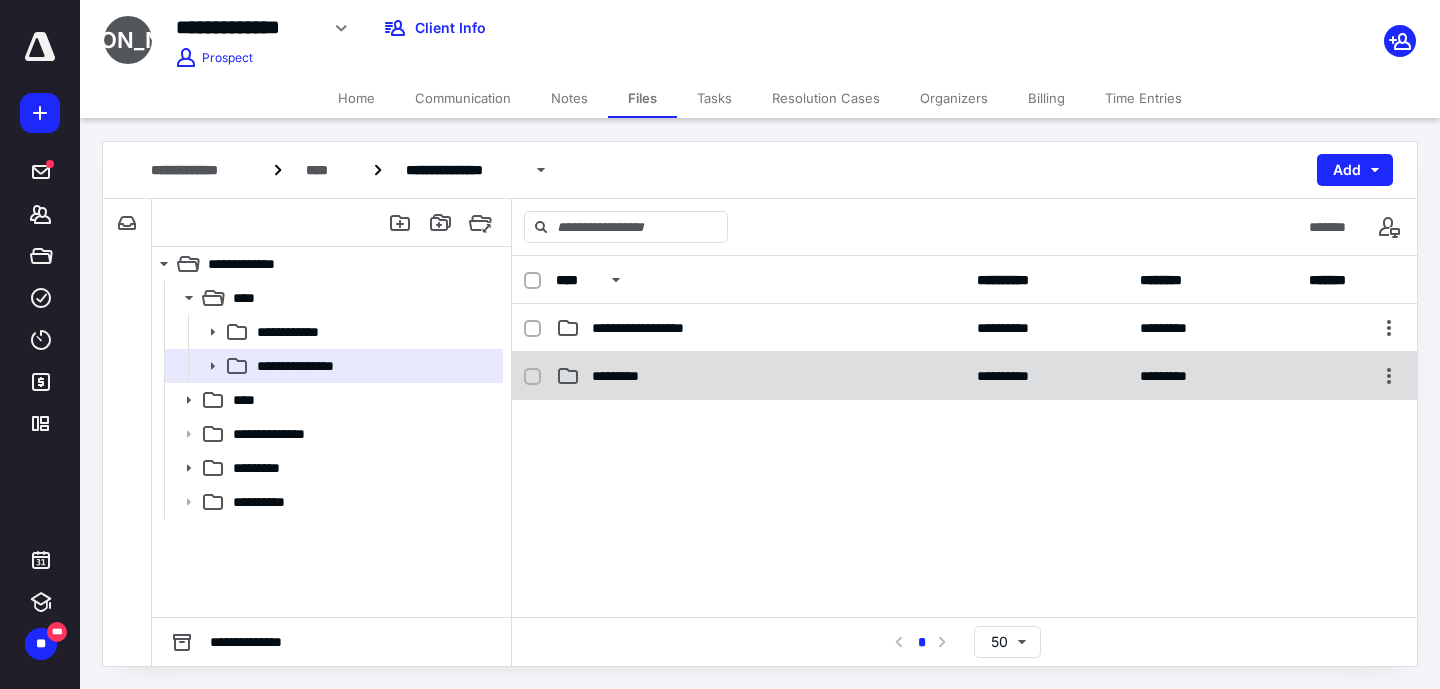 click on "*********" at bounding box center (760, 376) 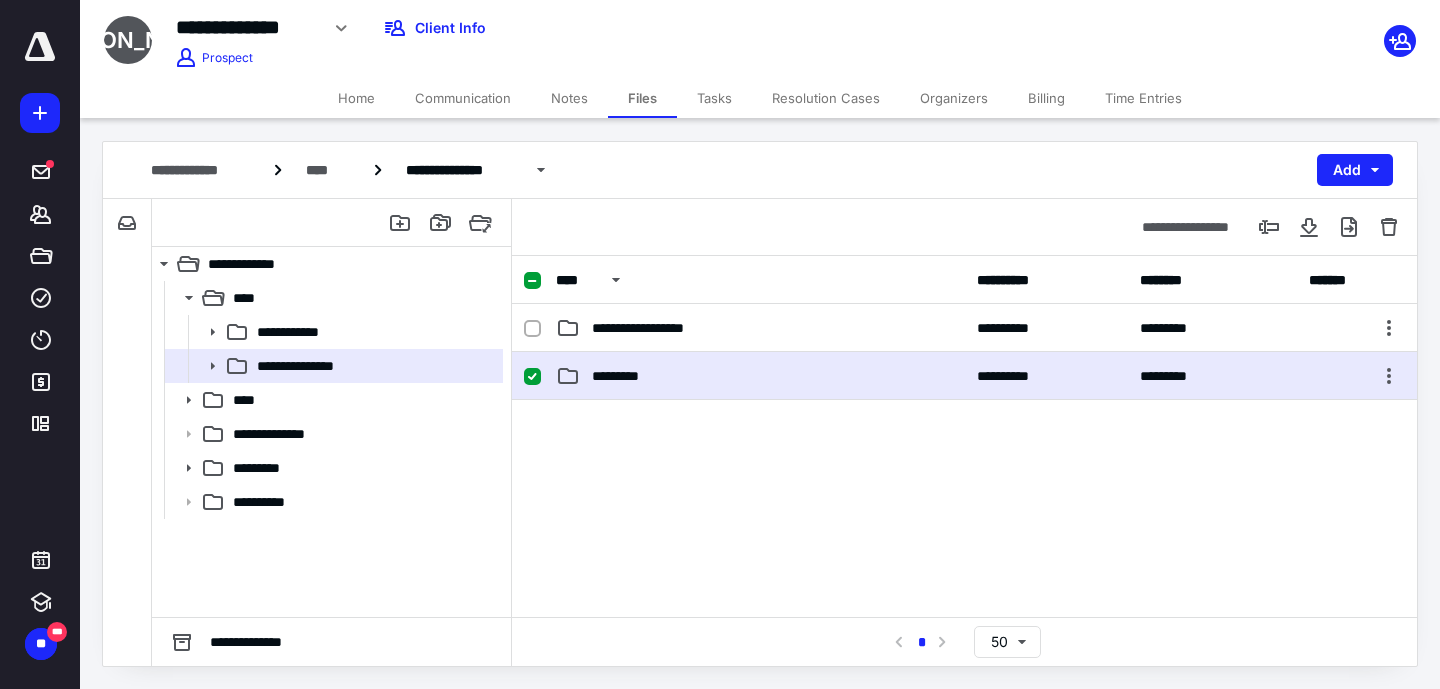 click on "*********" at bounding box center [760, 376] 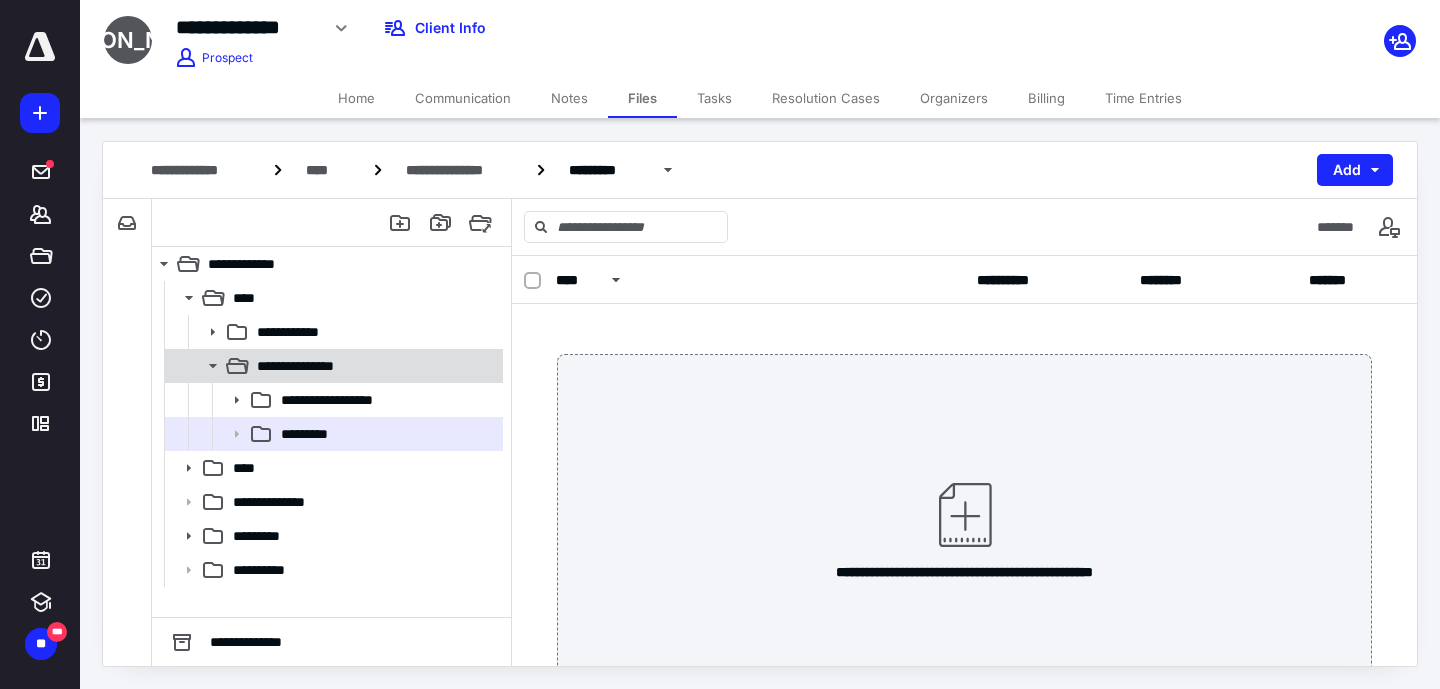 click on "**********" at bounding box center [374, 366] 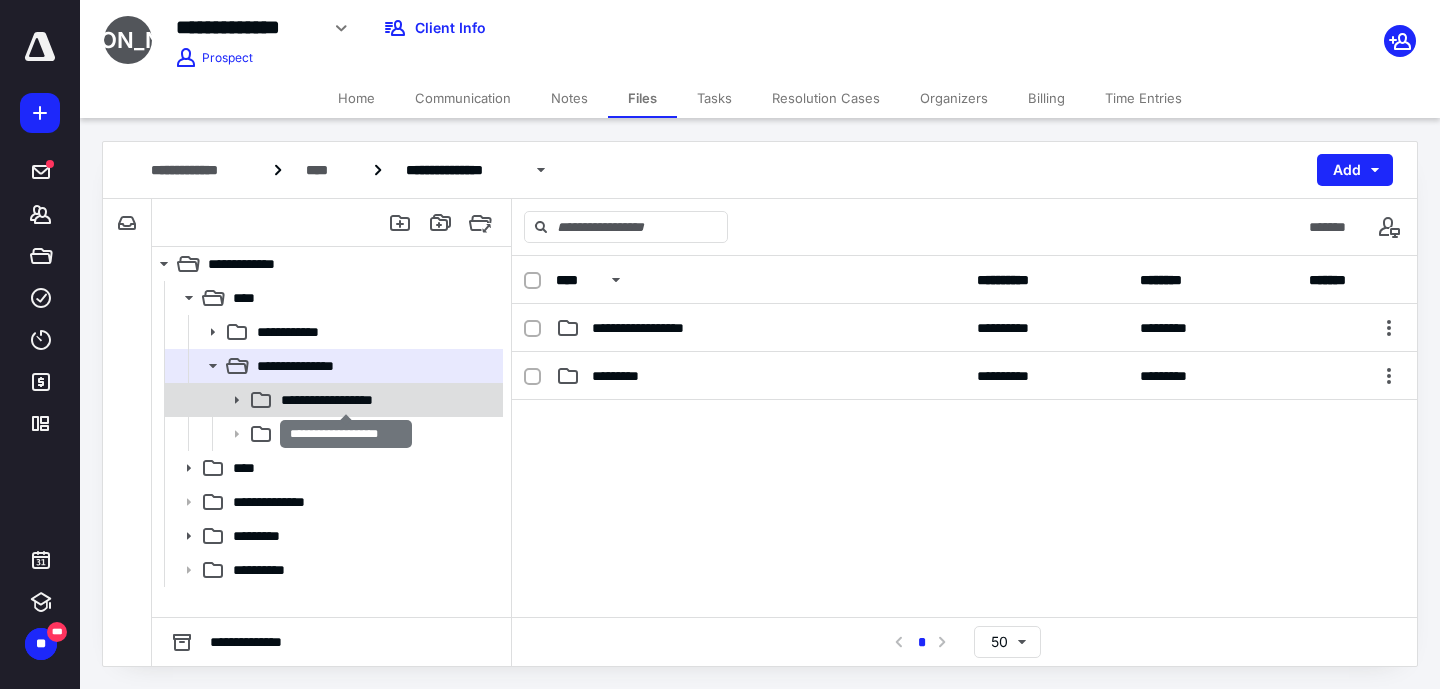 click on "**********" at bounding box center (346, 400) 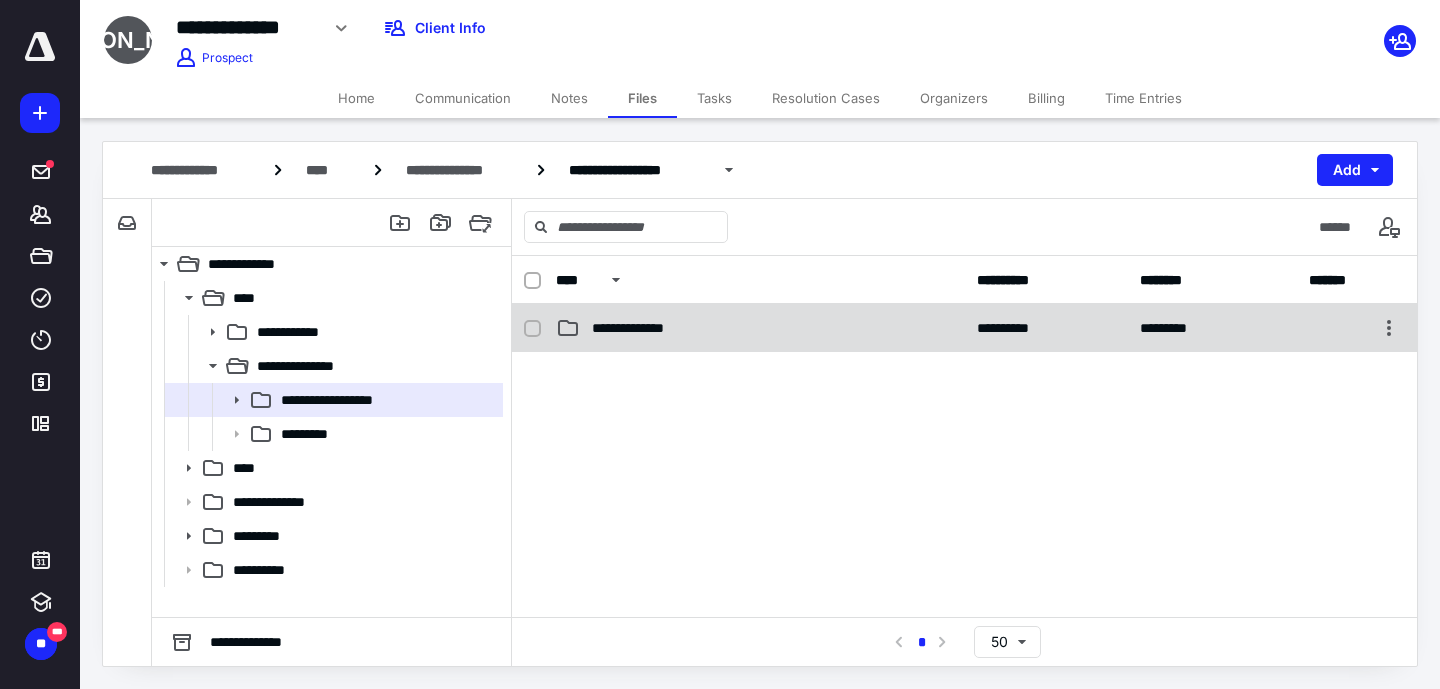 click on "**********" at bounding box center [964, 328] 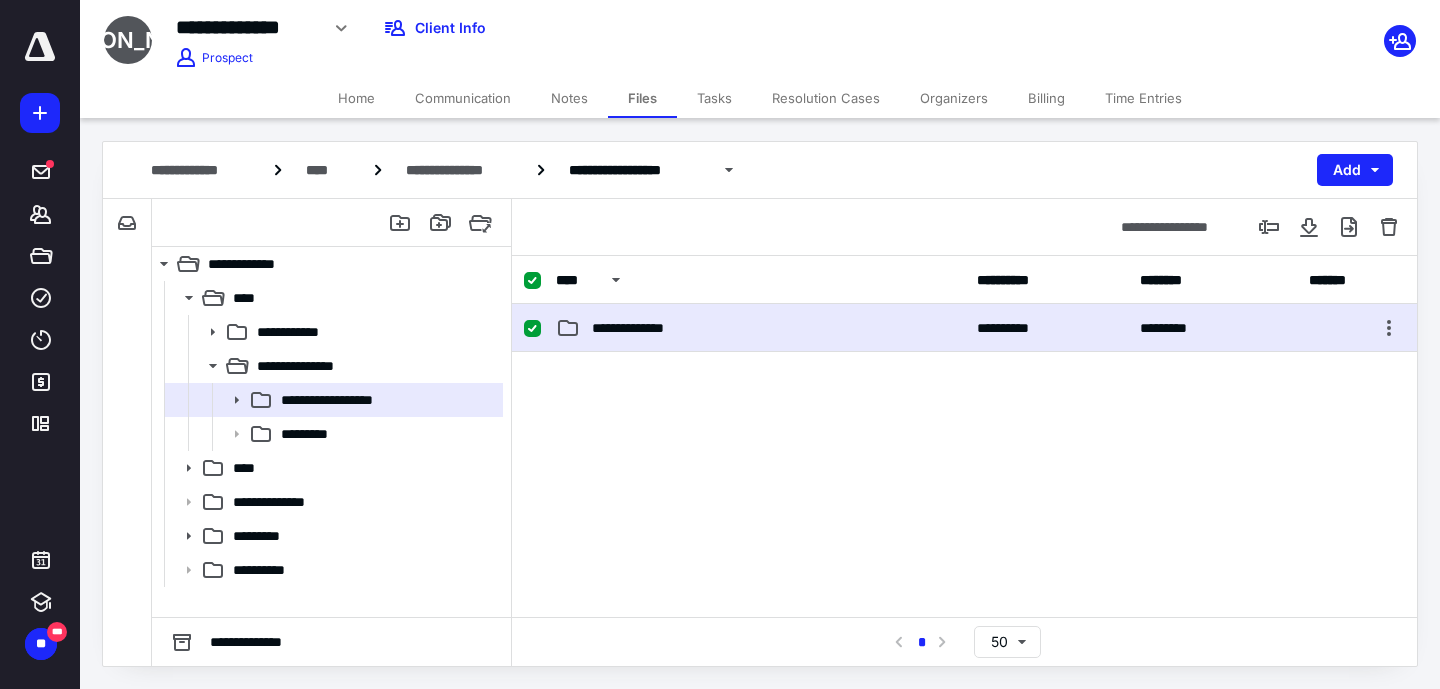 click on "**********" at bounding box center [964, 328] 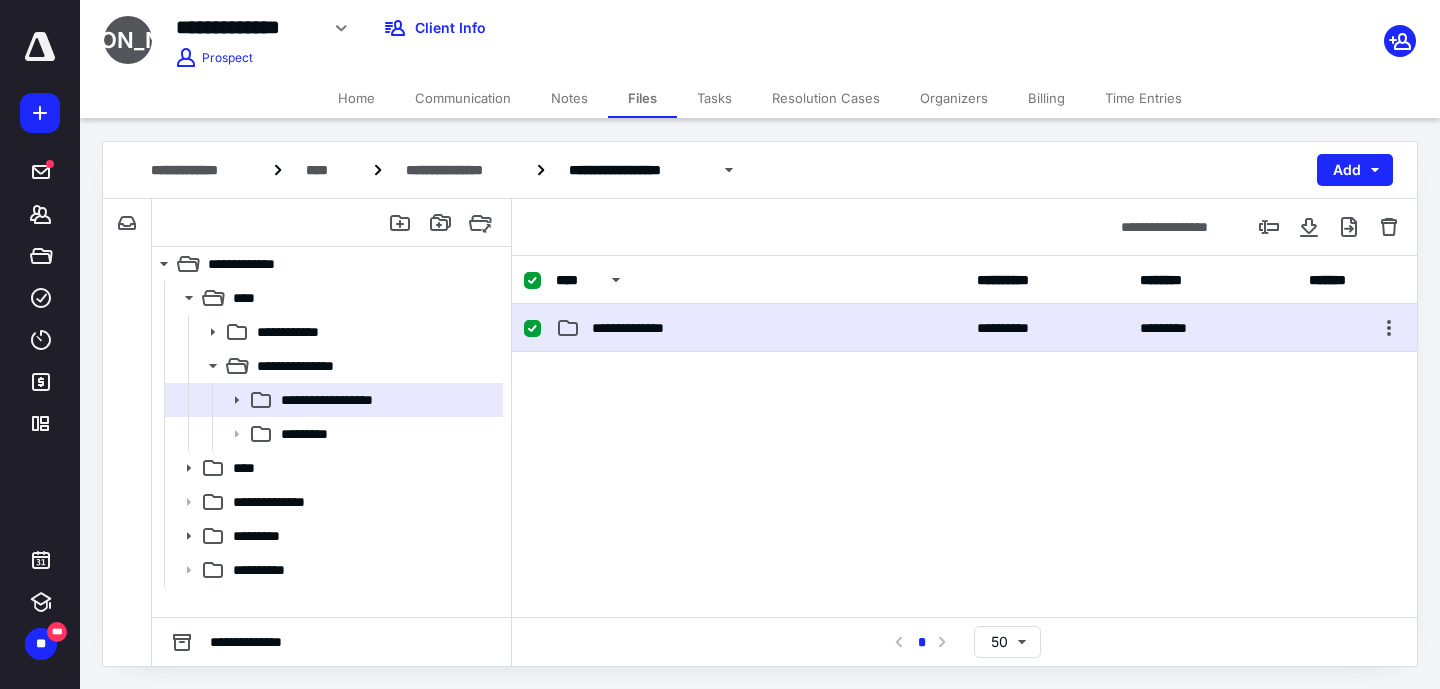 checkbox on "false" 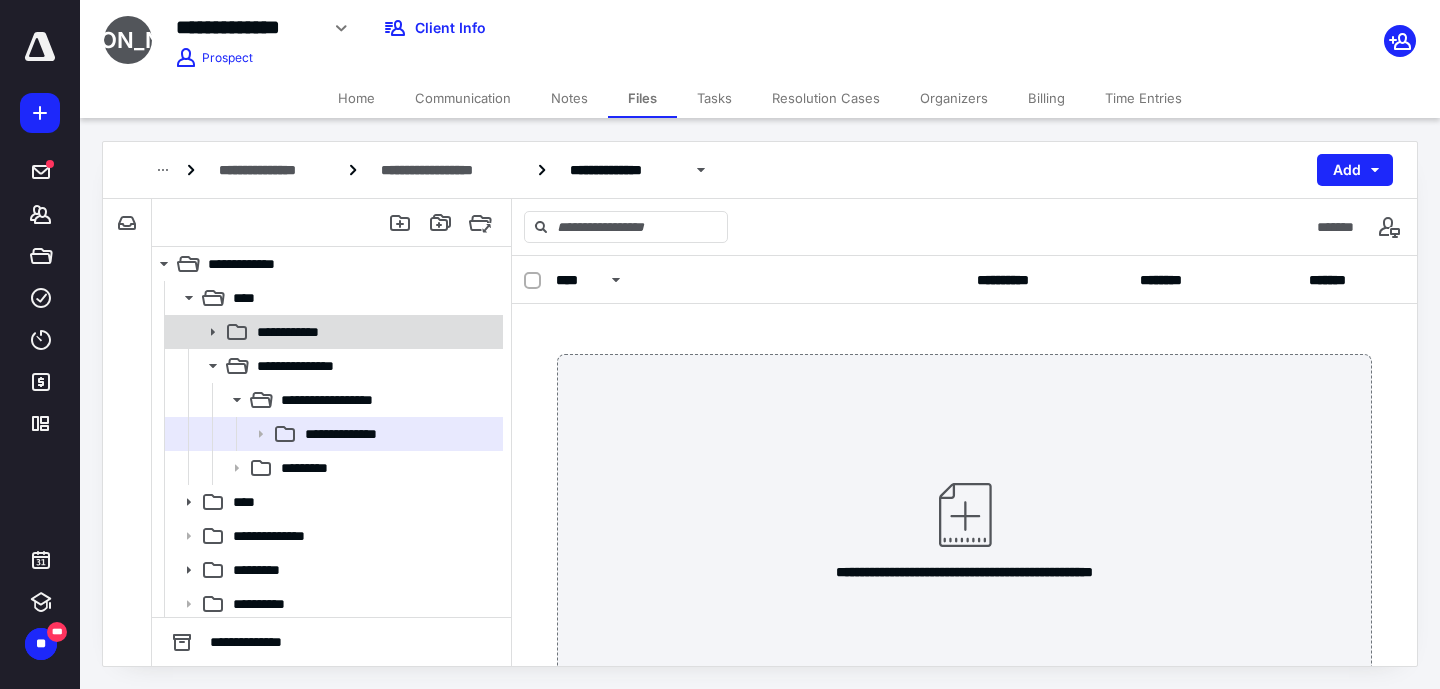 click 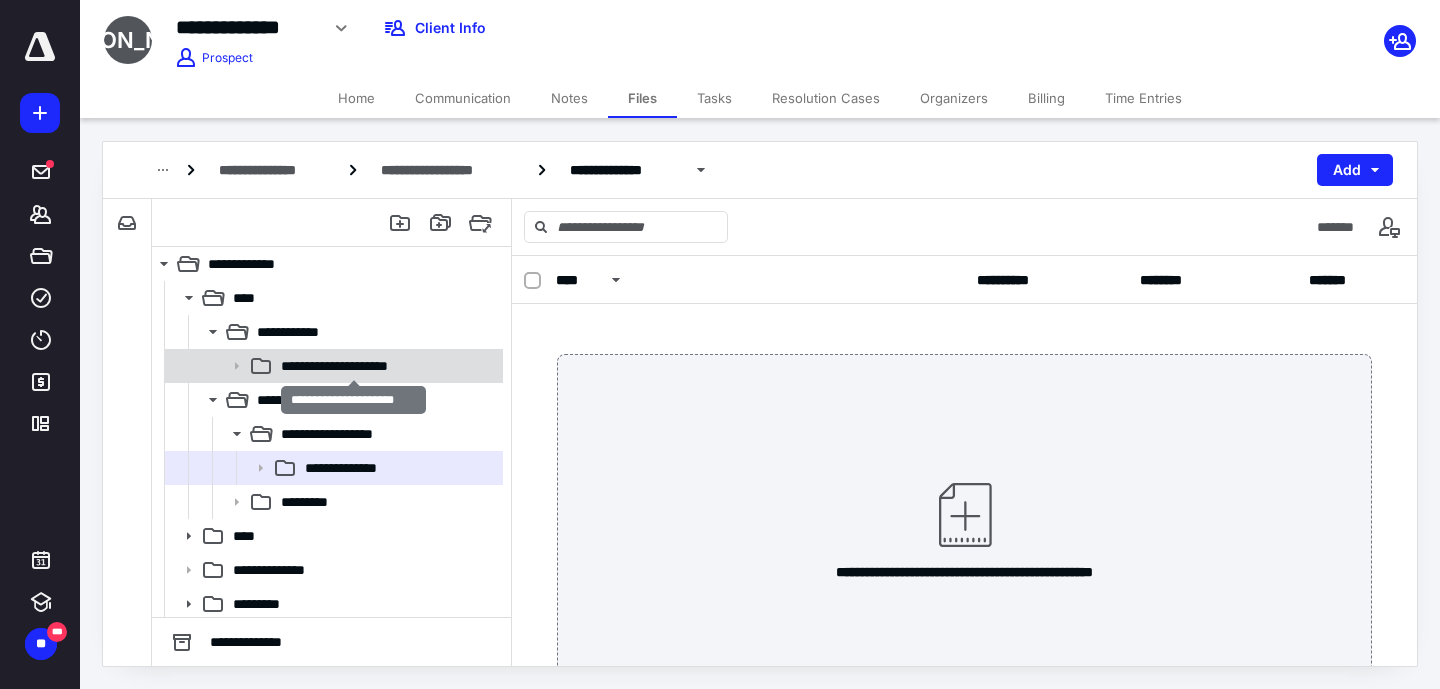 click on "**********" at bounding box center (353, 366) 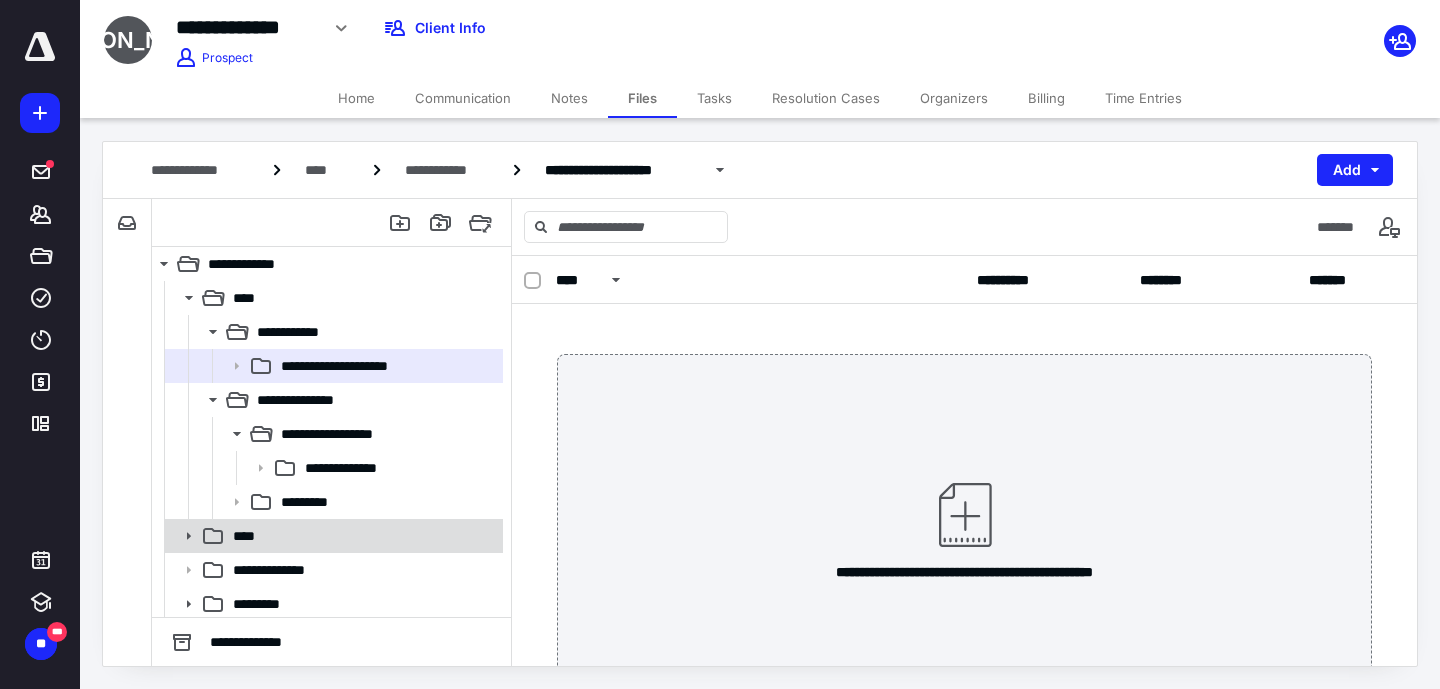 click on "****" at bounding box center (362, 536) 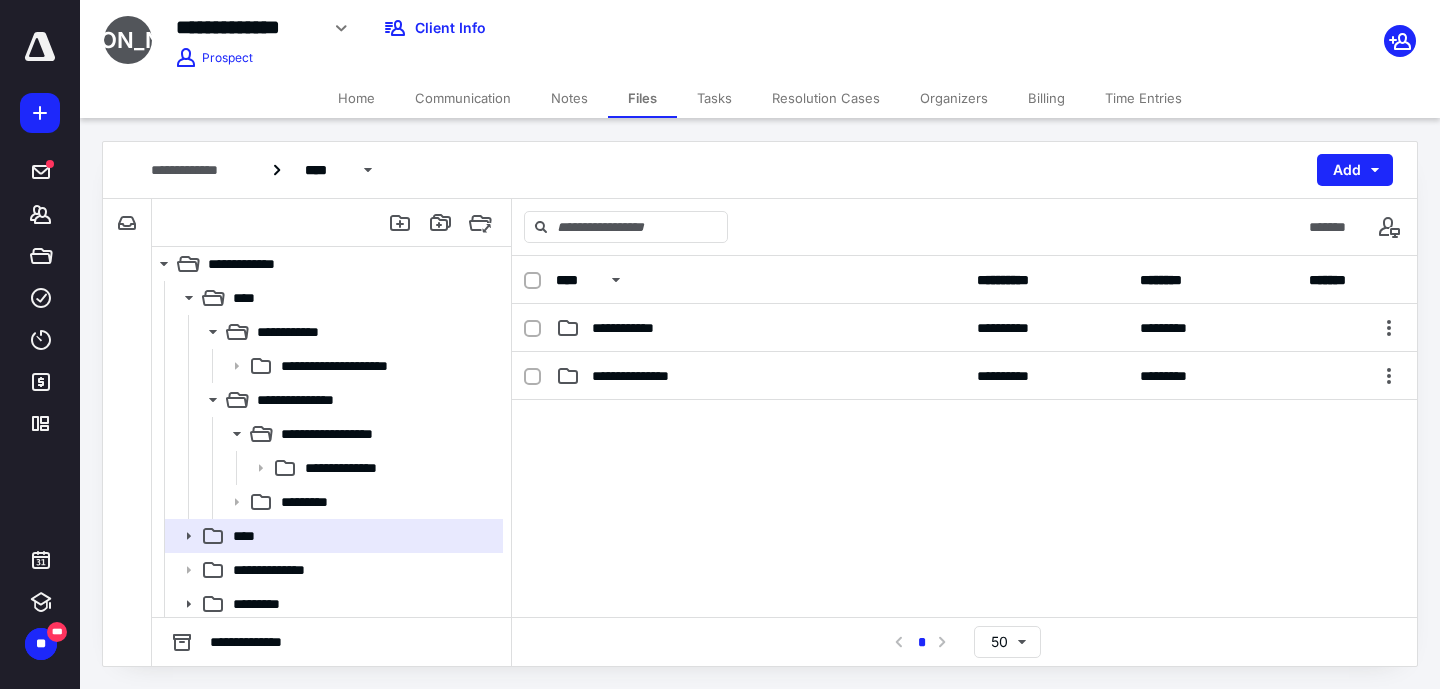 click on "Home" at bounding box center [356, 98] 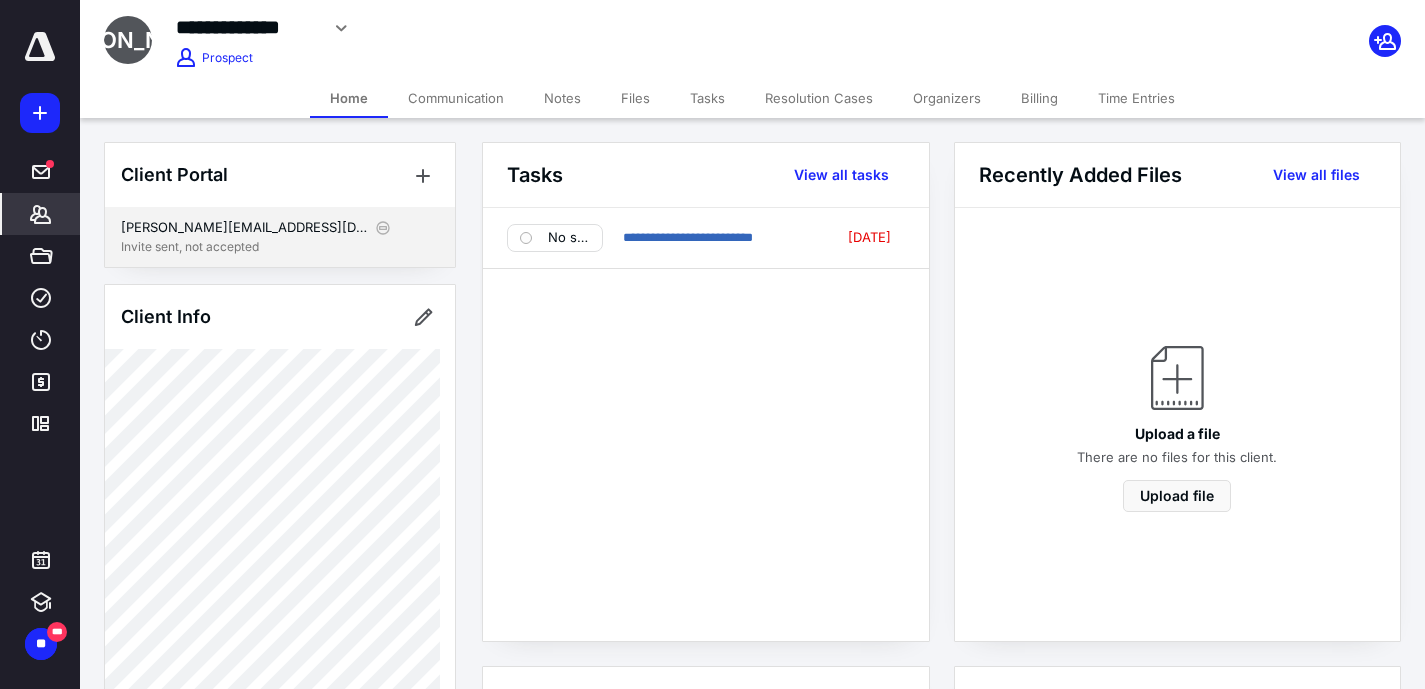 click on "Invite sent, not accepted" at bounding box center [280, 247] 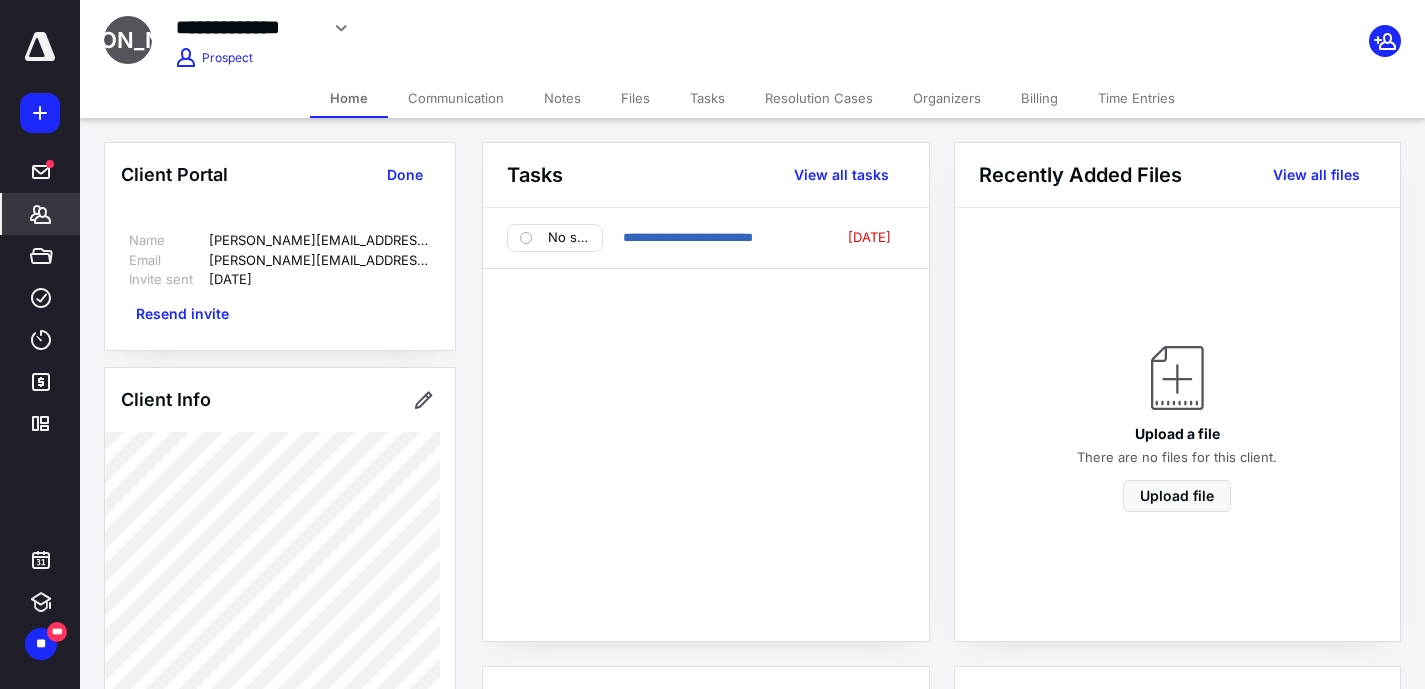 click 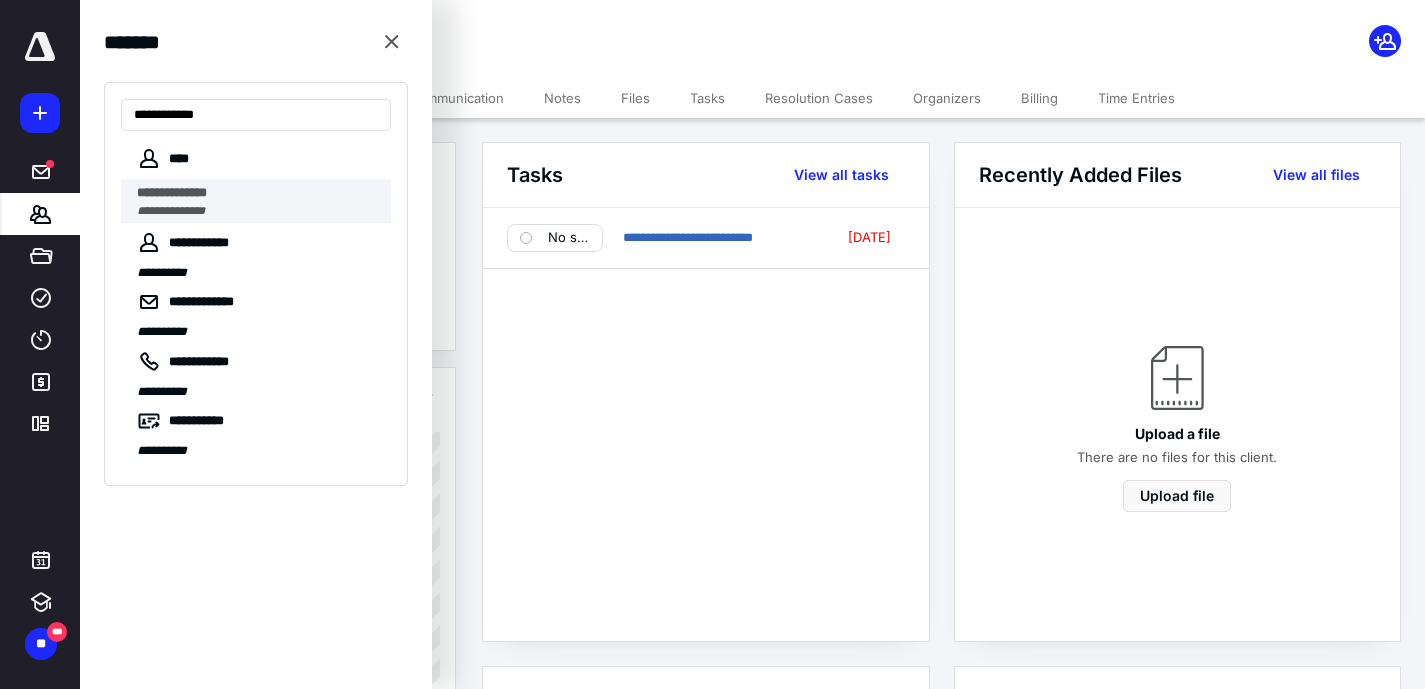 type on "**********" 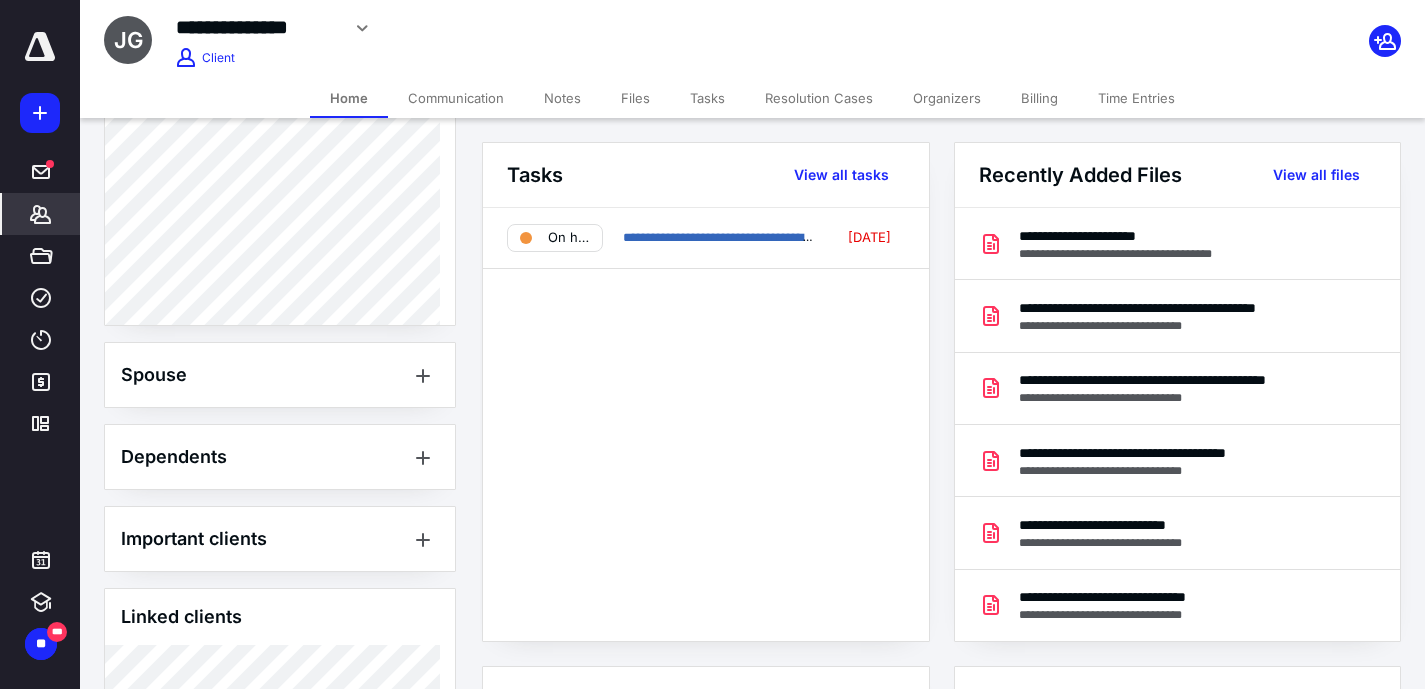 scroll, scrollTop: 916, scrollLeft: 0, axis: vertical 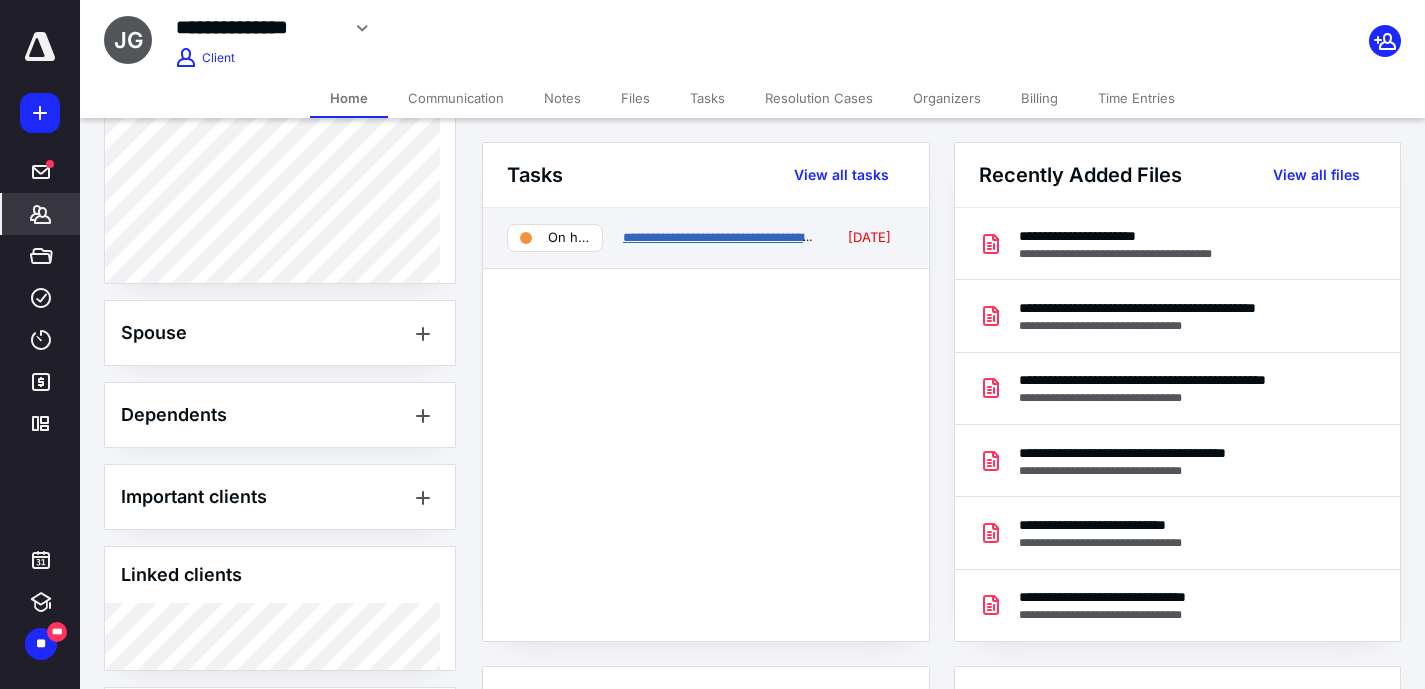 click on "**********" at bounding box center (720, 237) 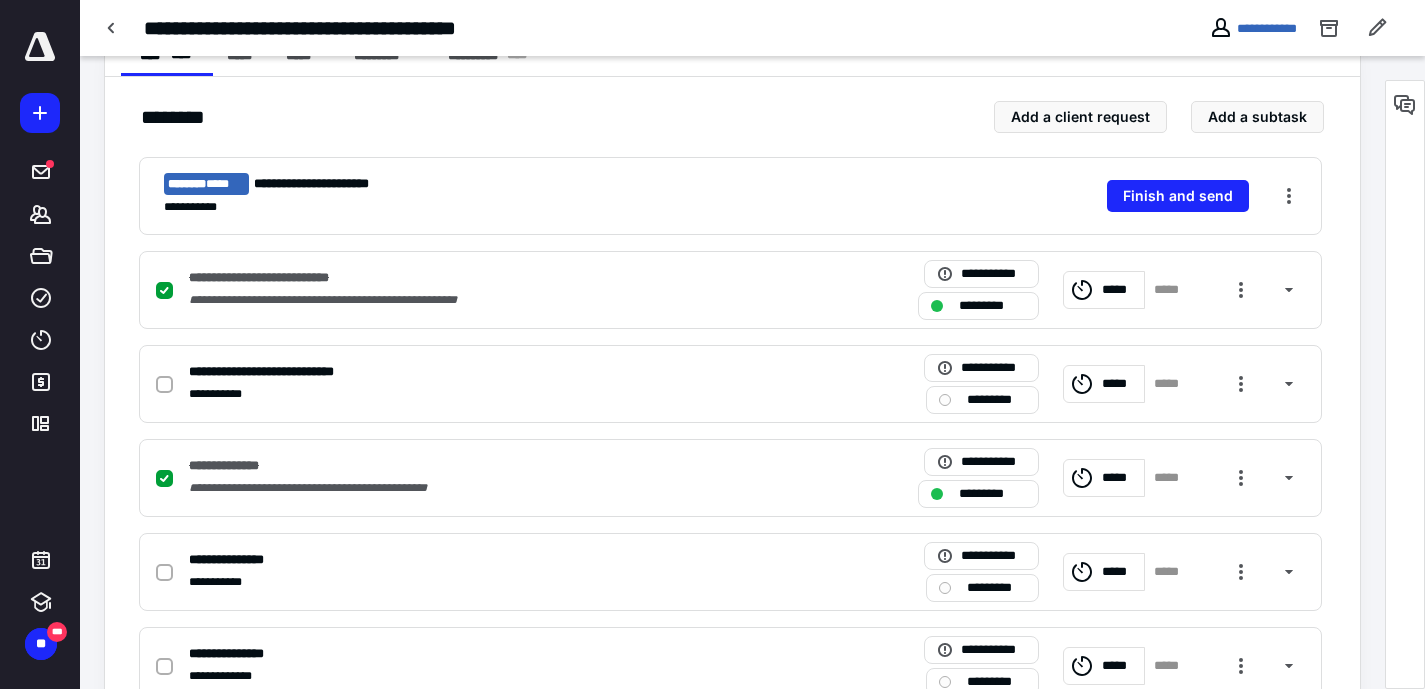 scroll, scrollTop: 423, scrollLeft: 0, axis: vertical 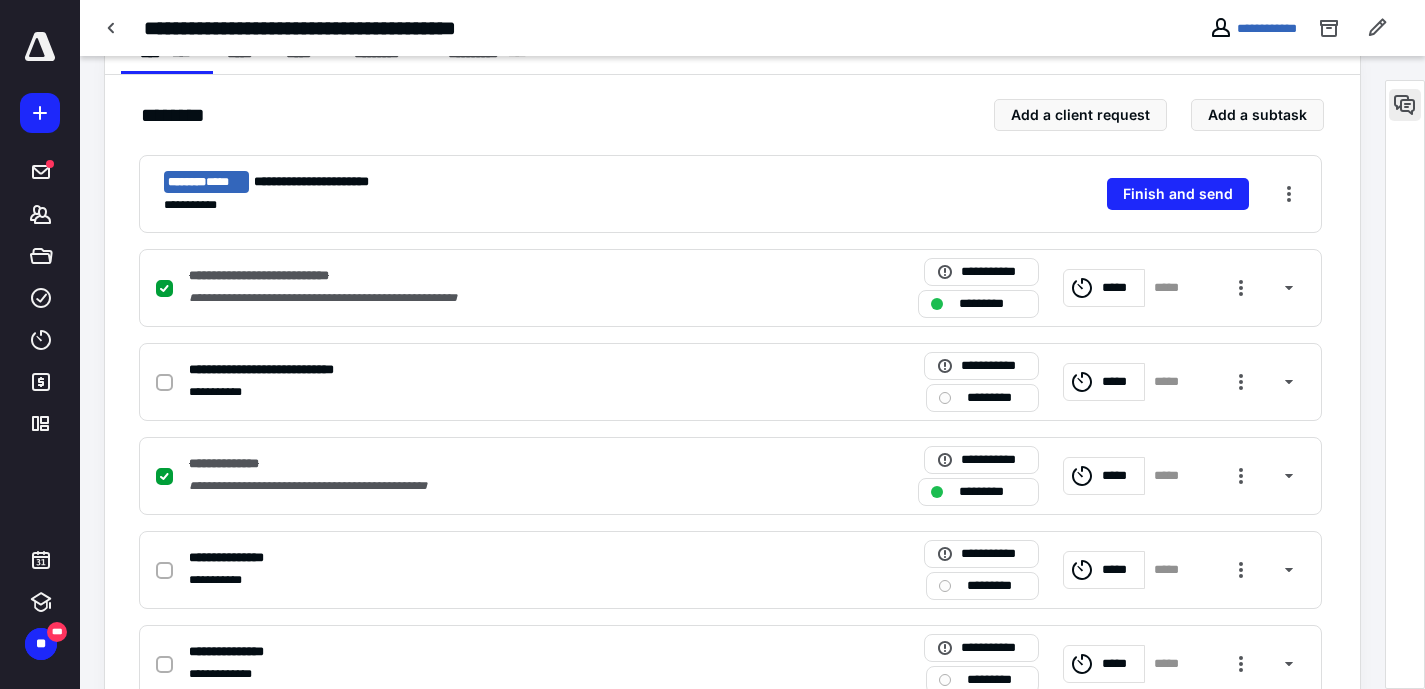click at bounding box center [1405, 105] 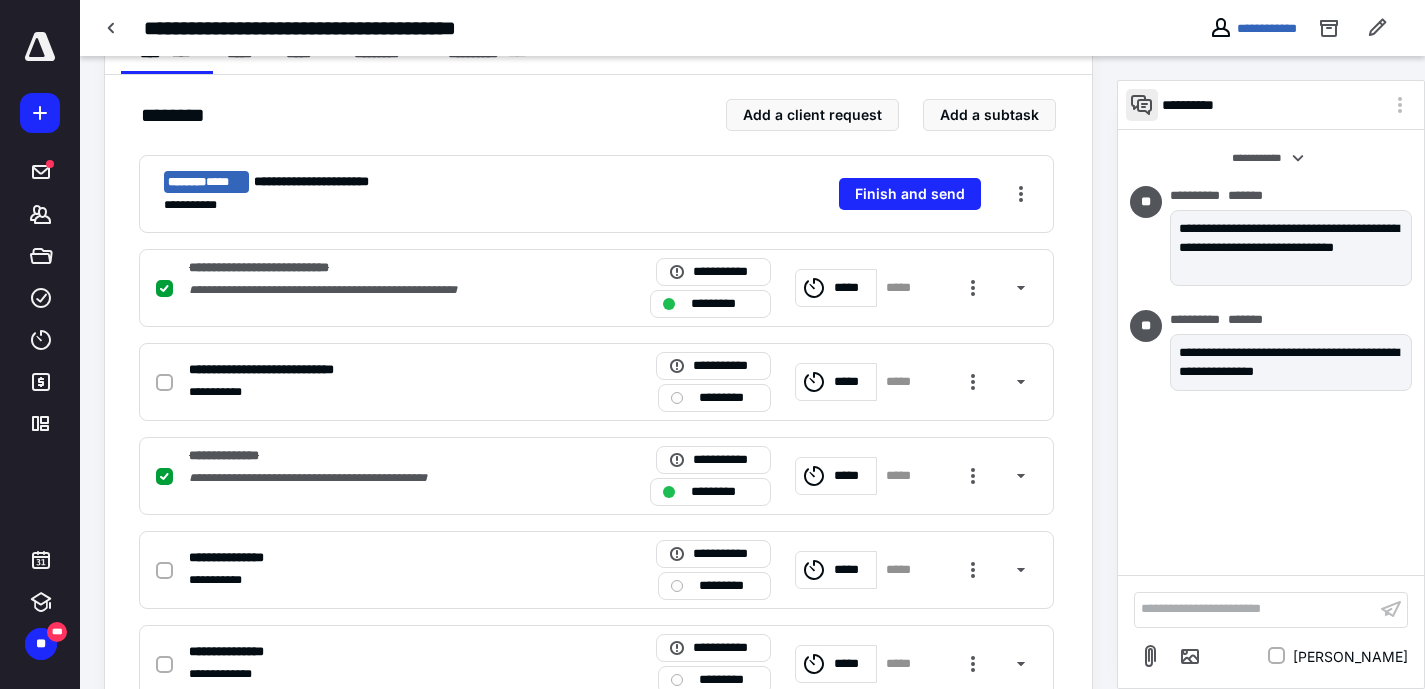 click at bounding box center [1142, 105] 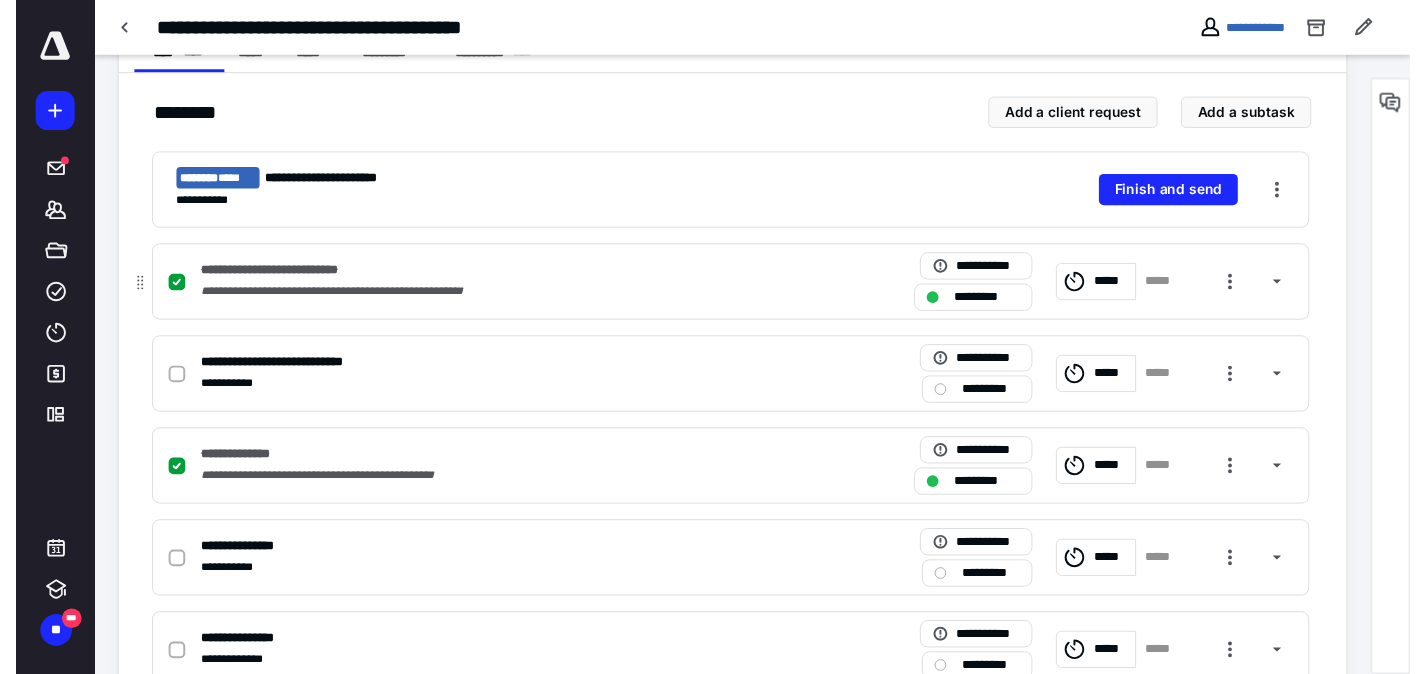 scroll, scrollTop: 0, scrollLeft: 0, axis: both 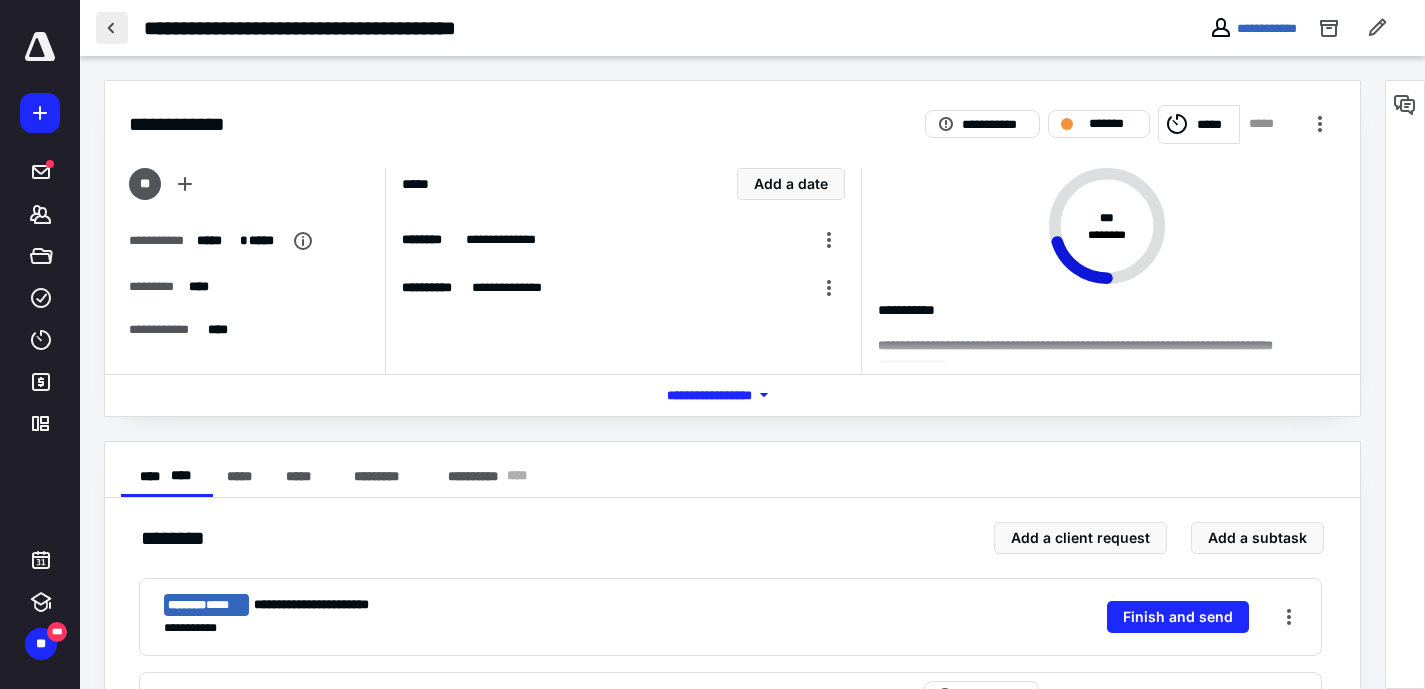 click at bounding box center (112, 28) 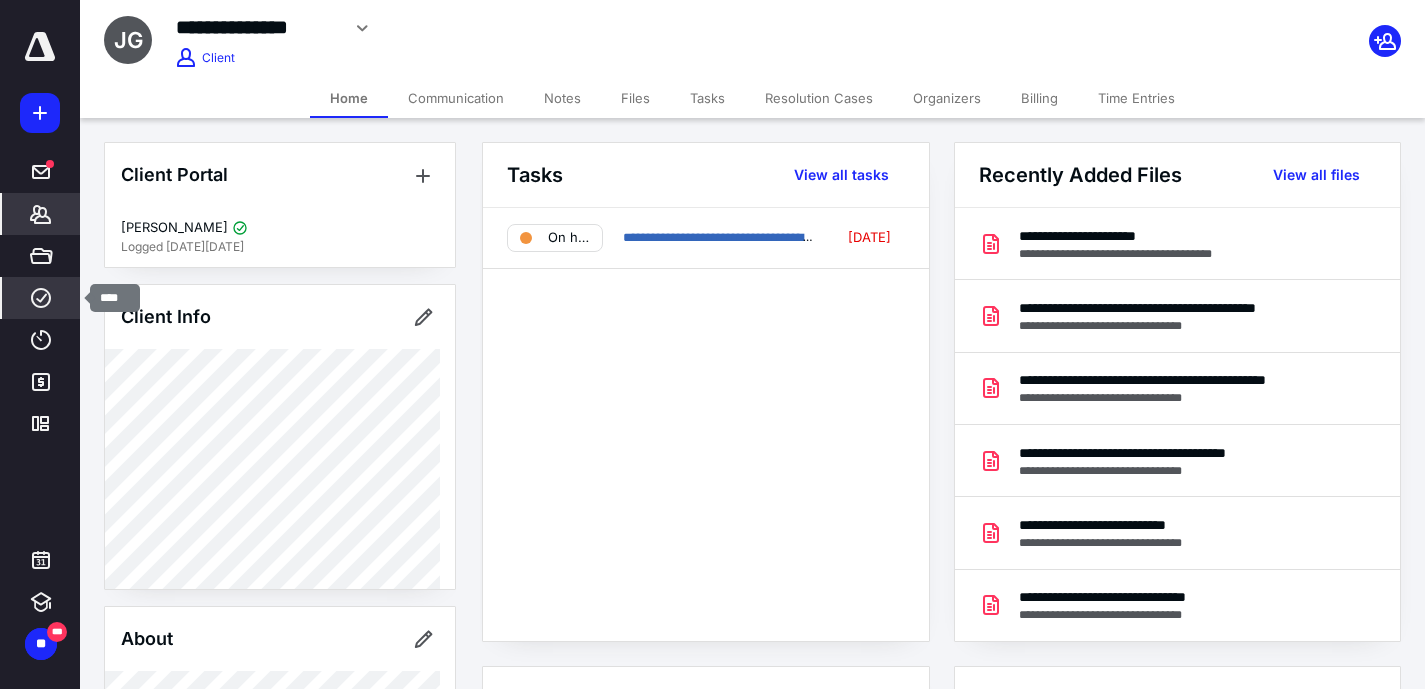 click 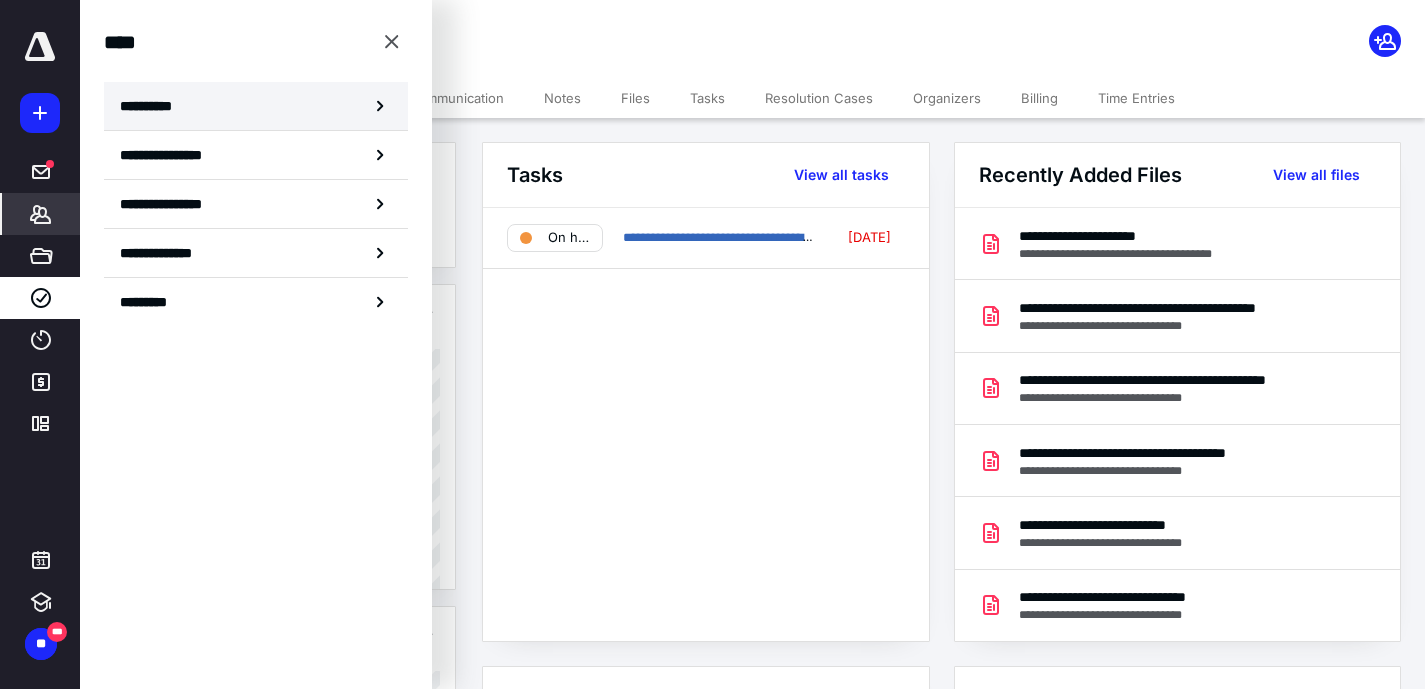 click on "**********" at bounding box center [256, 106] 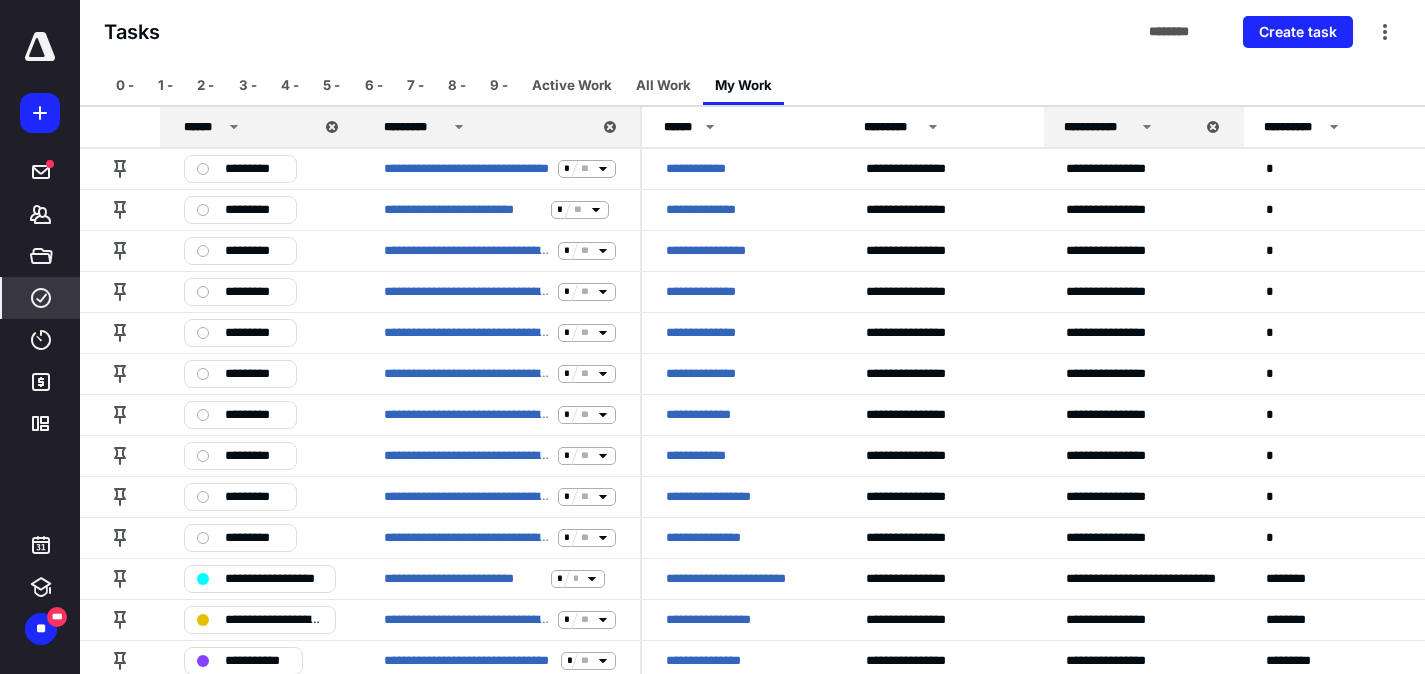 scroll, scrollTop: 483, scrollLeft: 0, axis: vertical 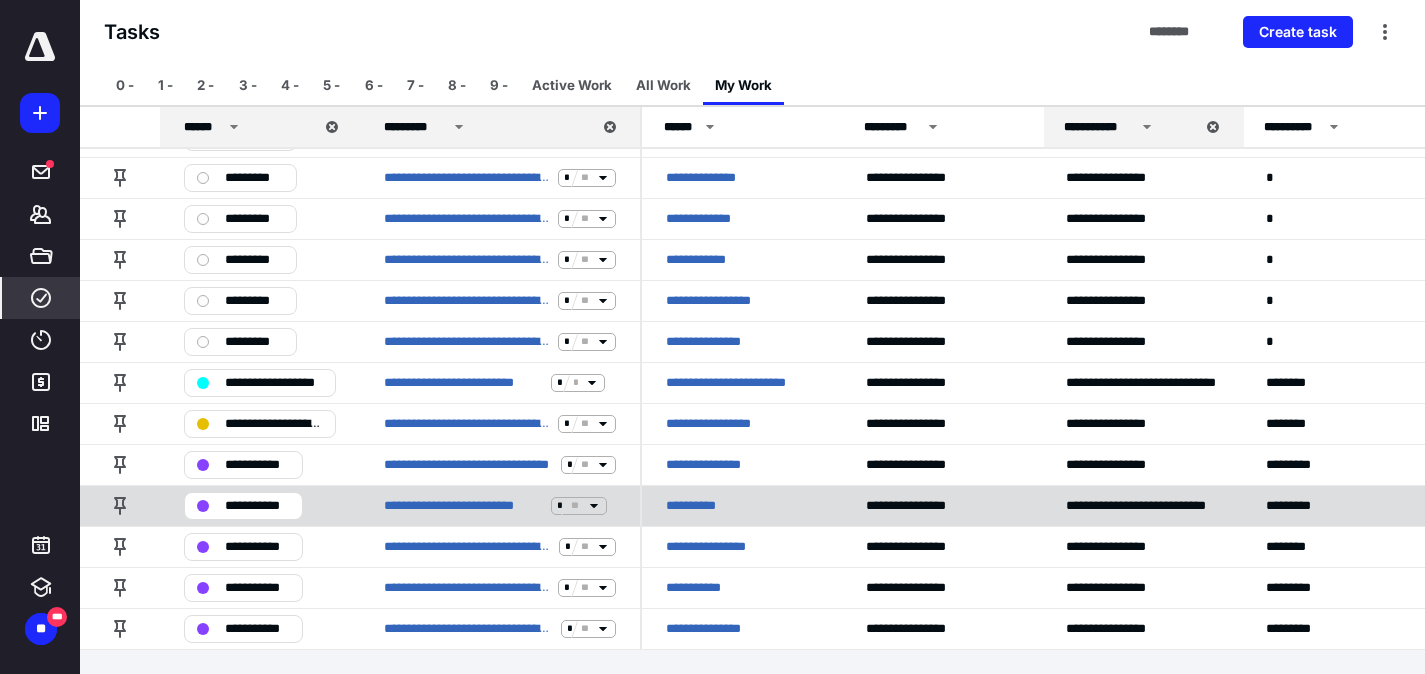 click on "**********" at bounding box center [500, 505] 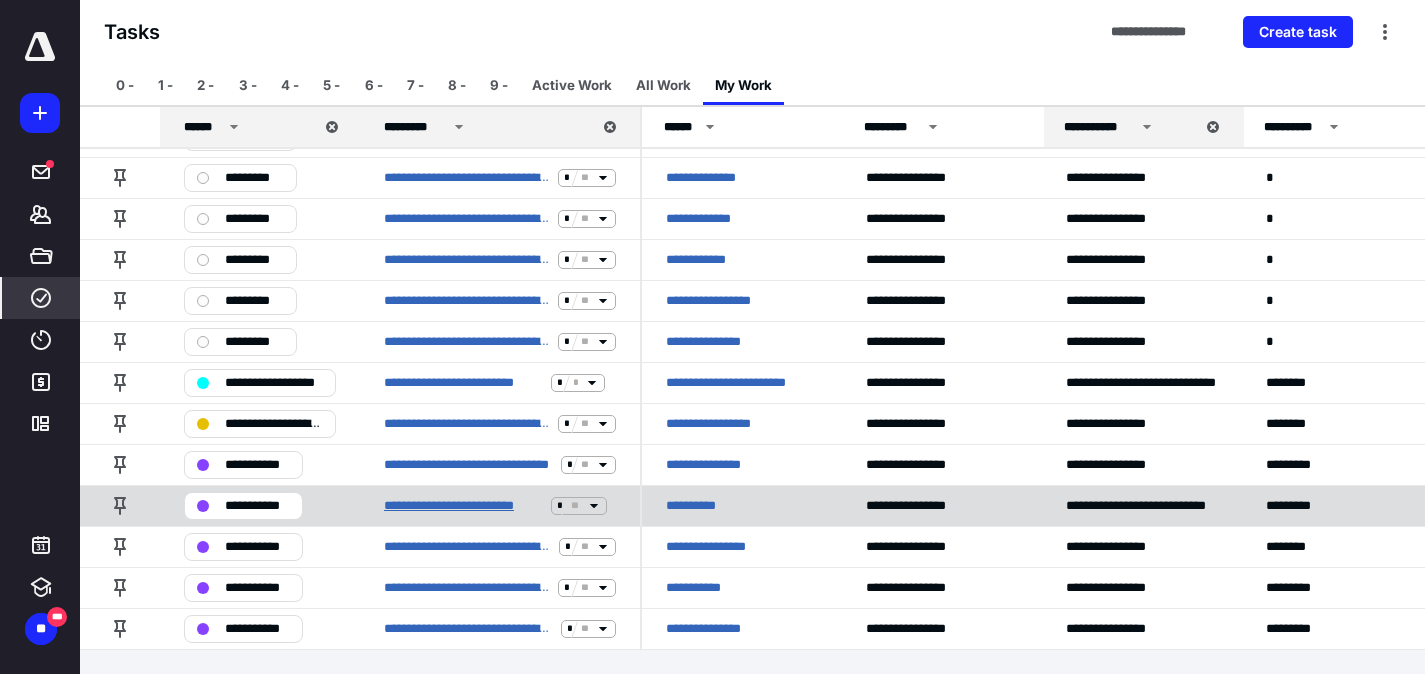 click on "**********" at bounding box center [463, 506] 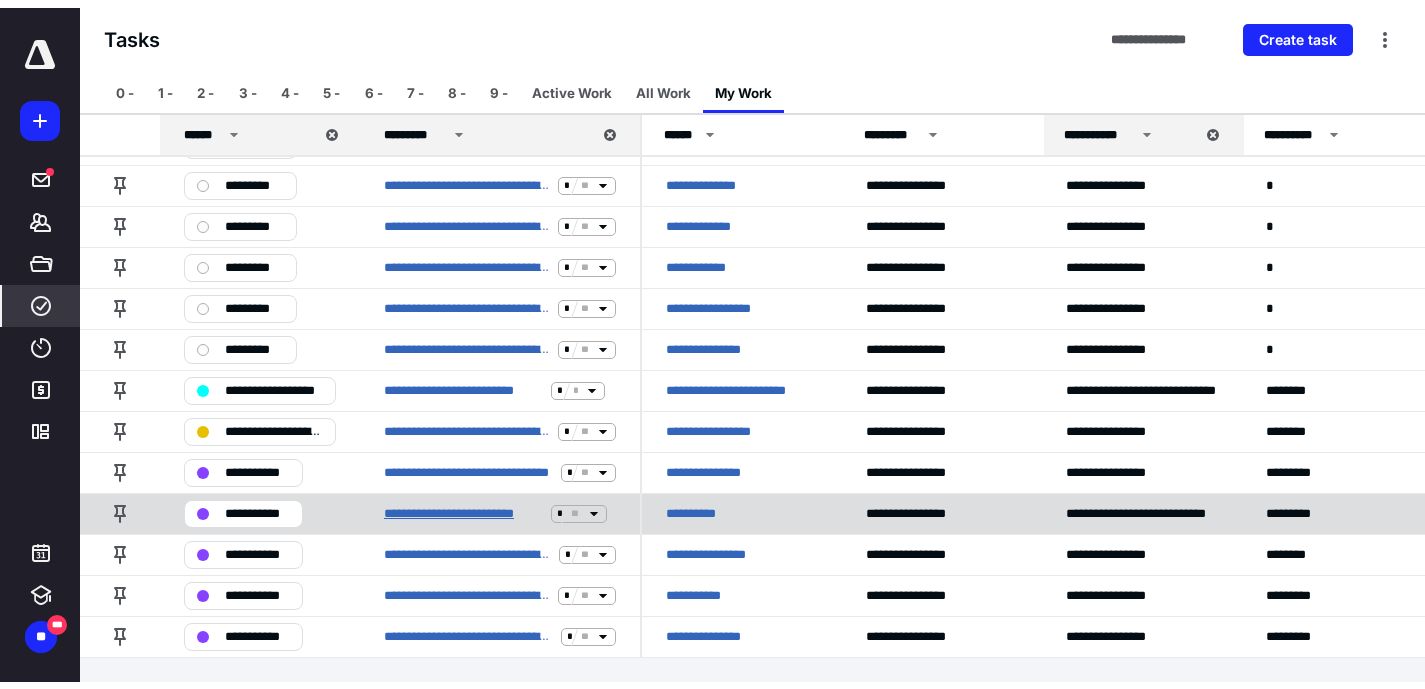 scroll, scrollTop: 0, scrollLeft: 0, axis: both 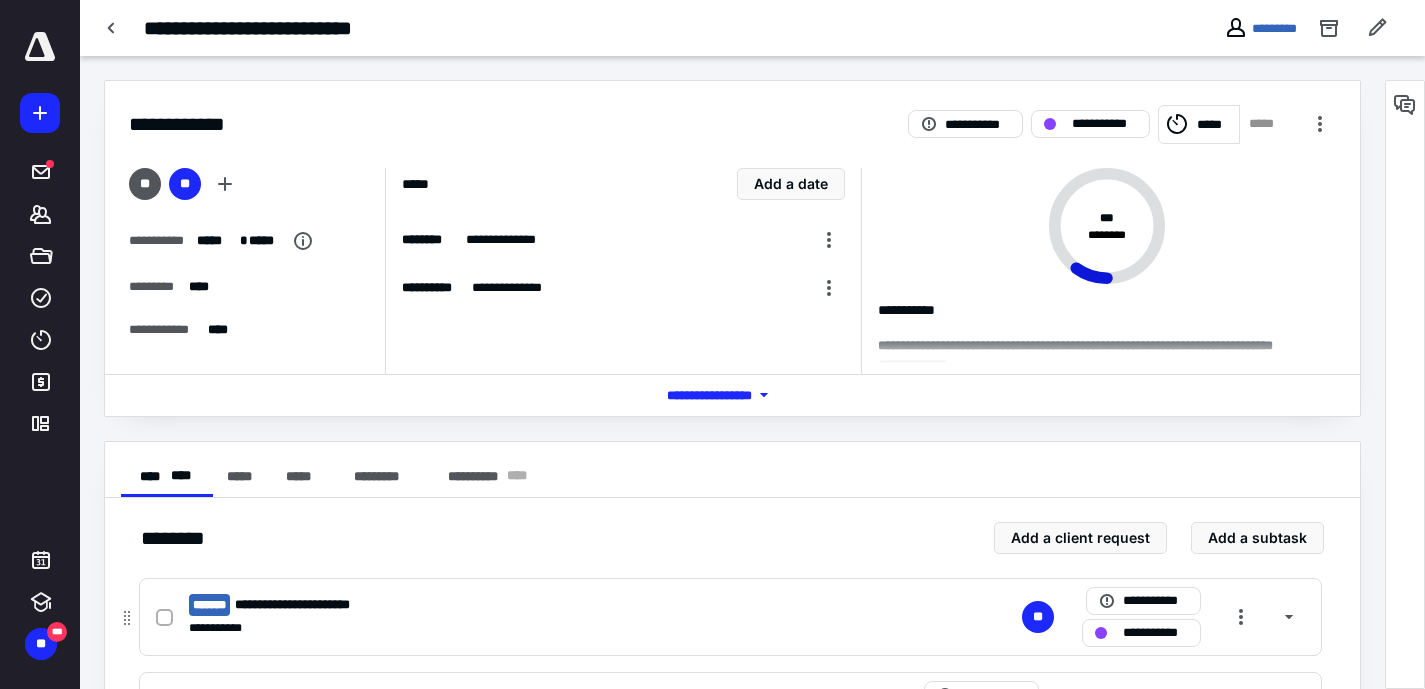 click on "**********" at bounding box center [468, 605] 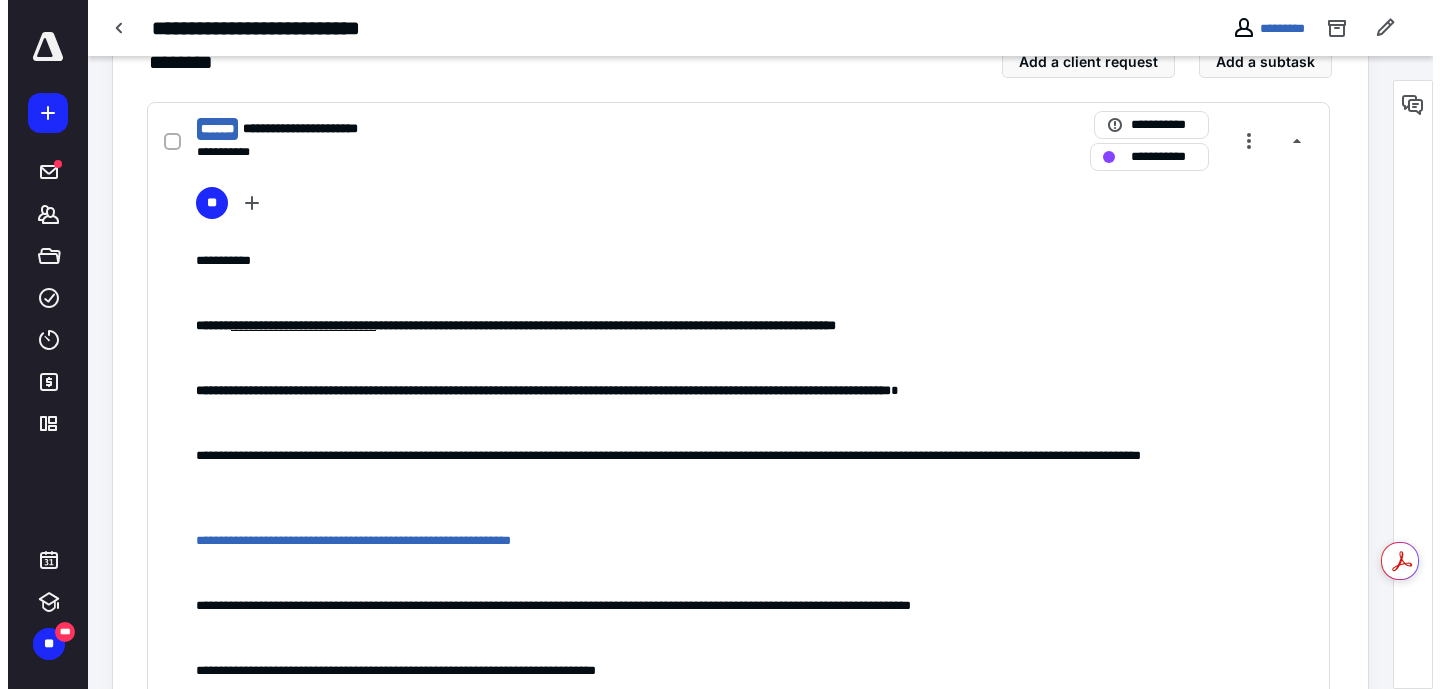 scroll, scrollTop: 474, scrollLeft: 0, axis: vertical 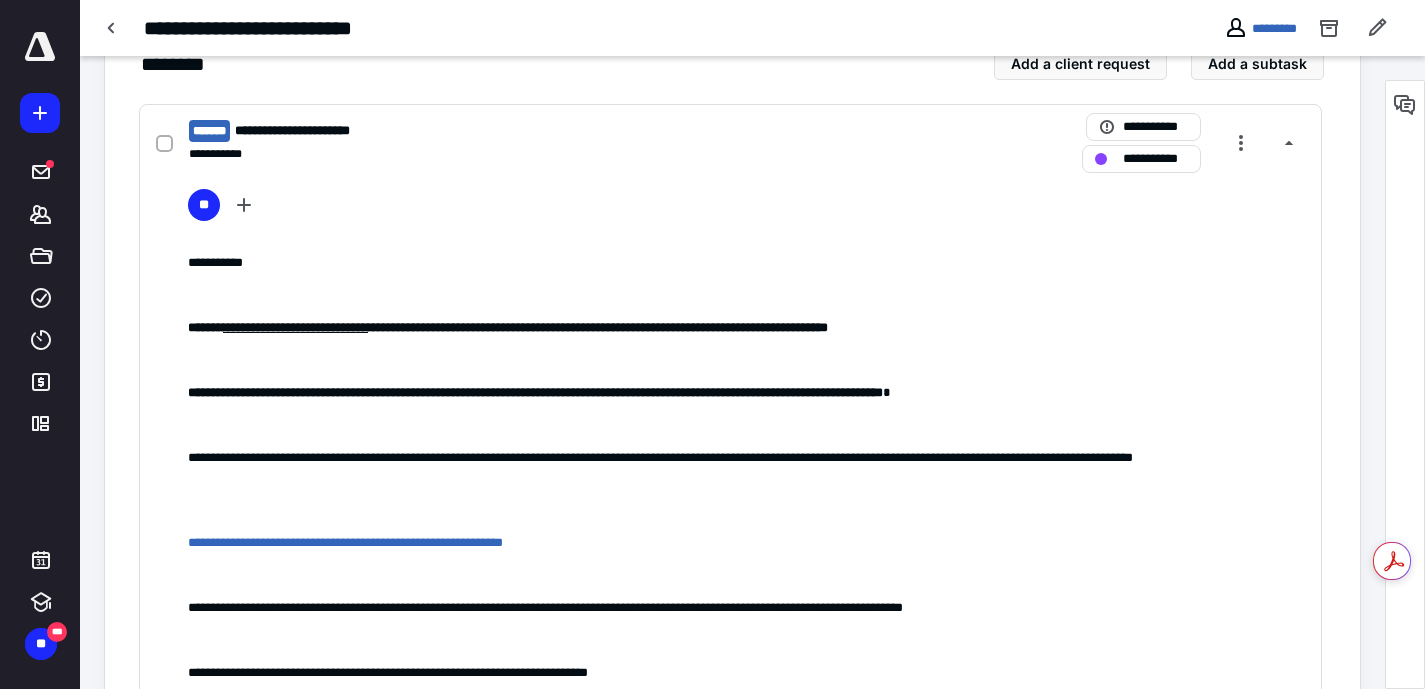 click on "**********" at bounding box center [752, 28] 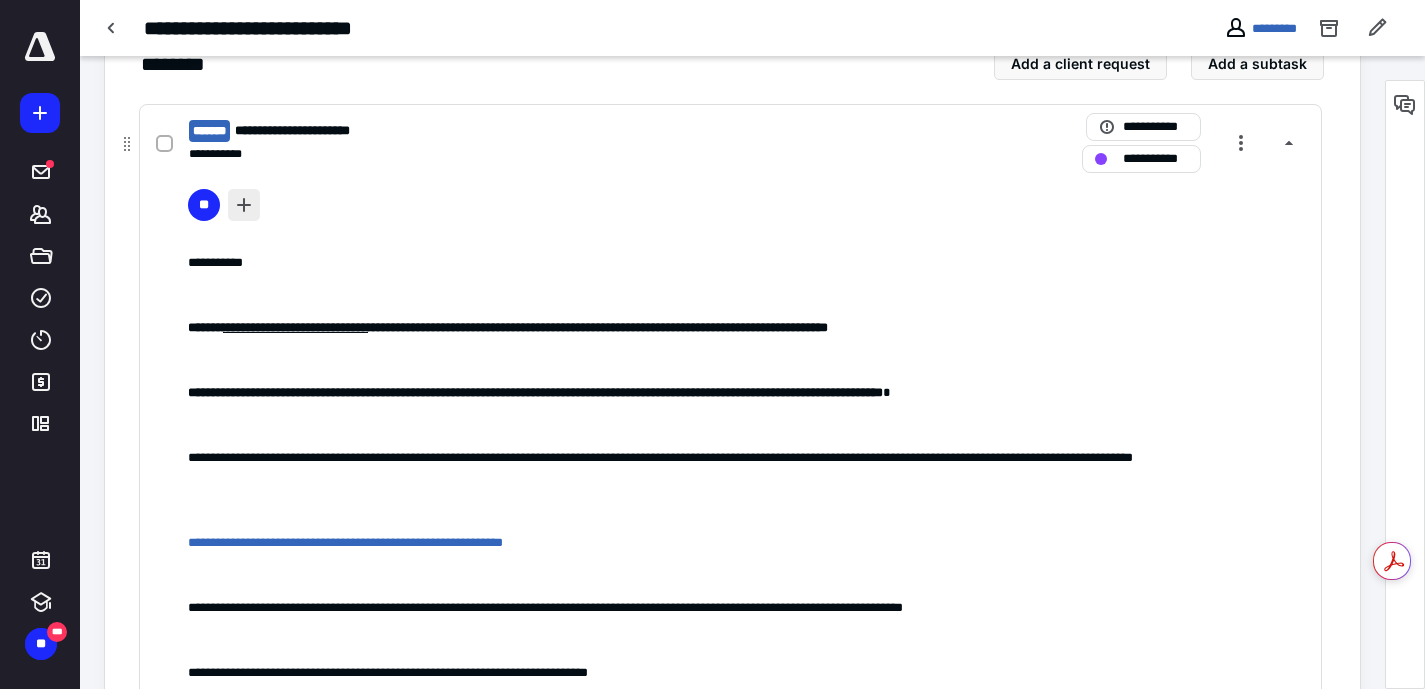 click at bounding box center [244, 205] 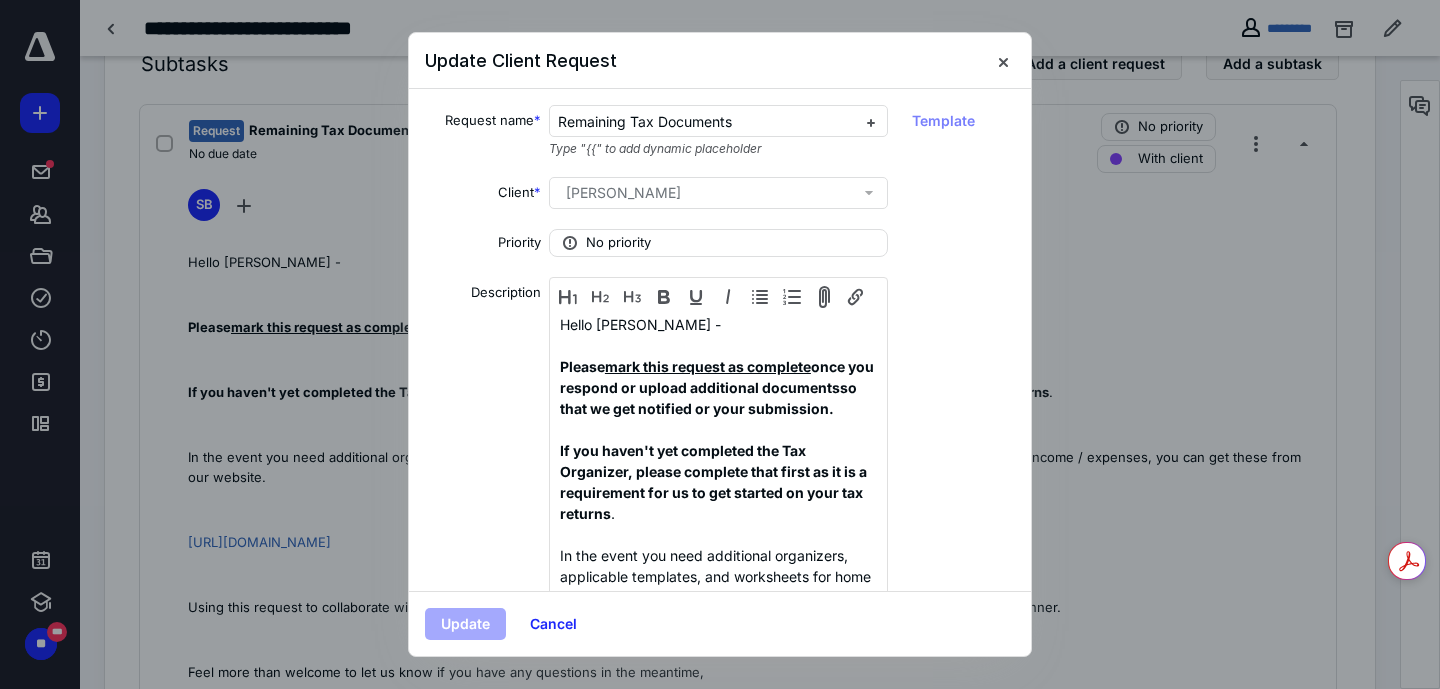click on "Sam Macke" at bounding box center [623, 193] 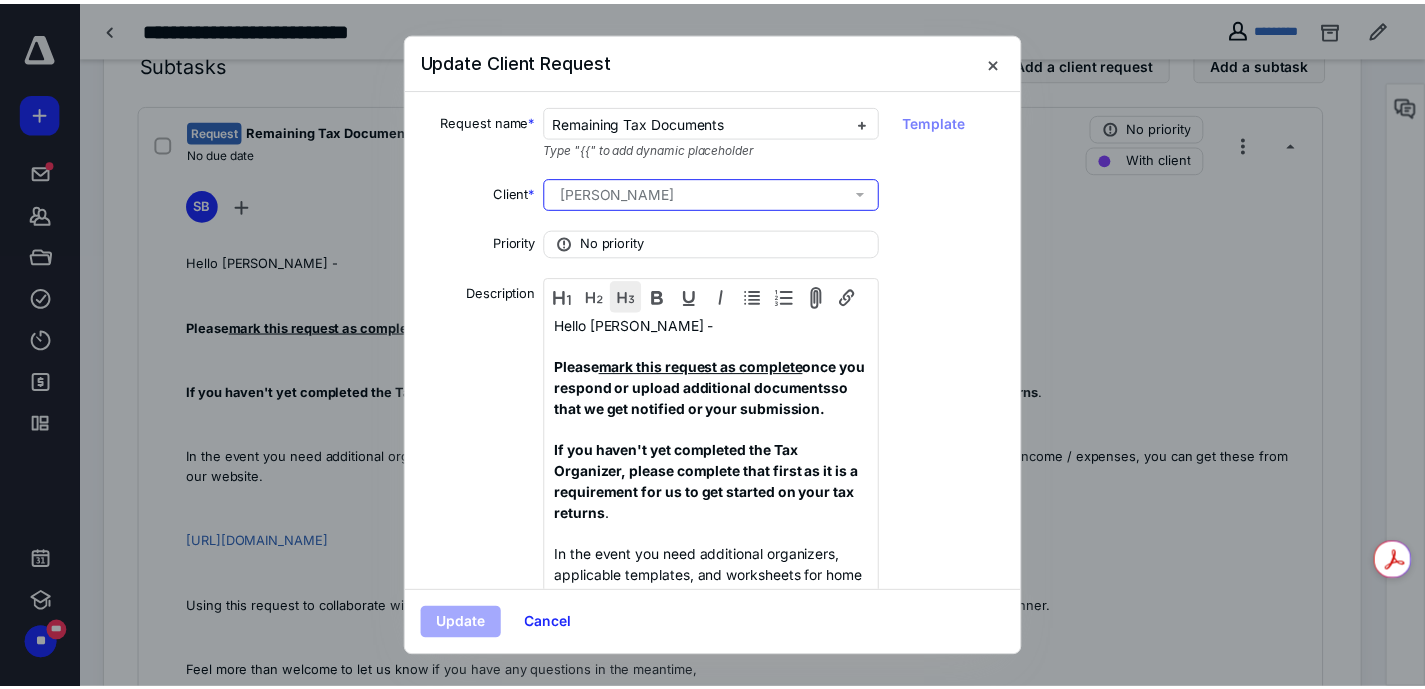 scroll, scrollTop: 641, scrollLeft: 0, axis: vertical 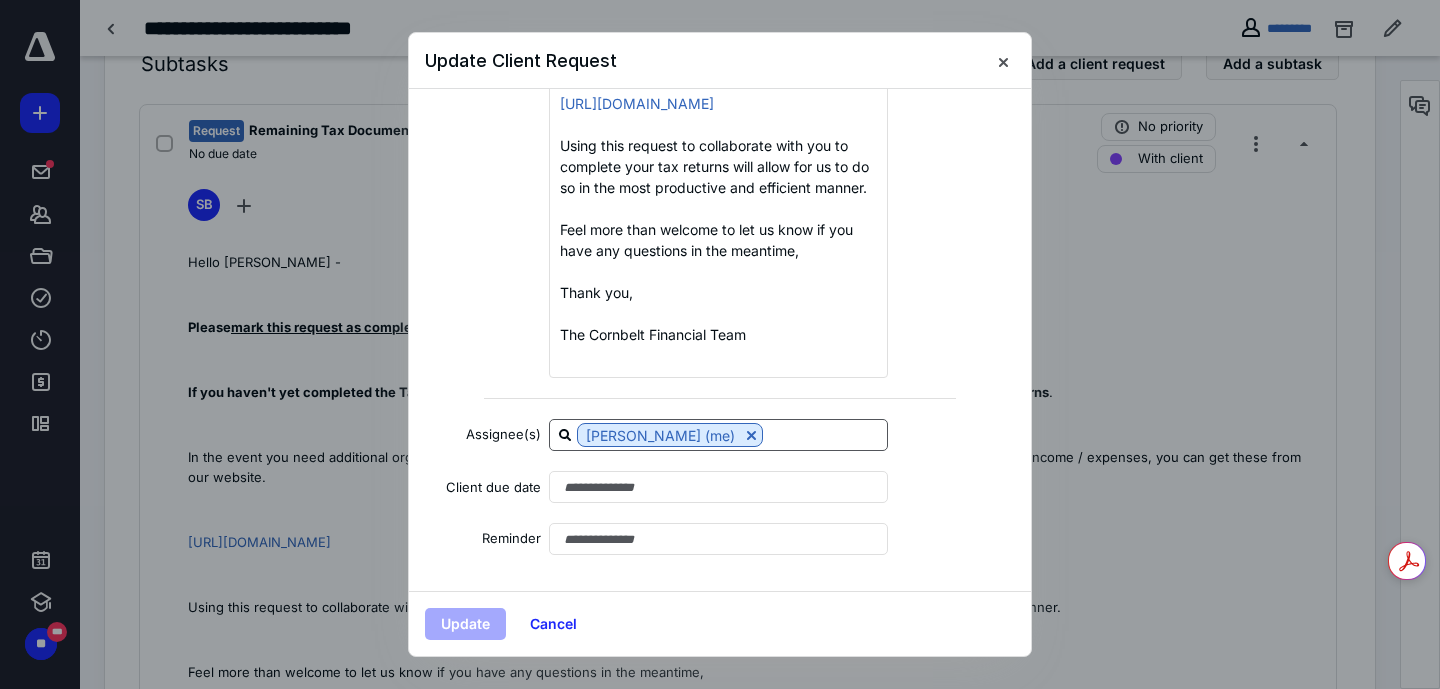 click at bounding box center (825, 434) 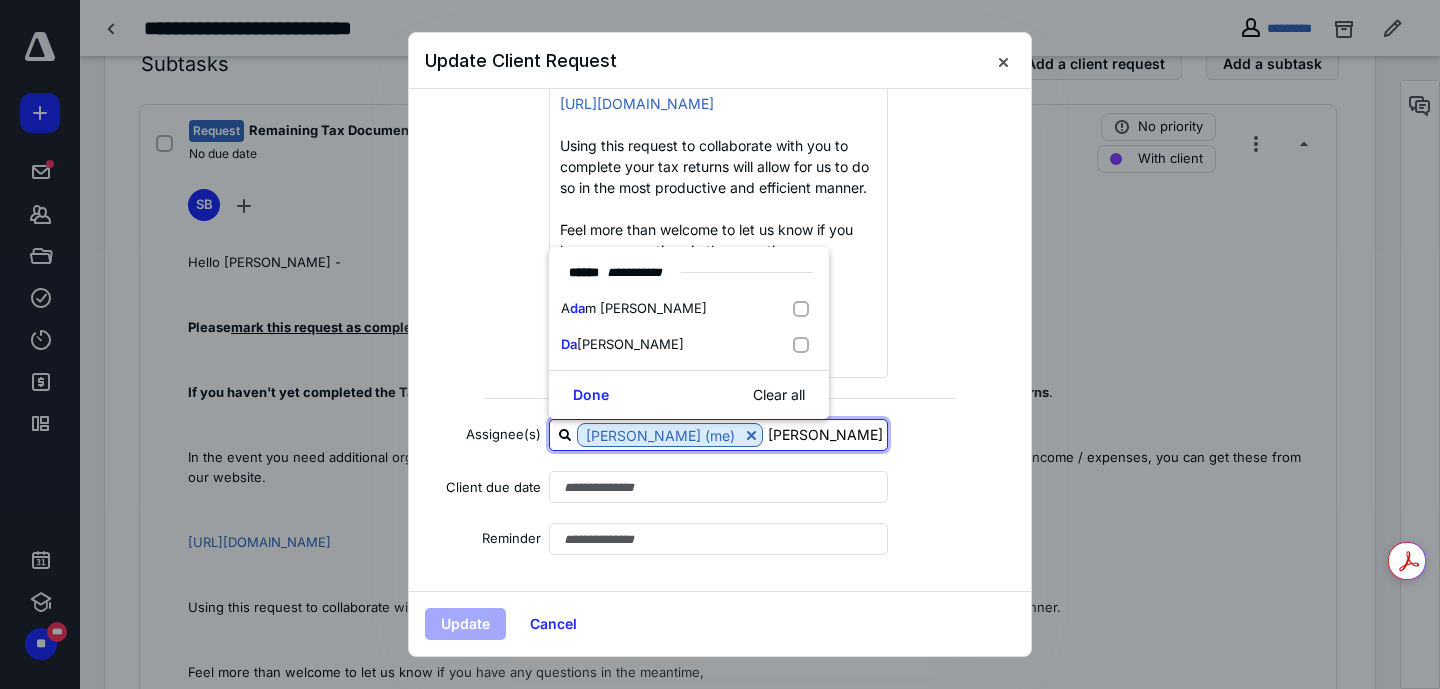 type on "dana" 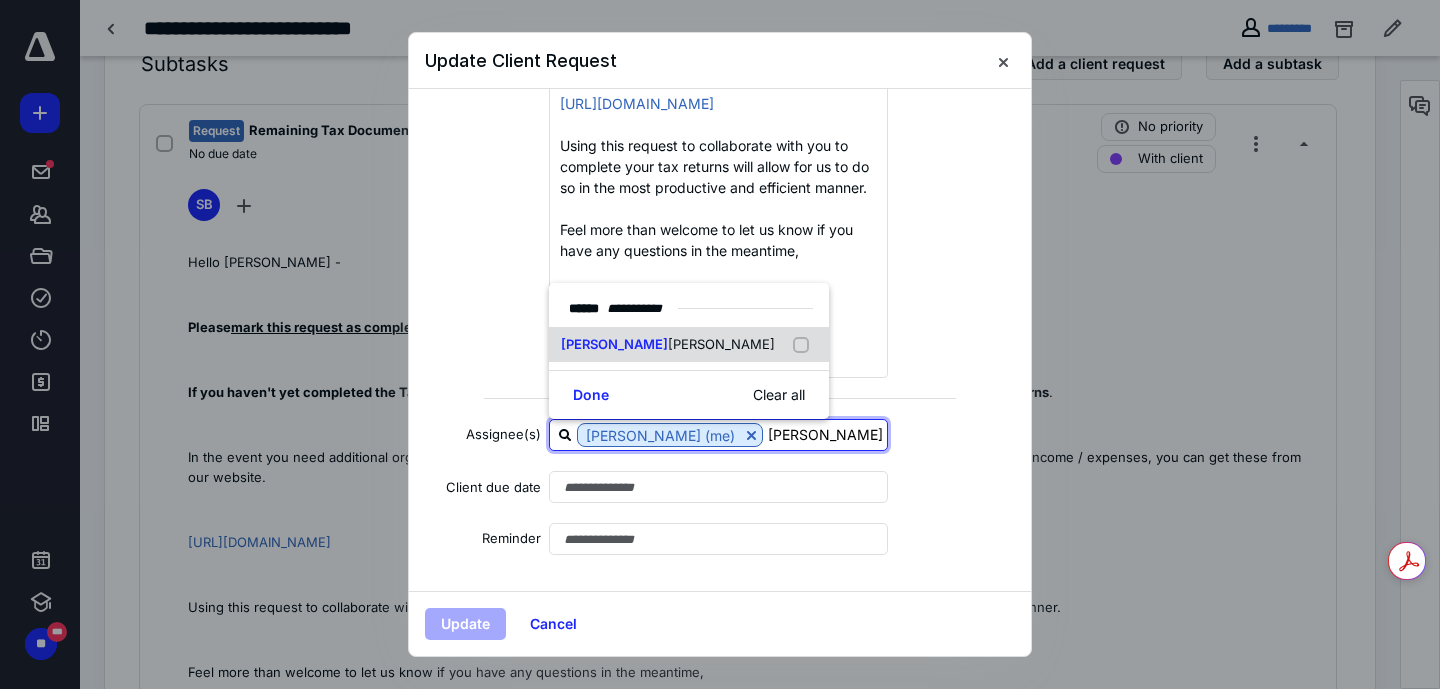 click on "Dana  Olsen" at bounding box center [689, 345] 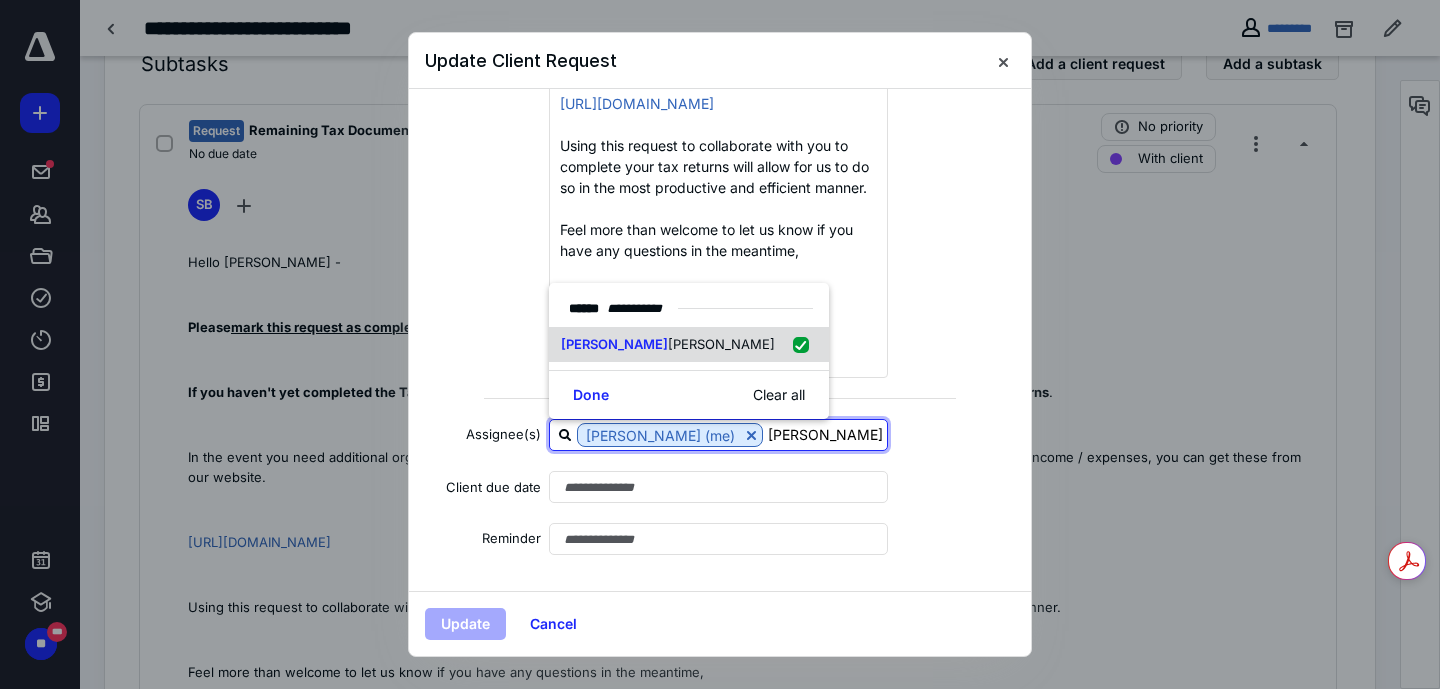 checkbox on "true" 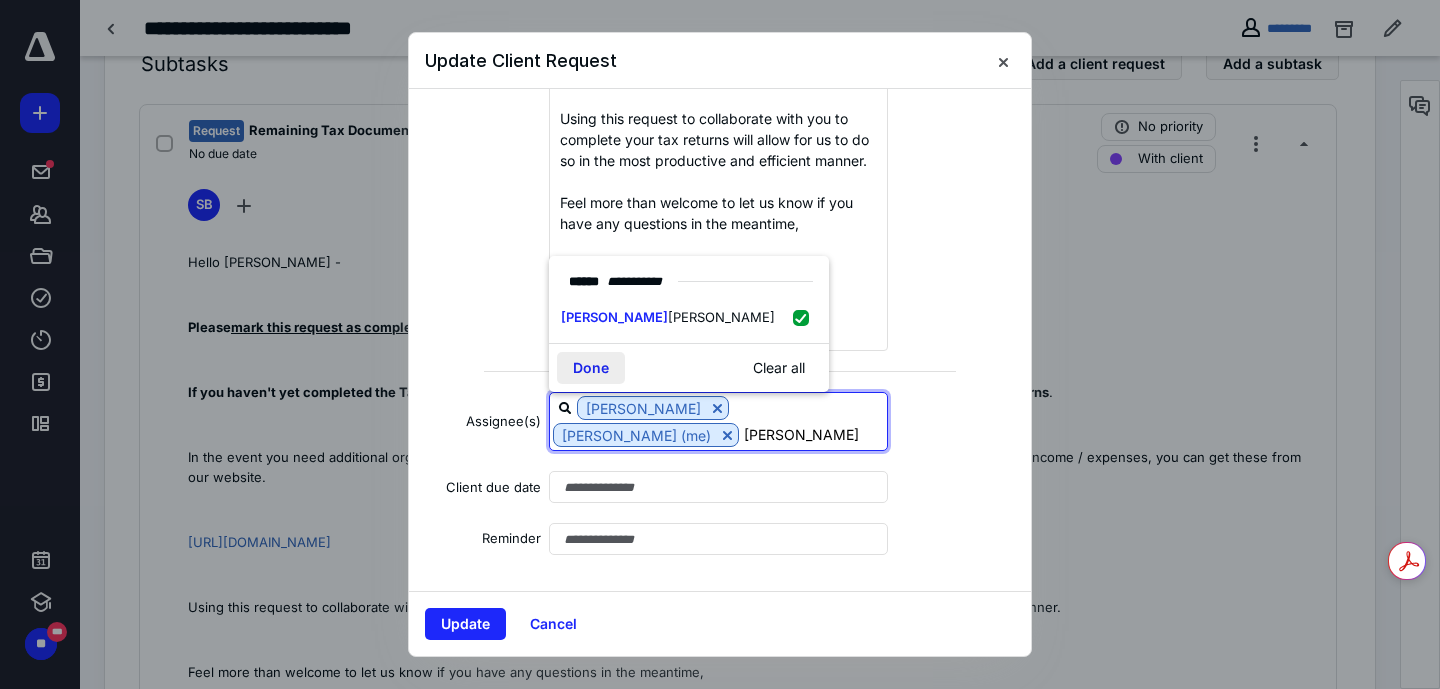 type on "dana" 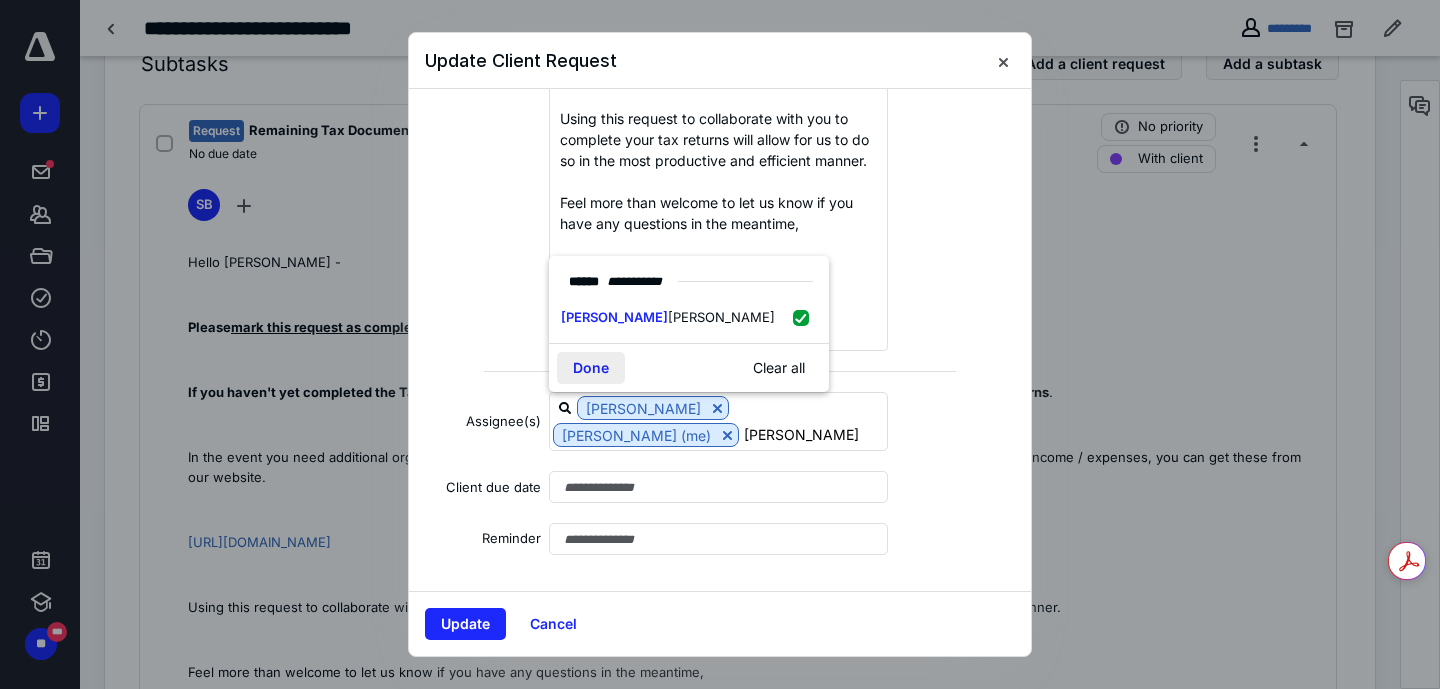 click on "Done" at bounding box center [591, 368] 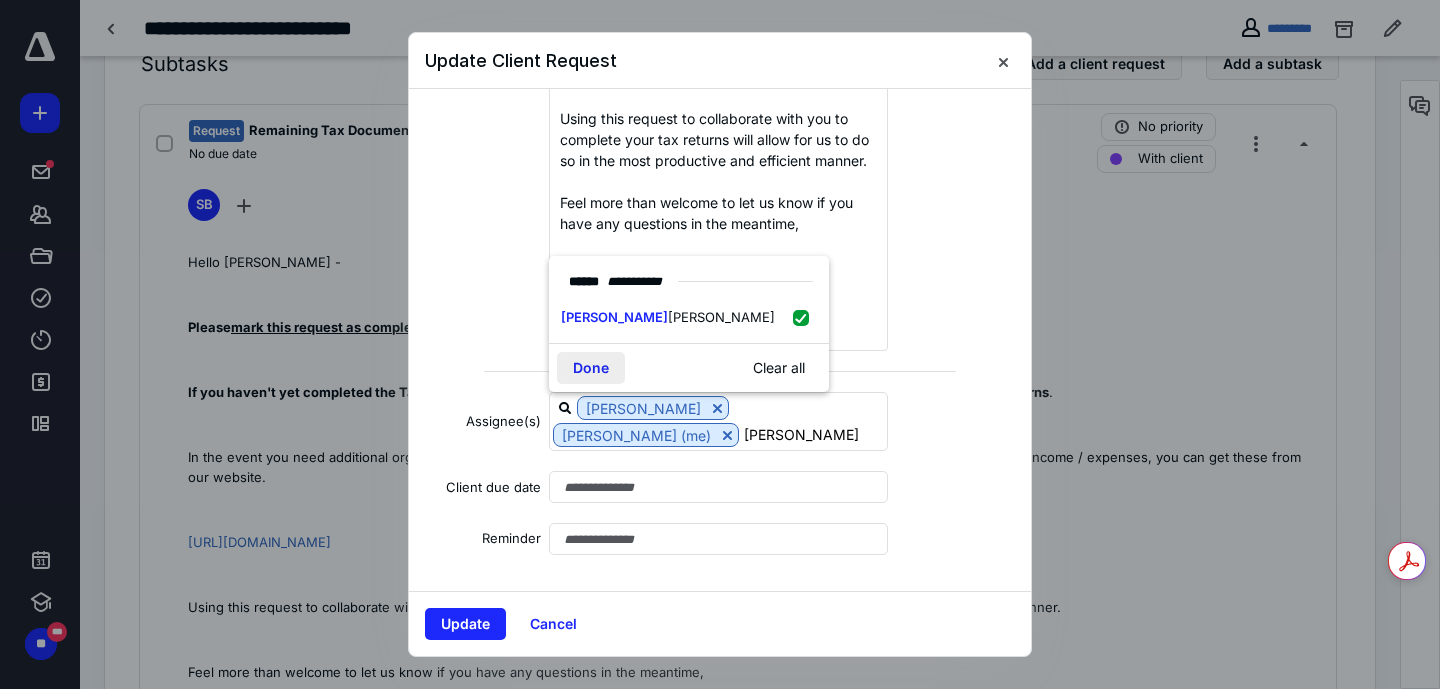 type 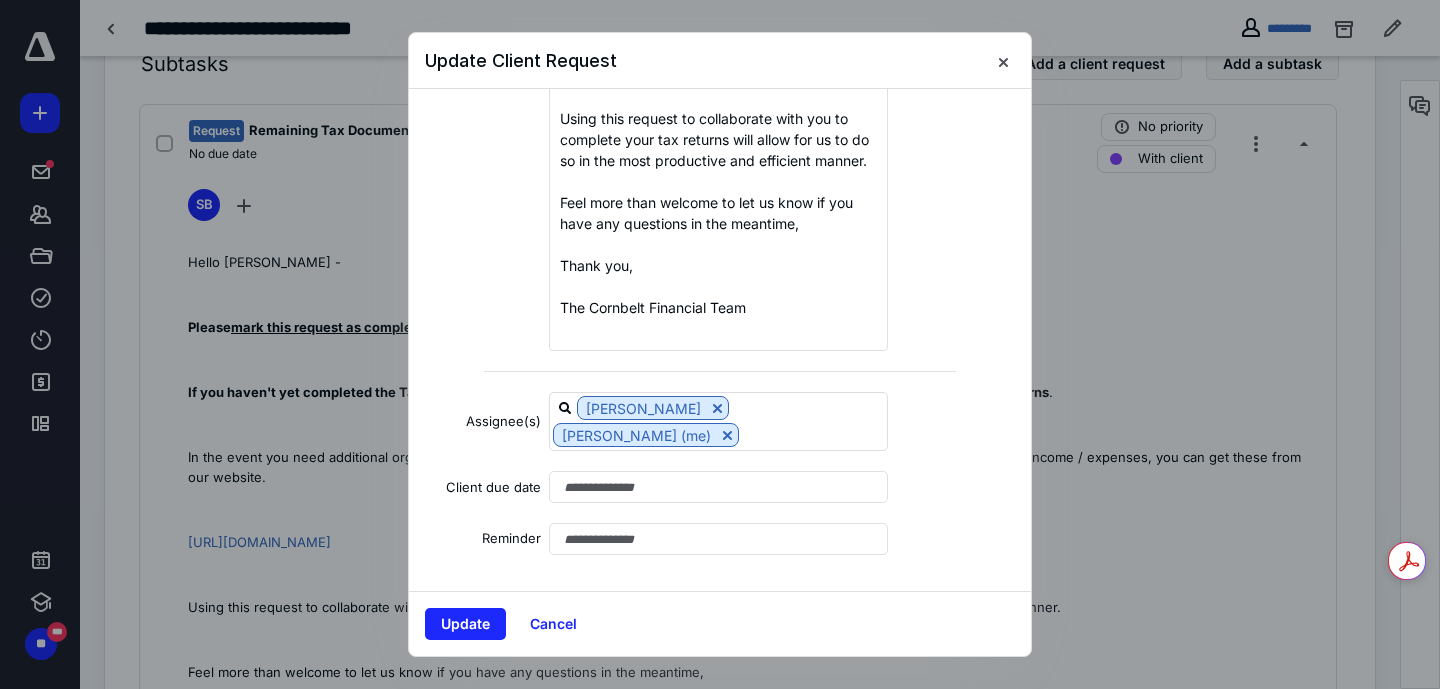 click on "Update Cancel" at bounding box center [720, 623] 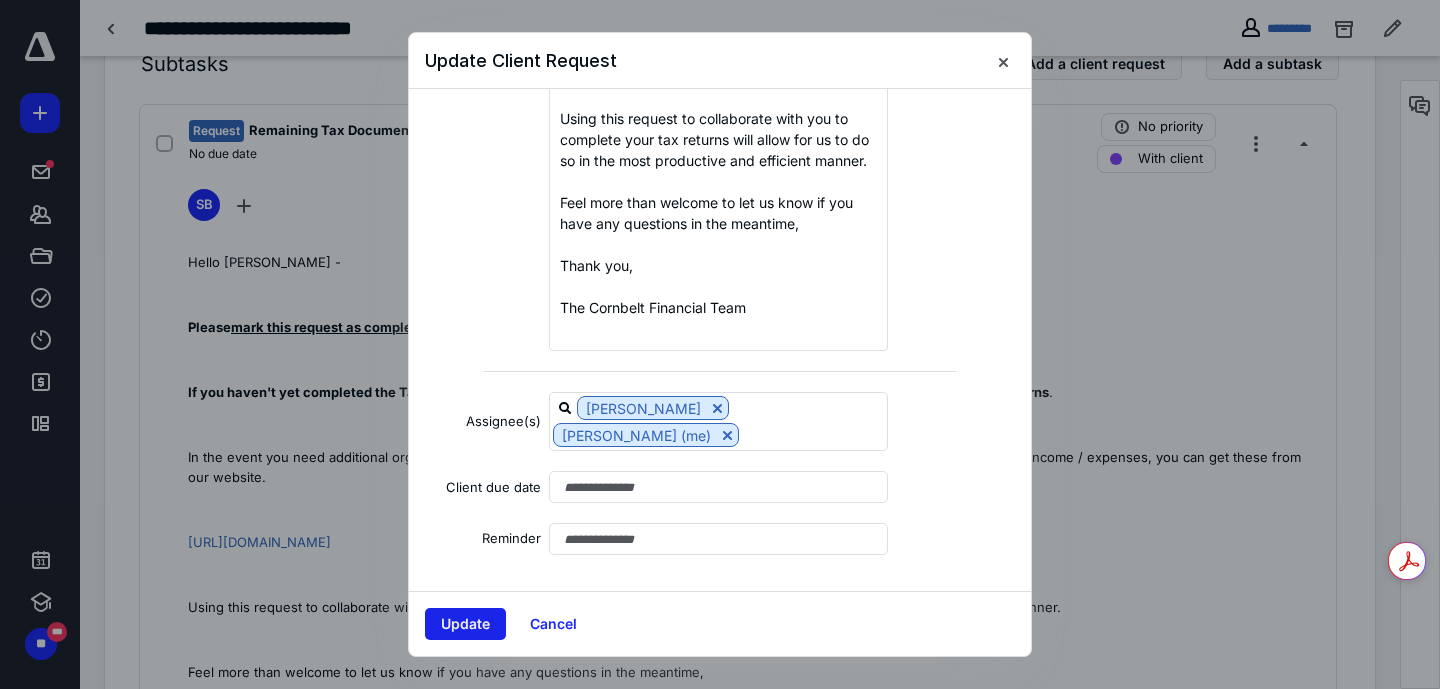 click on "Update" at bounding box center [465, 624] 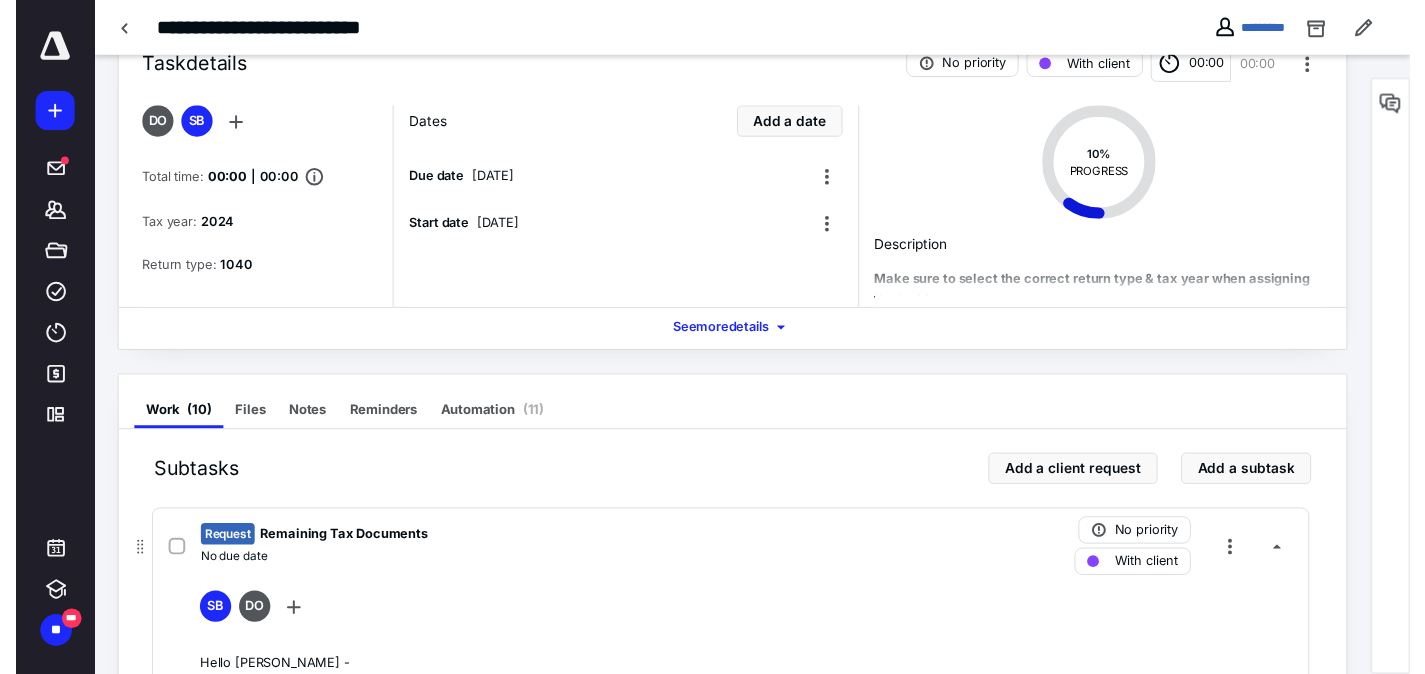 scroll, scrollTop: 0, scrollLeft: 0, axis: both 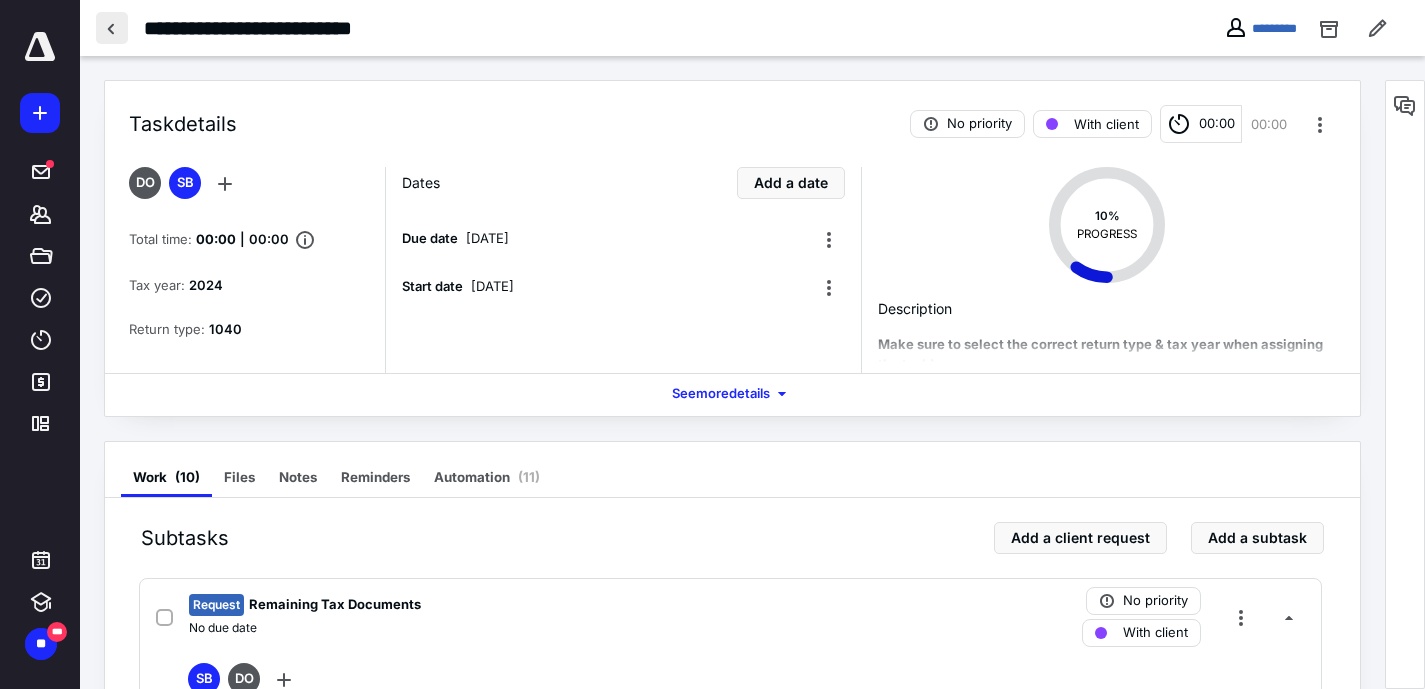click at bounding box center [112, 28] 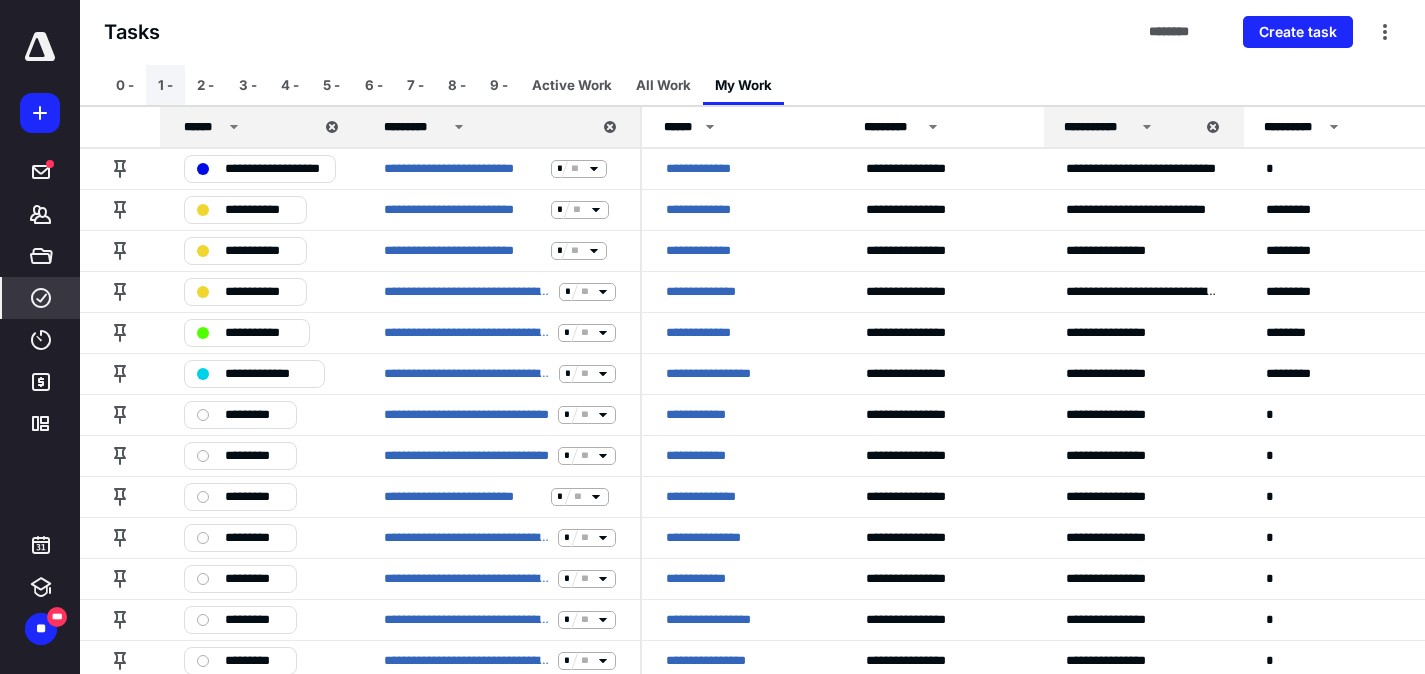 click on "1 -" at bounding box center [165, 85] 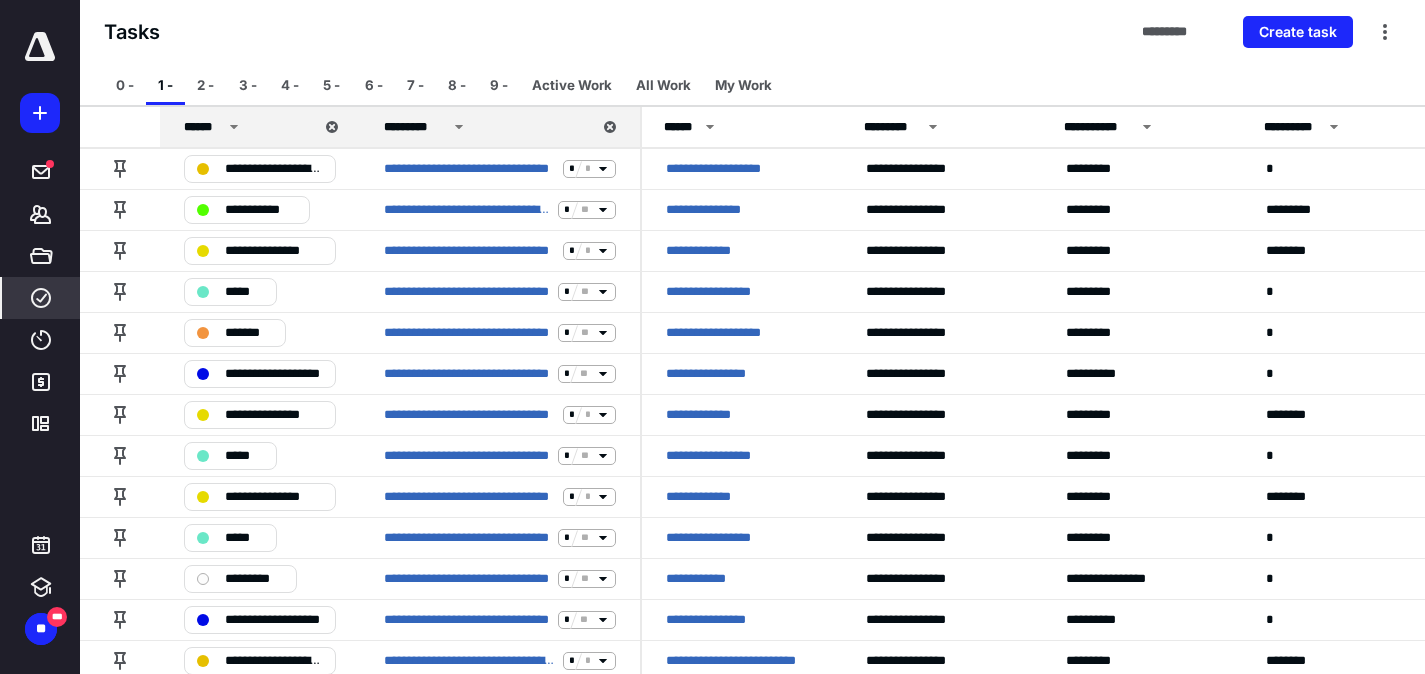 click 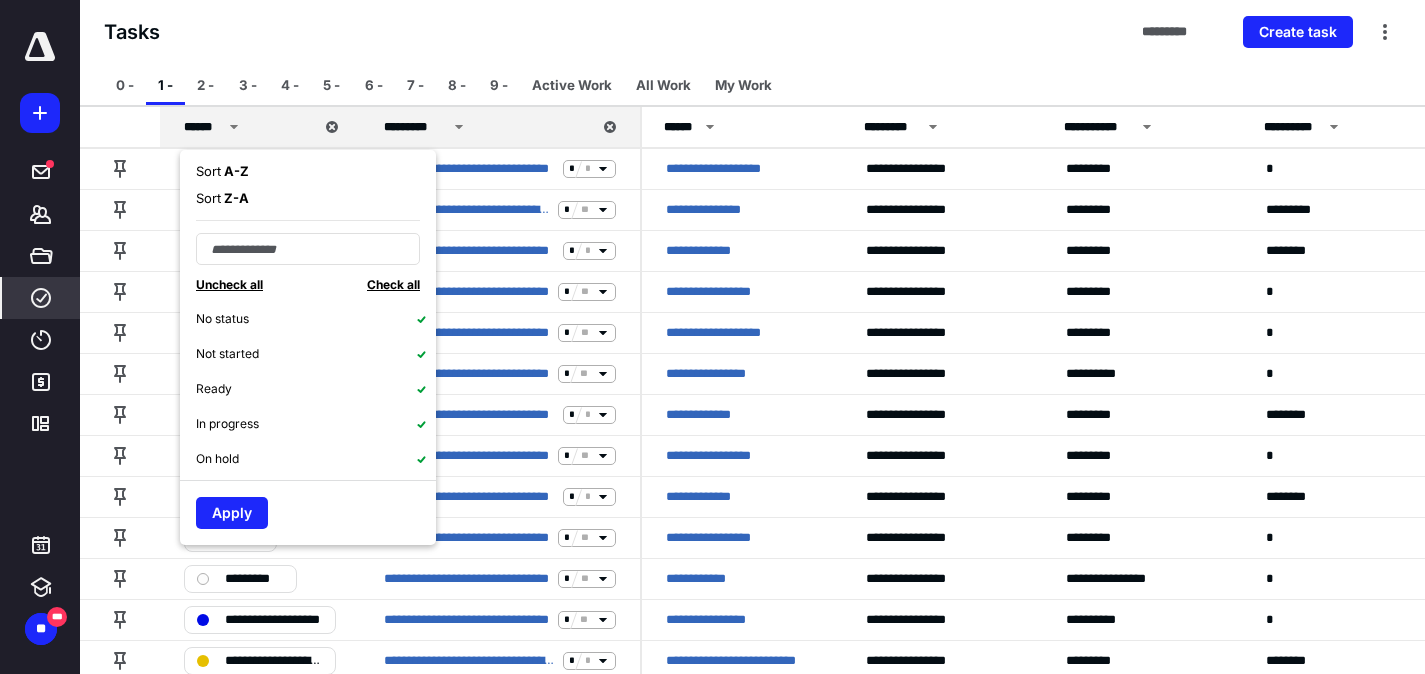 click on "Check all" at bounding box center (393, 284) 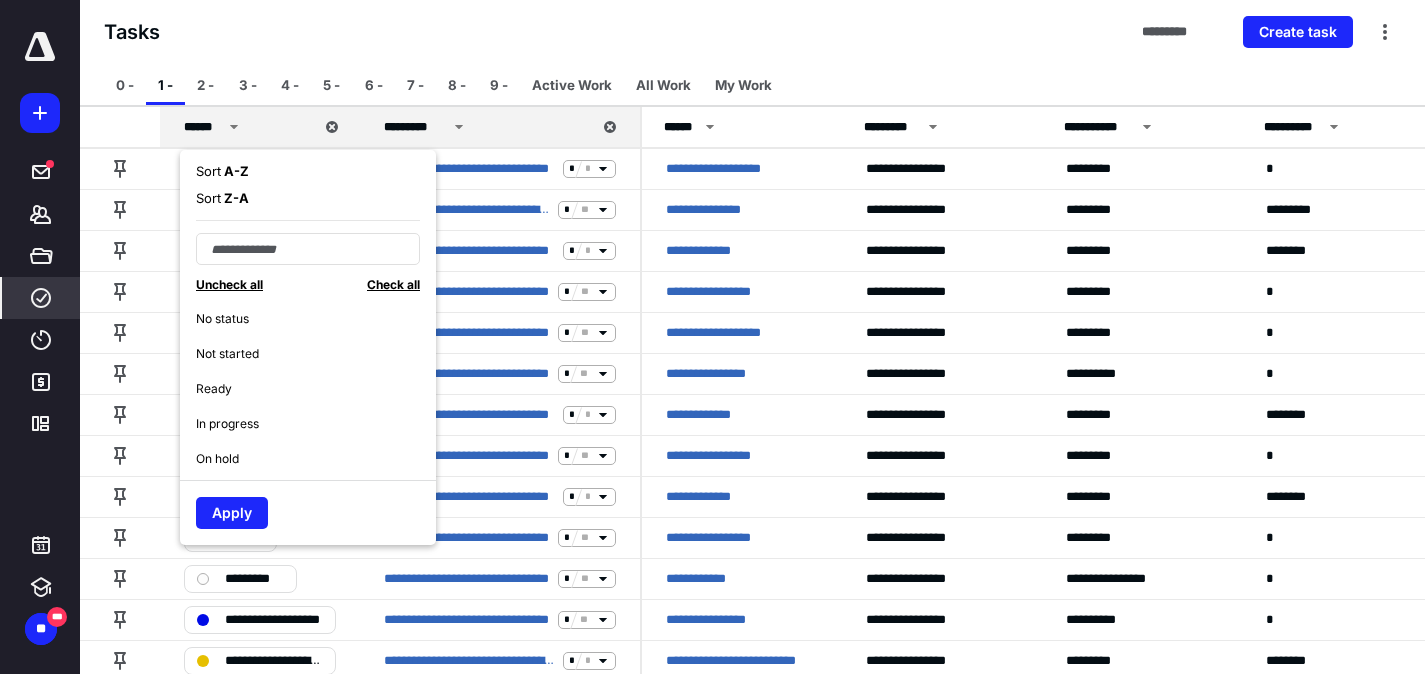 click on "Ready" at bounding box center [316, 388] 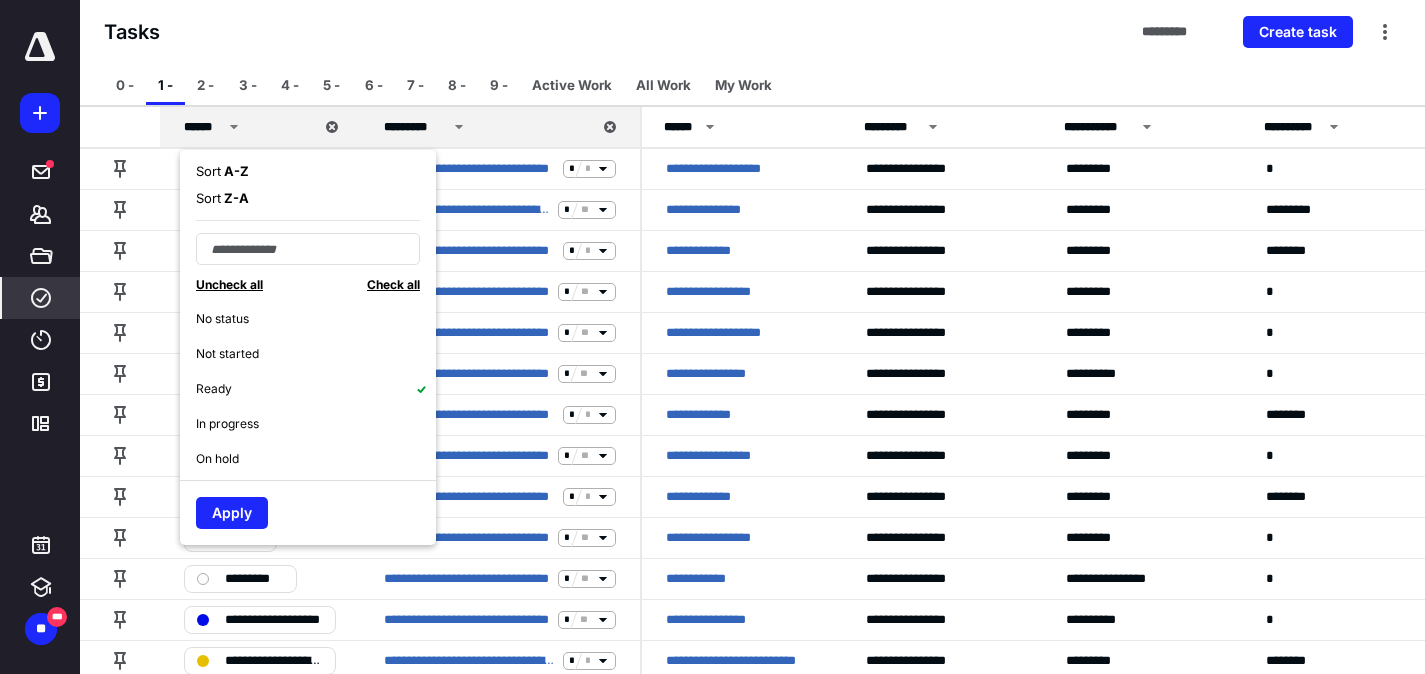 click on "In progress" at bounding box center [227, 424] 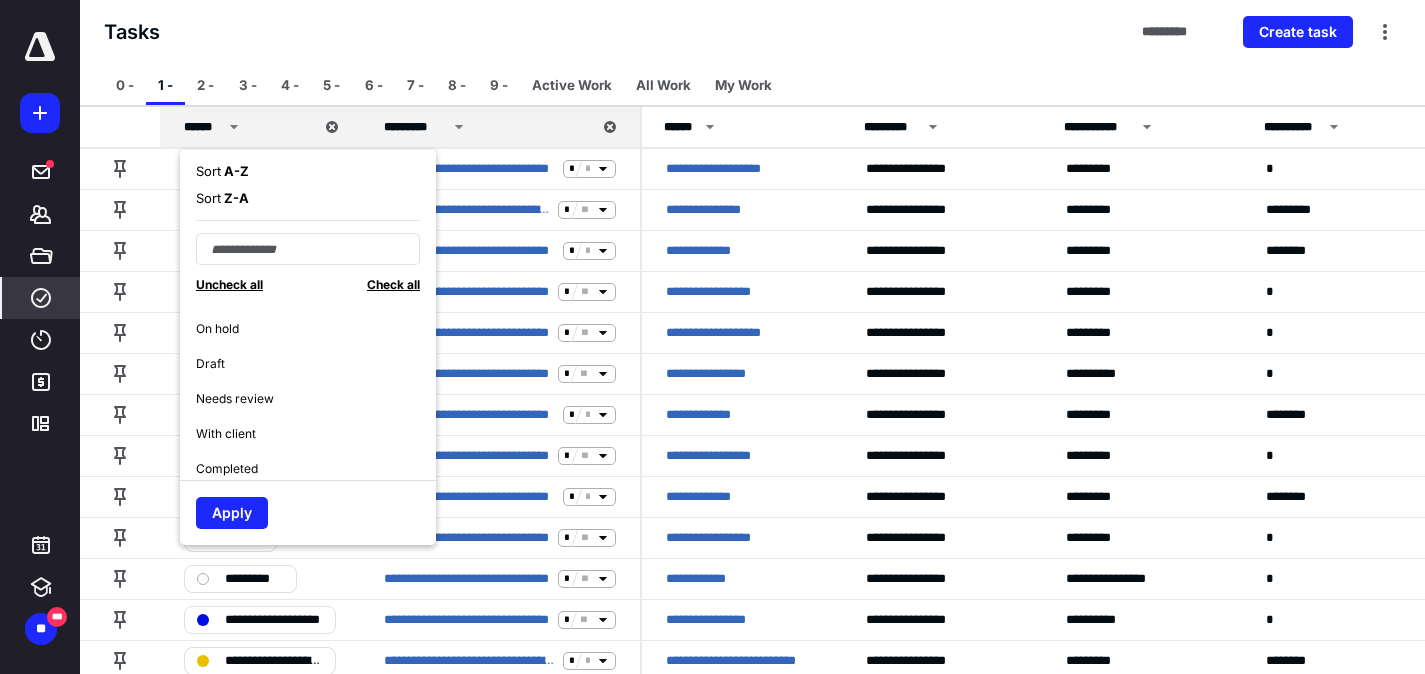 scroll, scrollTop: 134, scrollLeft: 0, axis: vertical 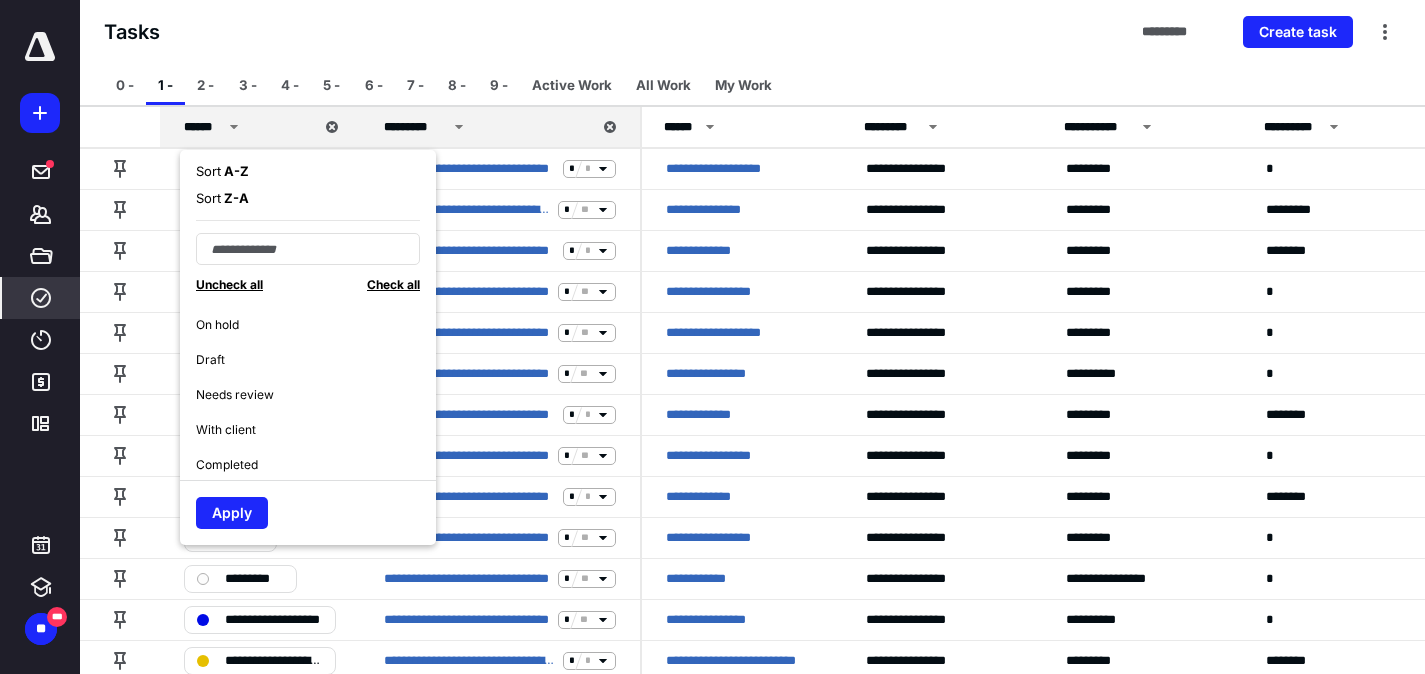 drag, startPoint x: 258, startPoint y: 425, endPoint x: 265, endPoint y: 416, distance: 11.401754 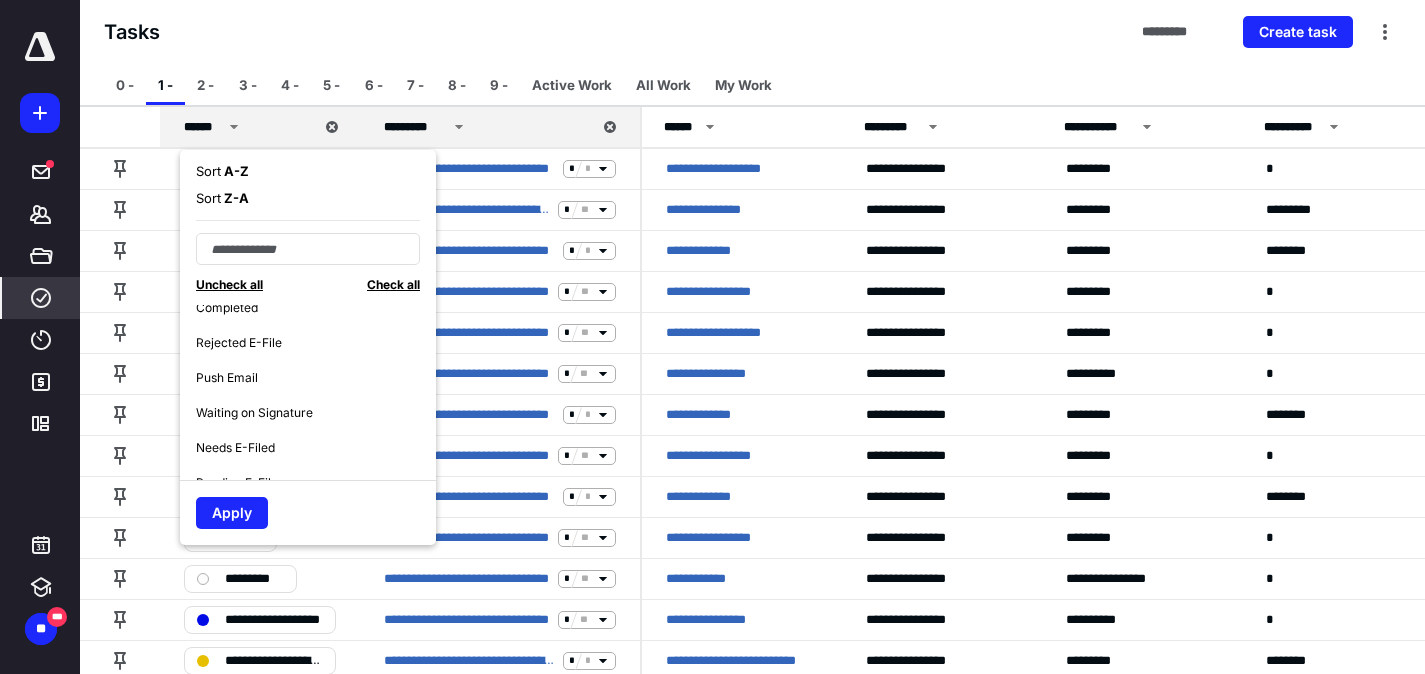 scroll, scrollTop: 292, scrollLeft: 0, axis: vertical 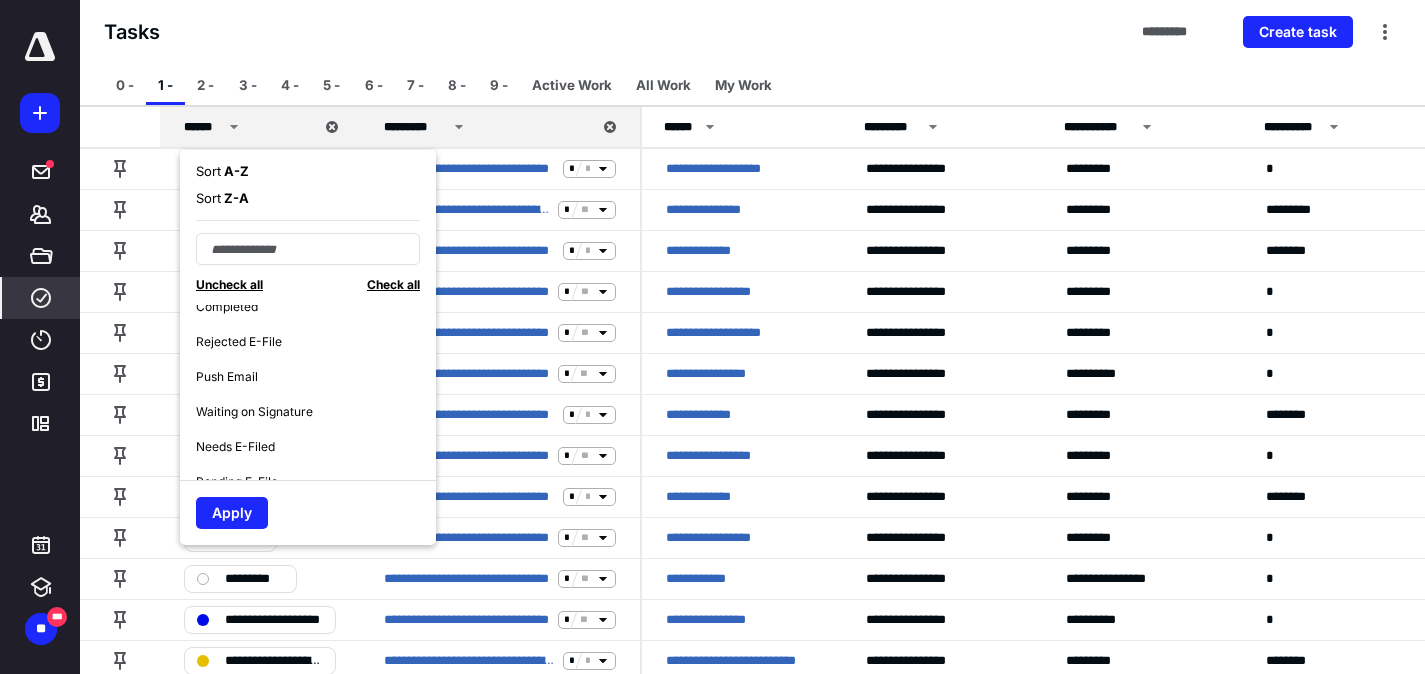 click on "Push Email" at bounding box center (227, 377) 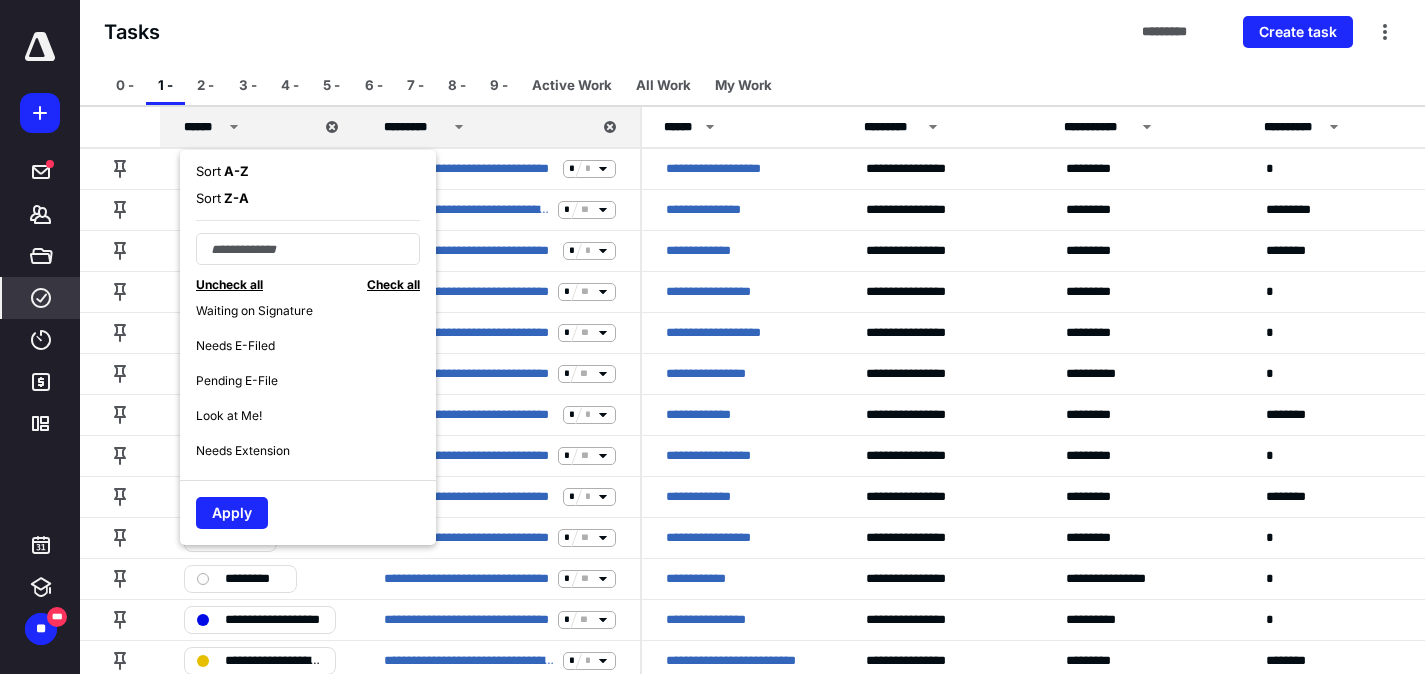 scroll, scrollTop: 422, scrollLeft: 0, axis: vertical 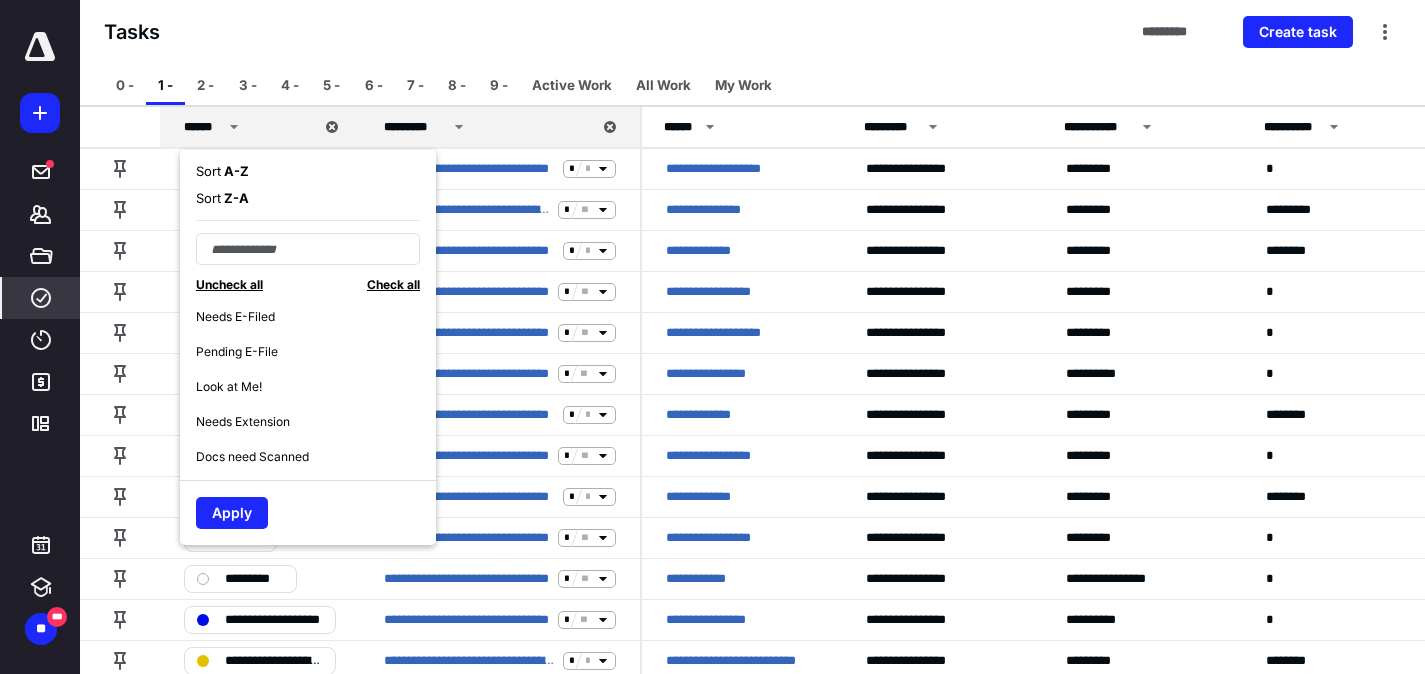 click on "Look at Me!" at bounding box center (229, 387) 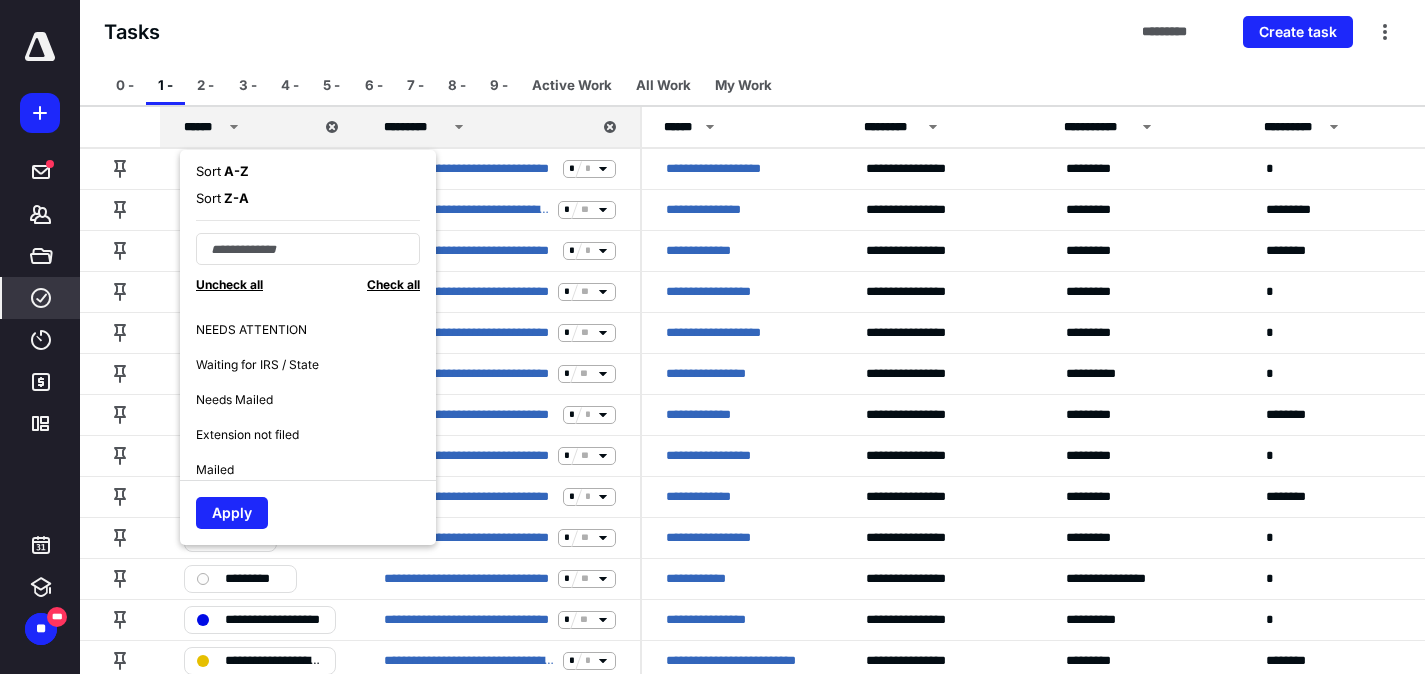 scroll, scrollTop: 690, scrollLeft: 0, axis: vertical 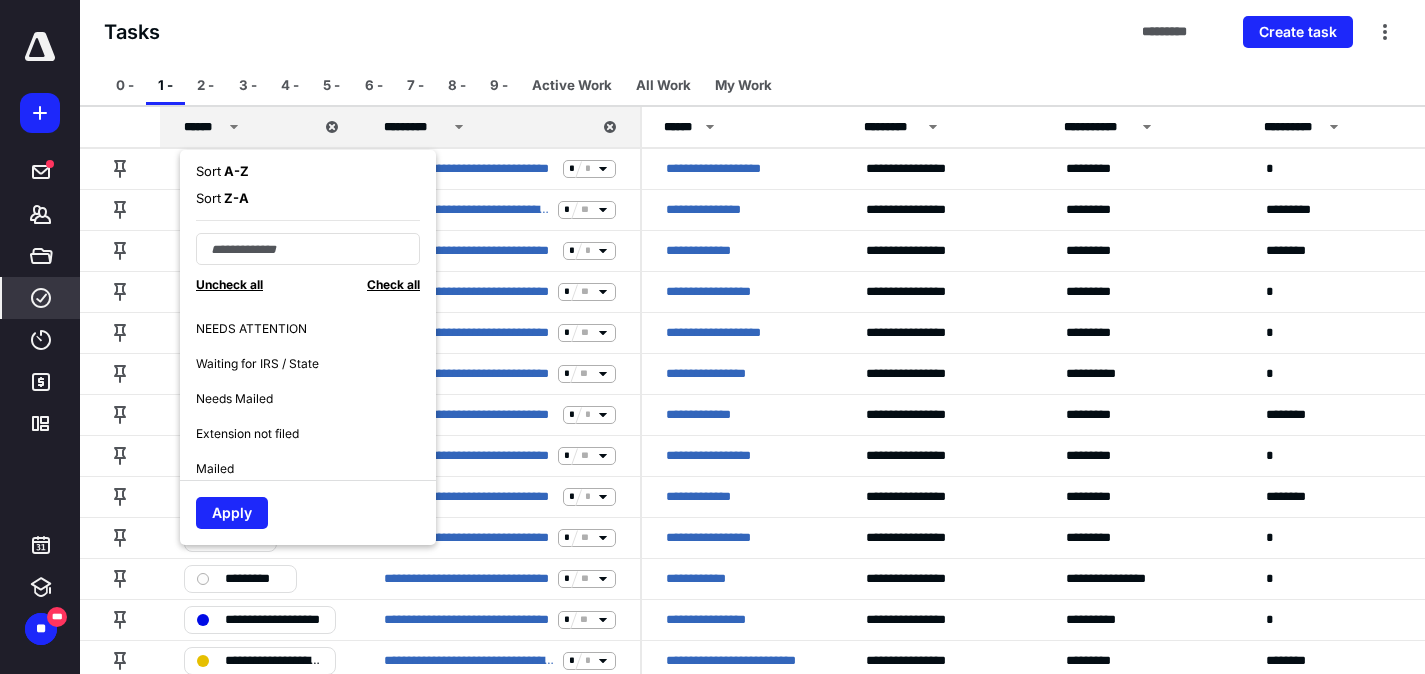 click on "NEEDS ATTENTION" at bounding box center (251, 329) 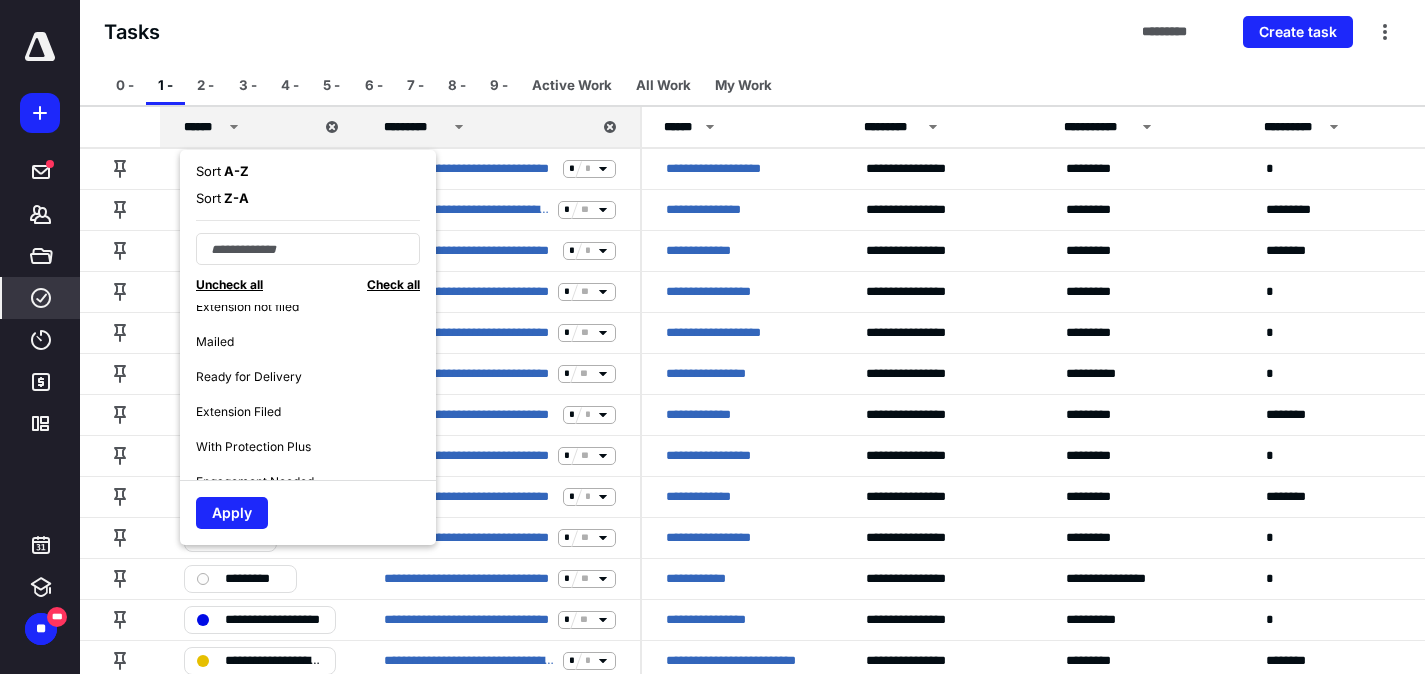 scroll, scrollTop: 840, scrollLeft: 0, axis: vertical 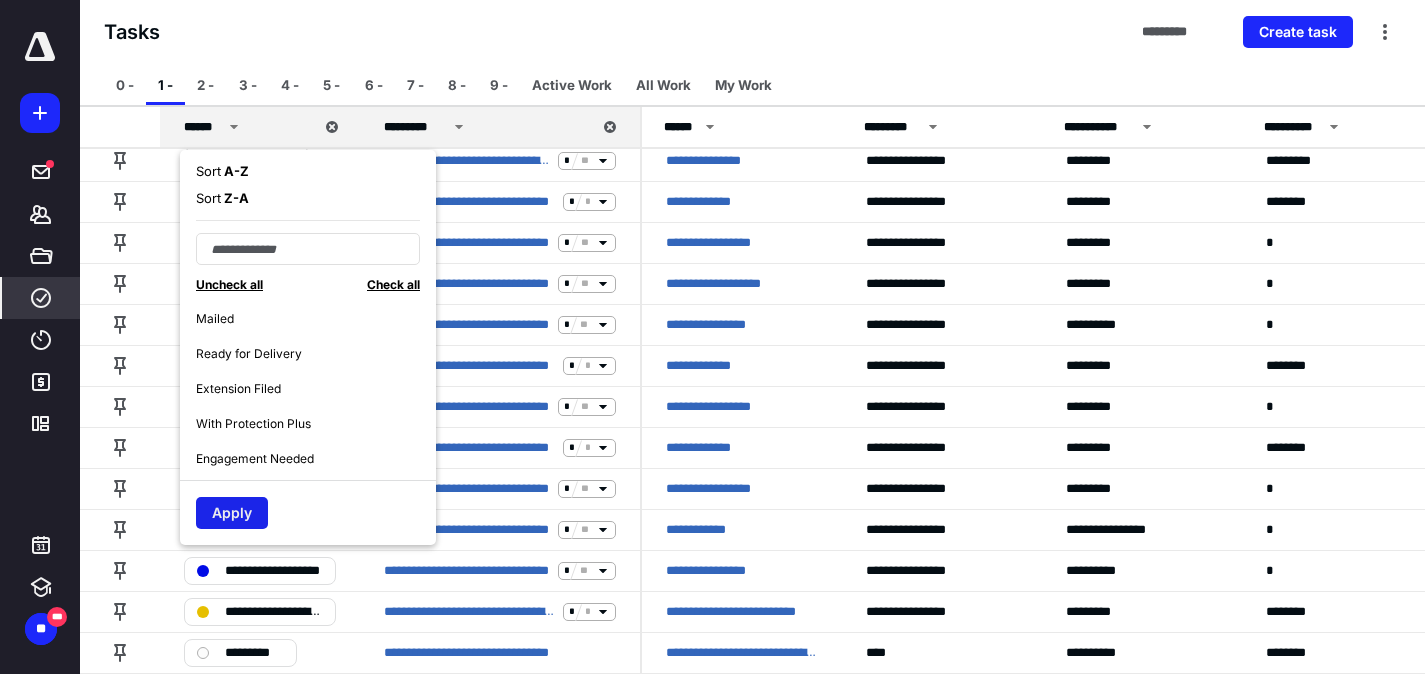 click on "Apply" at bounding box center [232, 513] 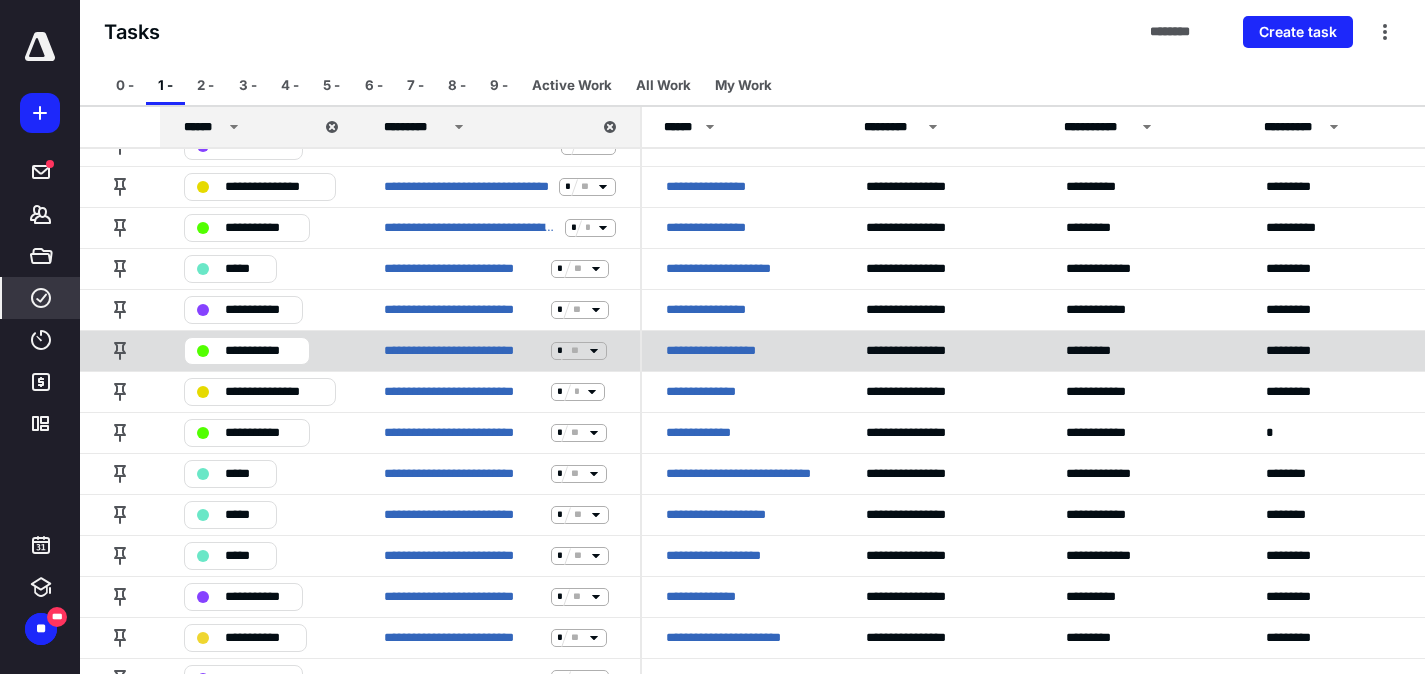 scroll, scrollTop: 525, scrollLeft: 0, axis: vertical 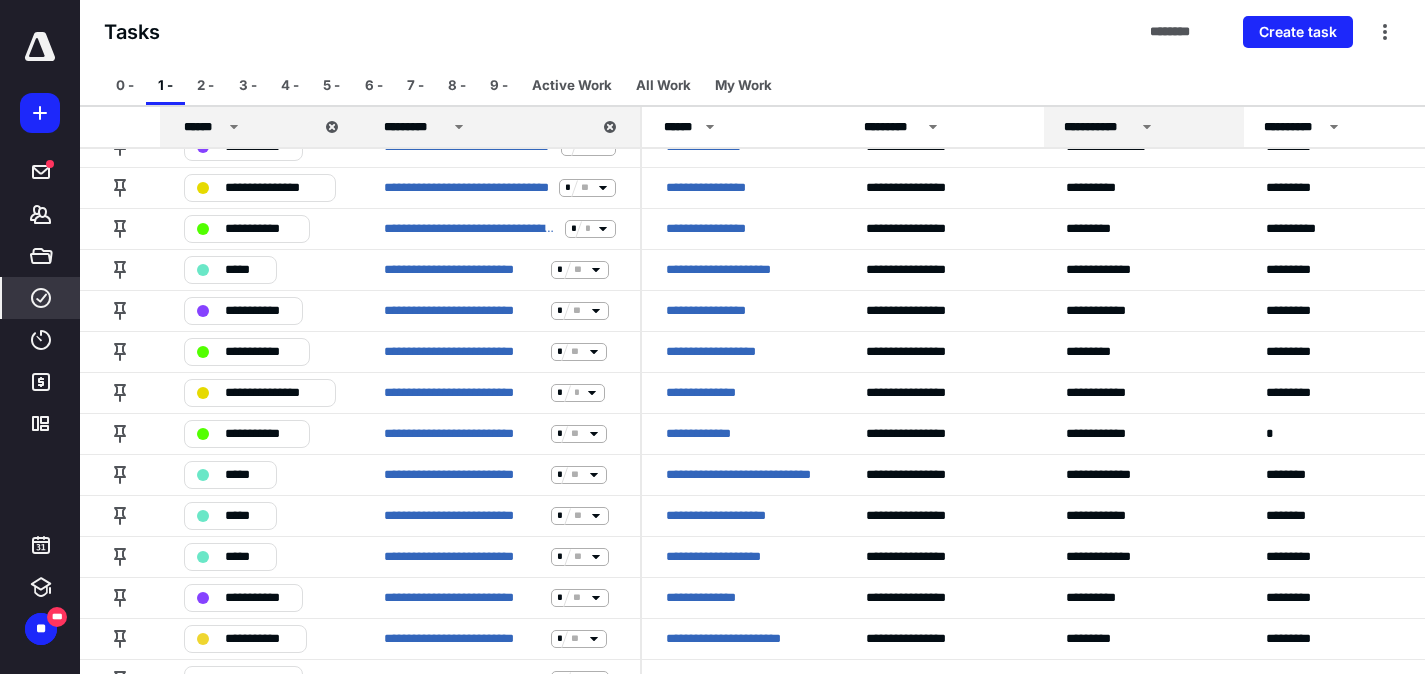 click 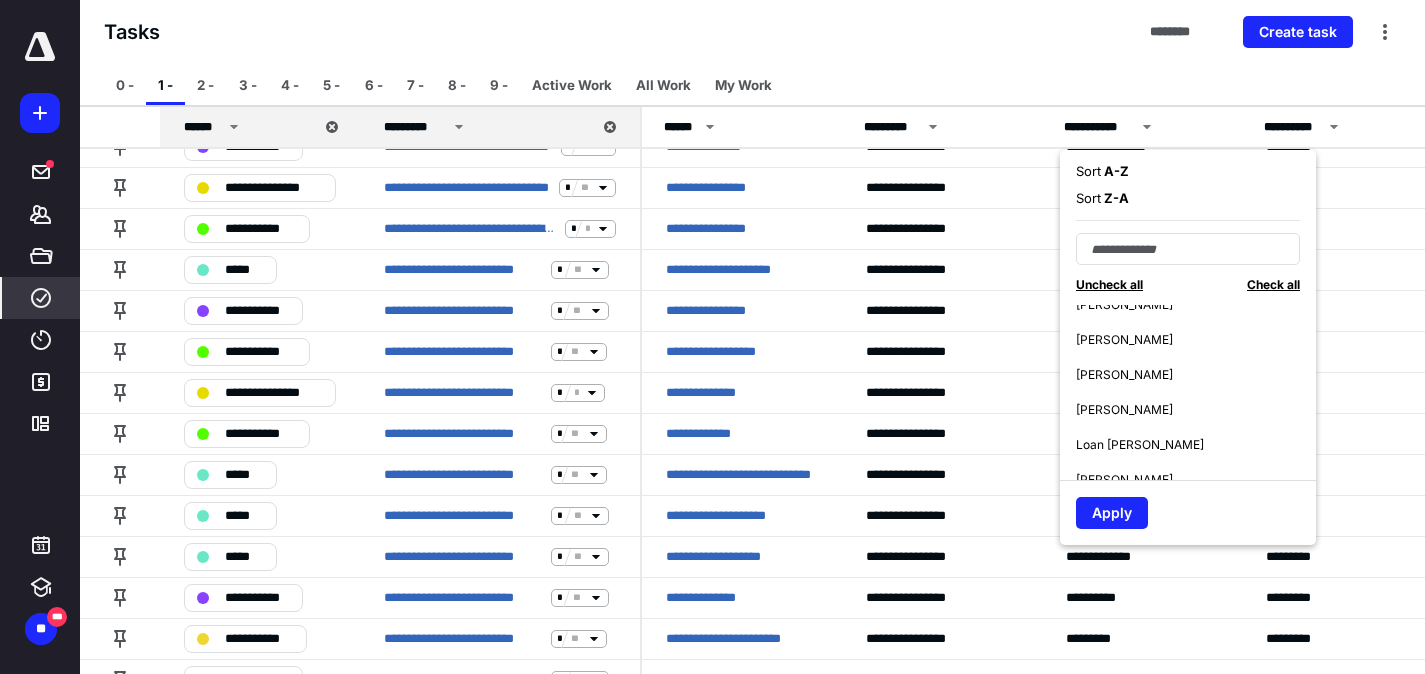 scroll, scrollTop: 76, scrollLeft: 0, axis: vertical 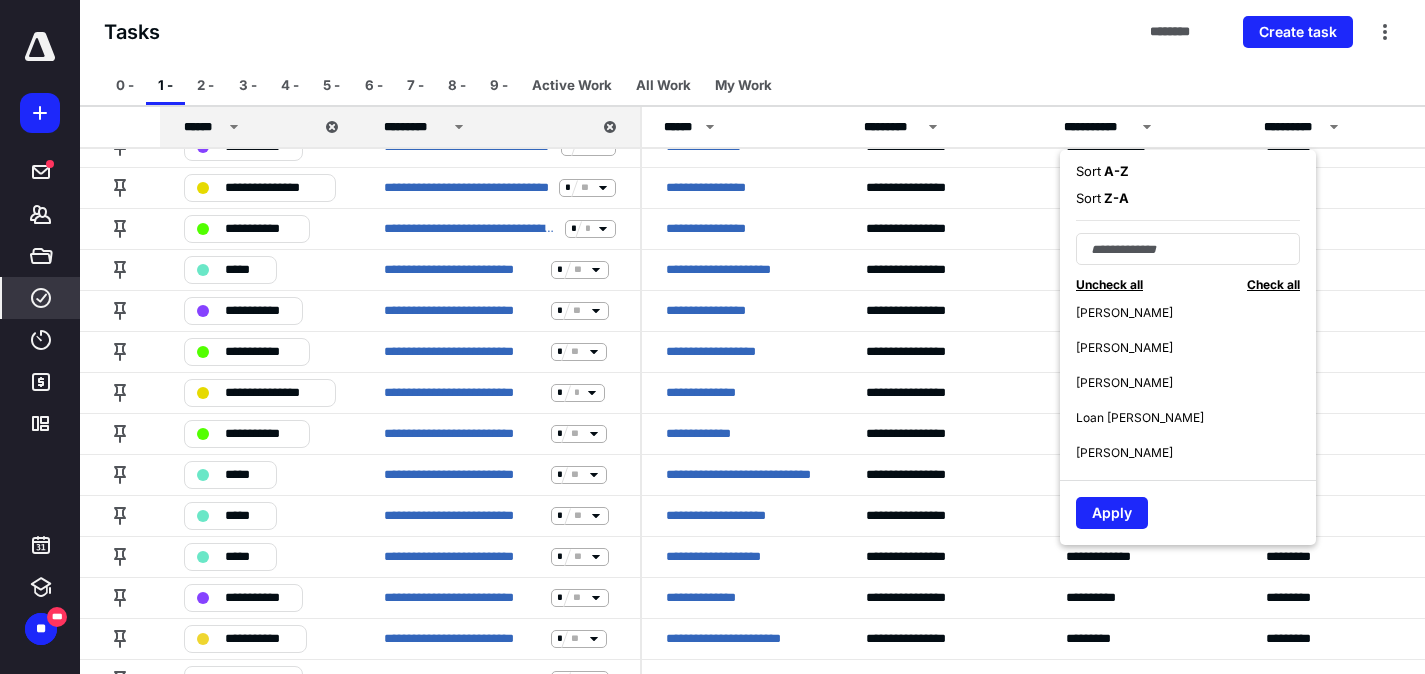 drag, startPoint x: 1116, startPoint y: 390, endPoint x: 1131, endPoint y: 410, distance: 25 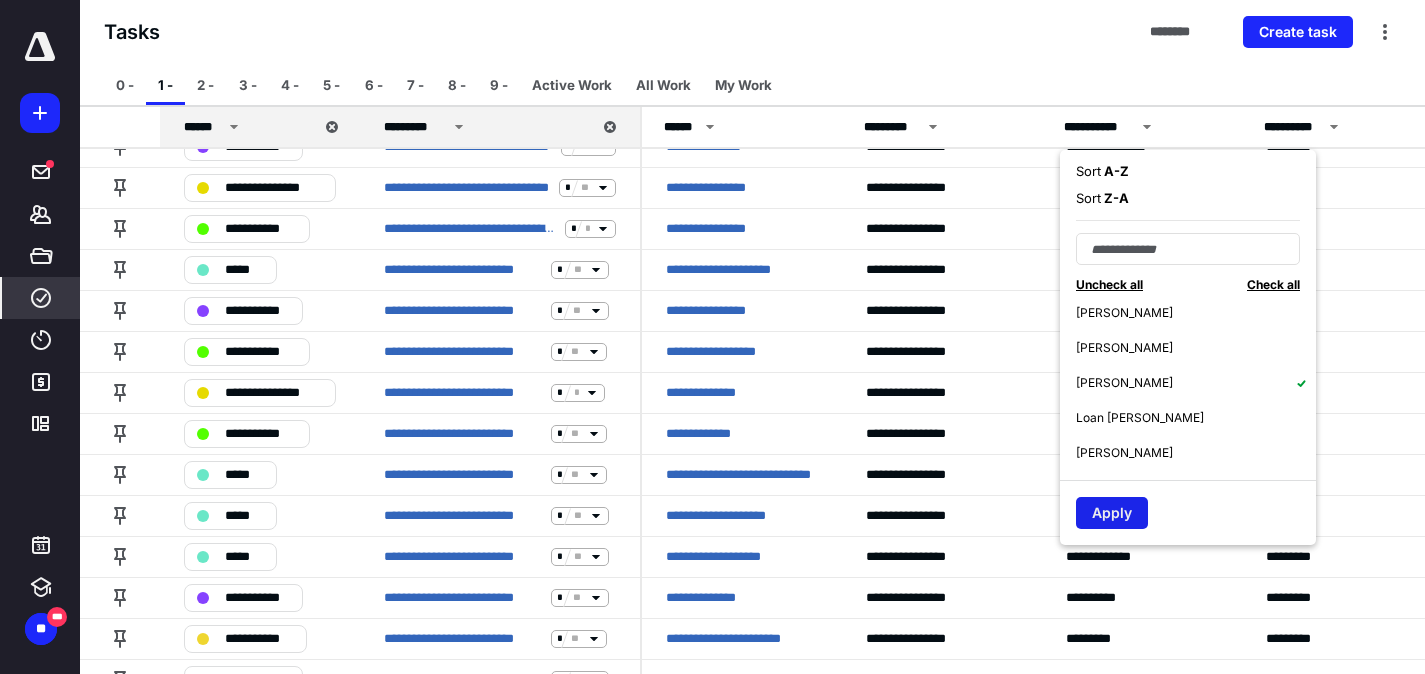 click on "Apply" at bounding box center (1112, 513) 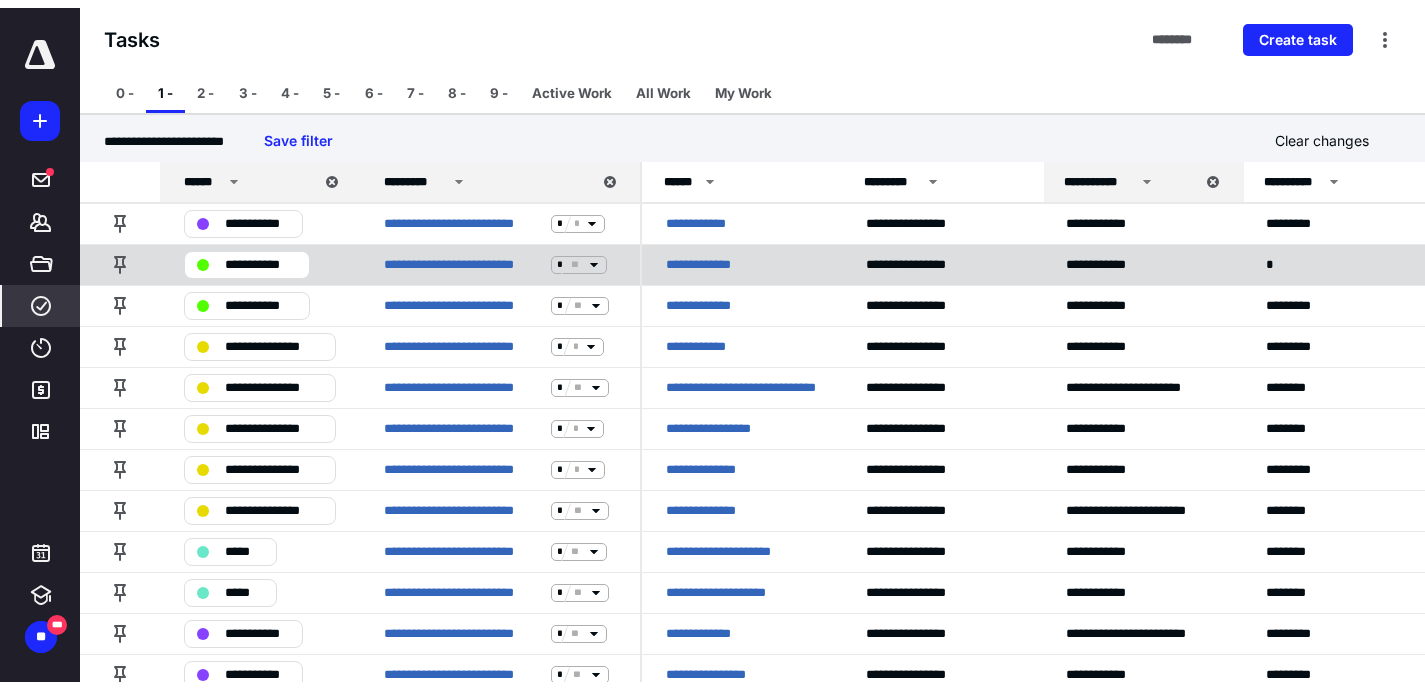scroll, scrollTop: 0, scrollLeft: 0, axis: both 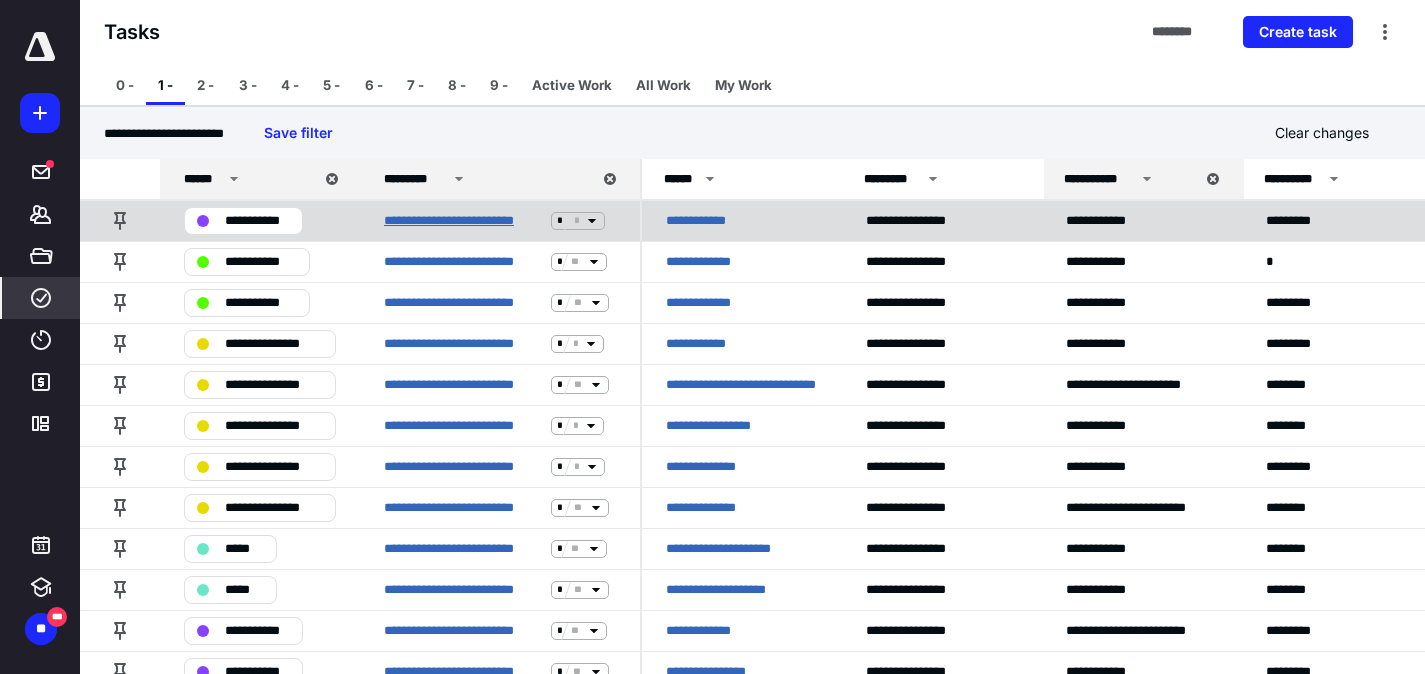 click on "**********" at bounding box center (463, 221) 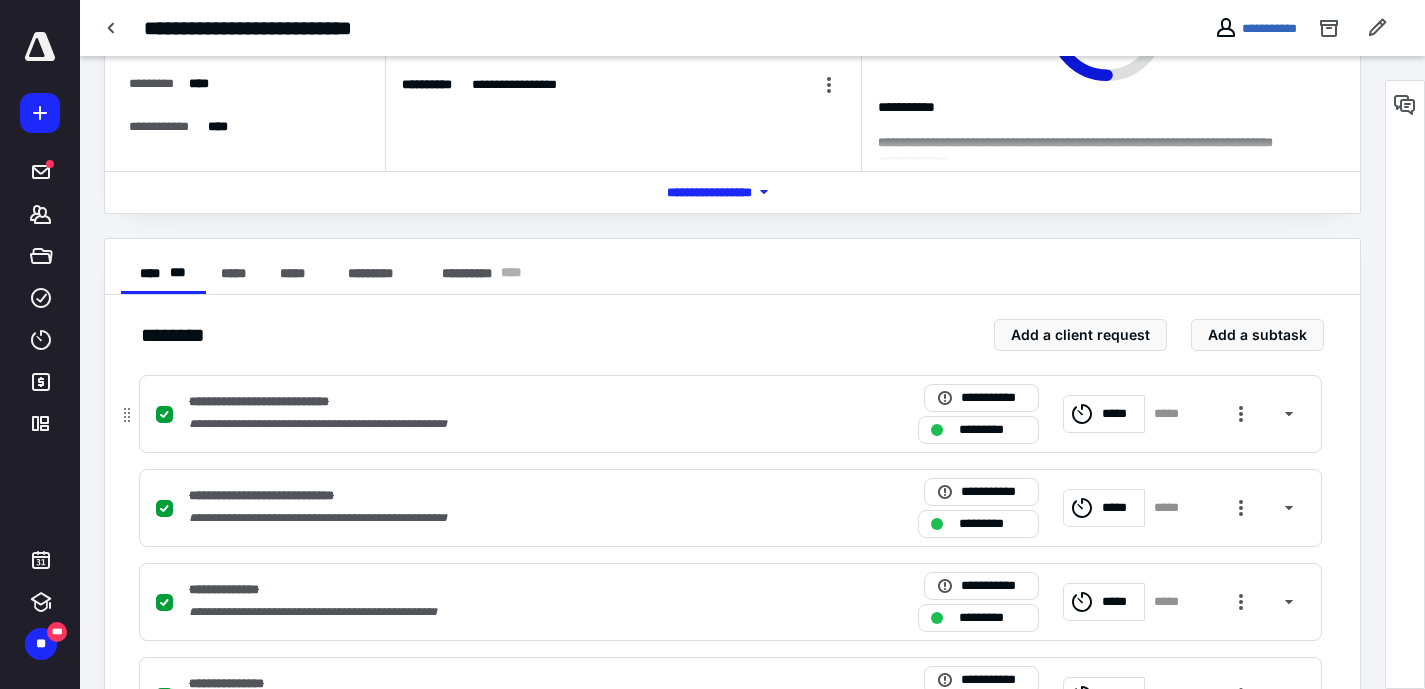 click on "**********" at bounding box center [468, 402] 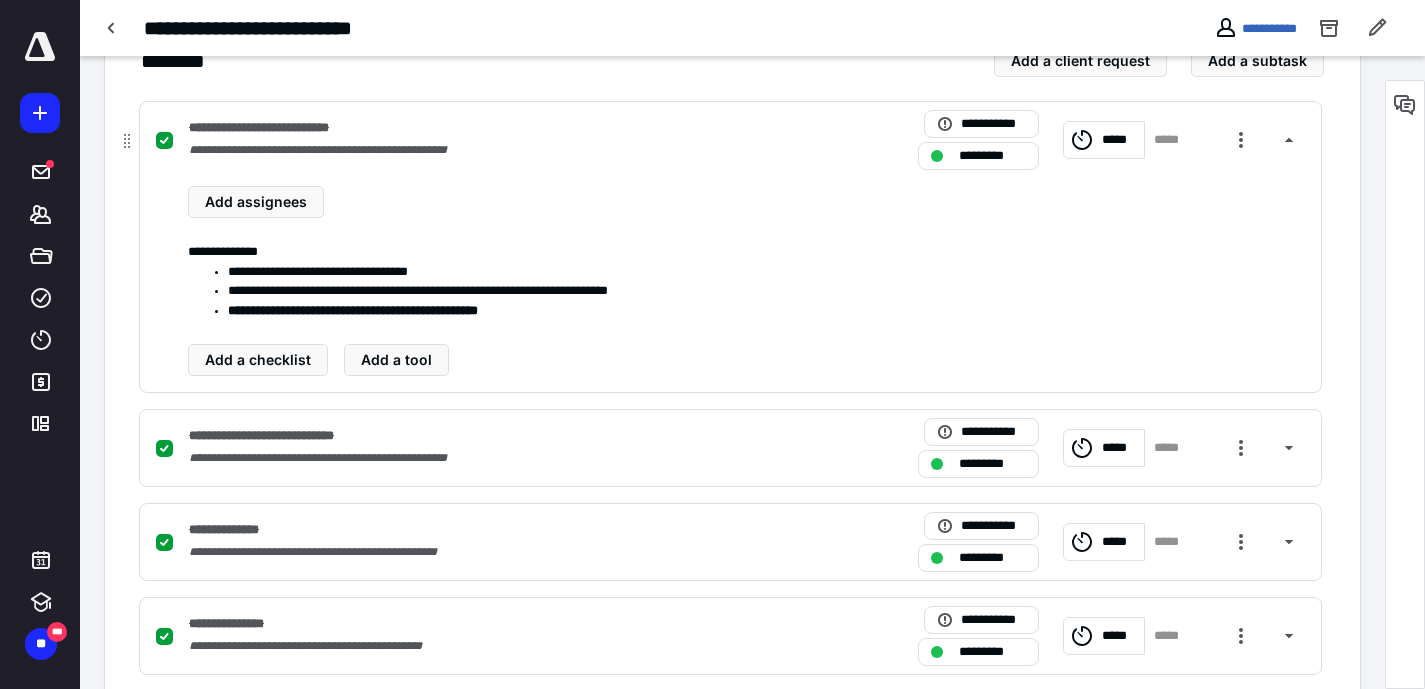 click on "**********" at bounding box center (730, 247) 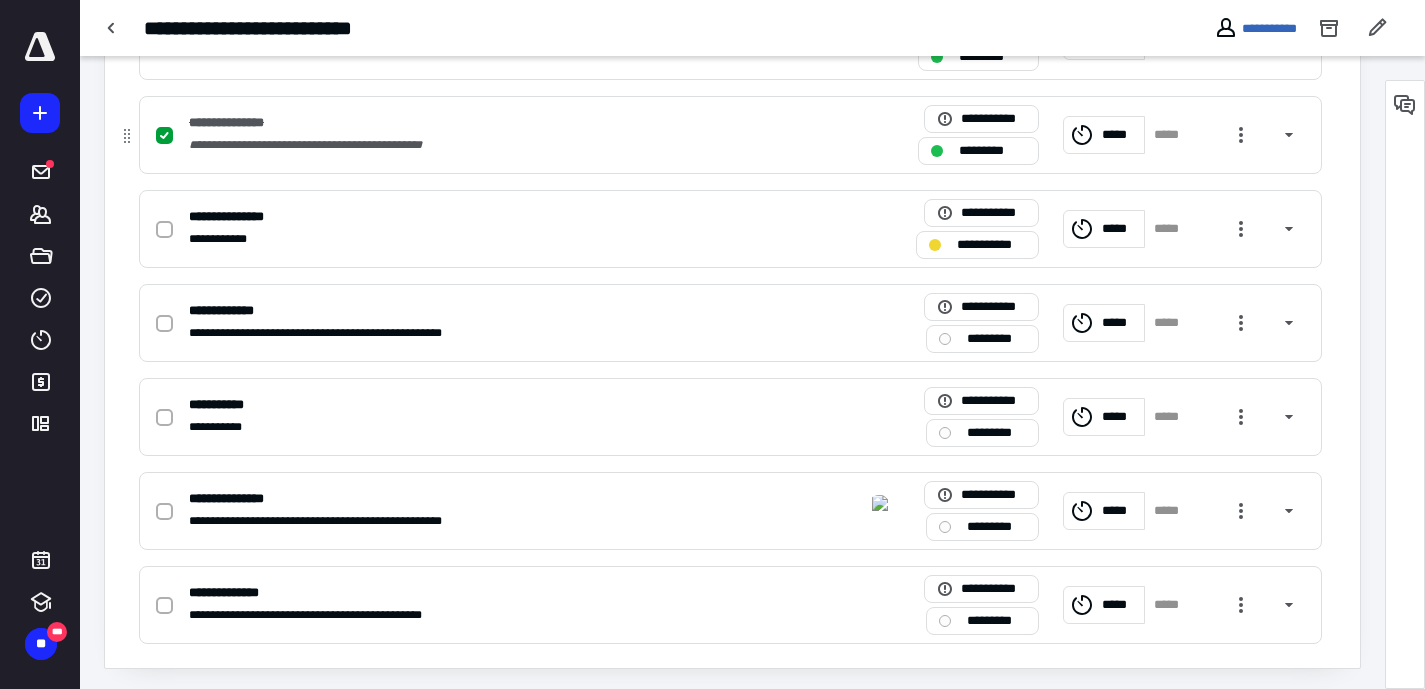 scroll, scrollTop: 768, scrollLeft: 0, axis: vertical 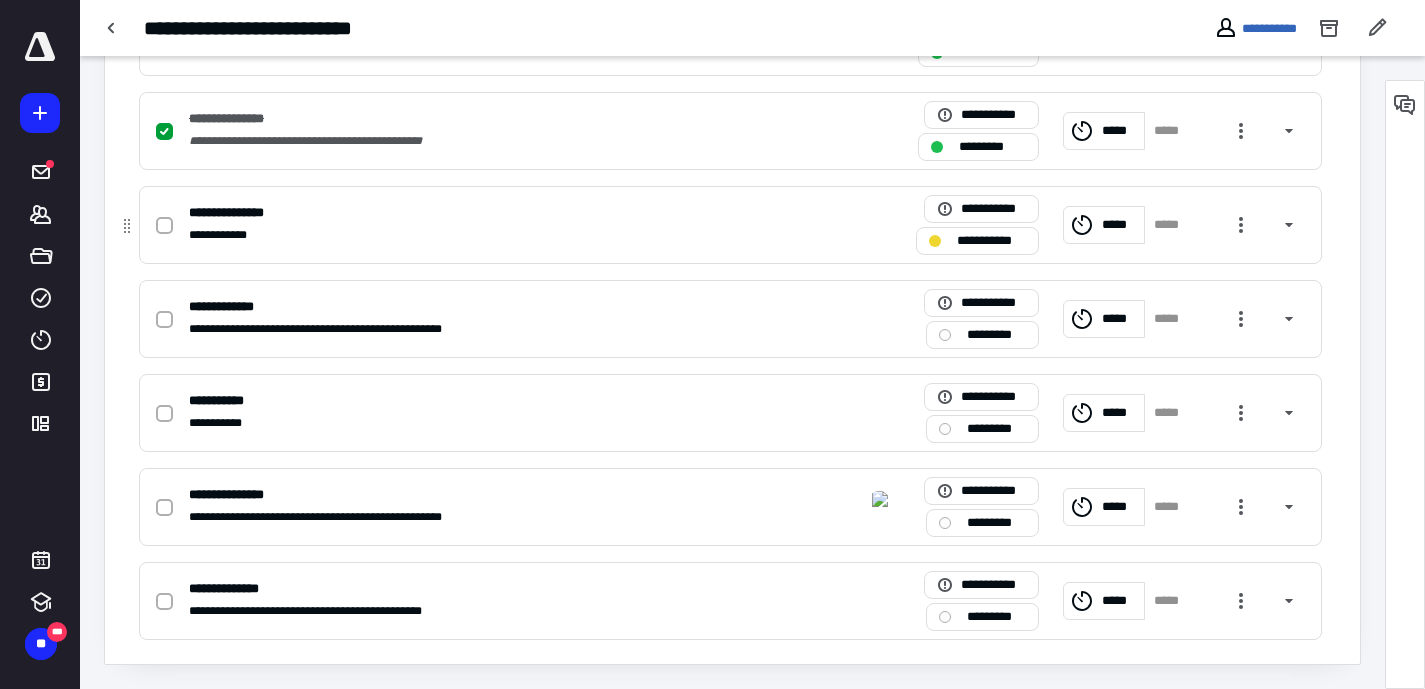 click on "**********" at bounding box center [468, 235] 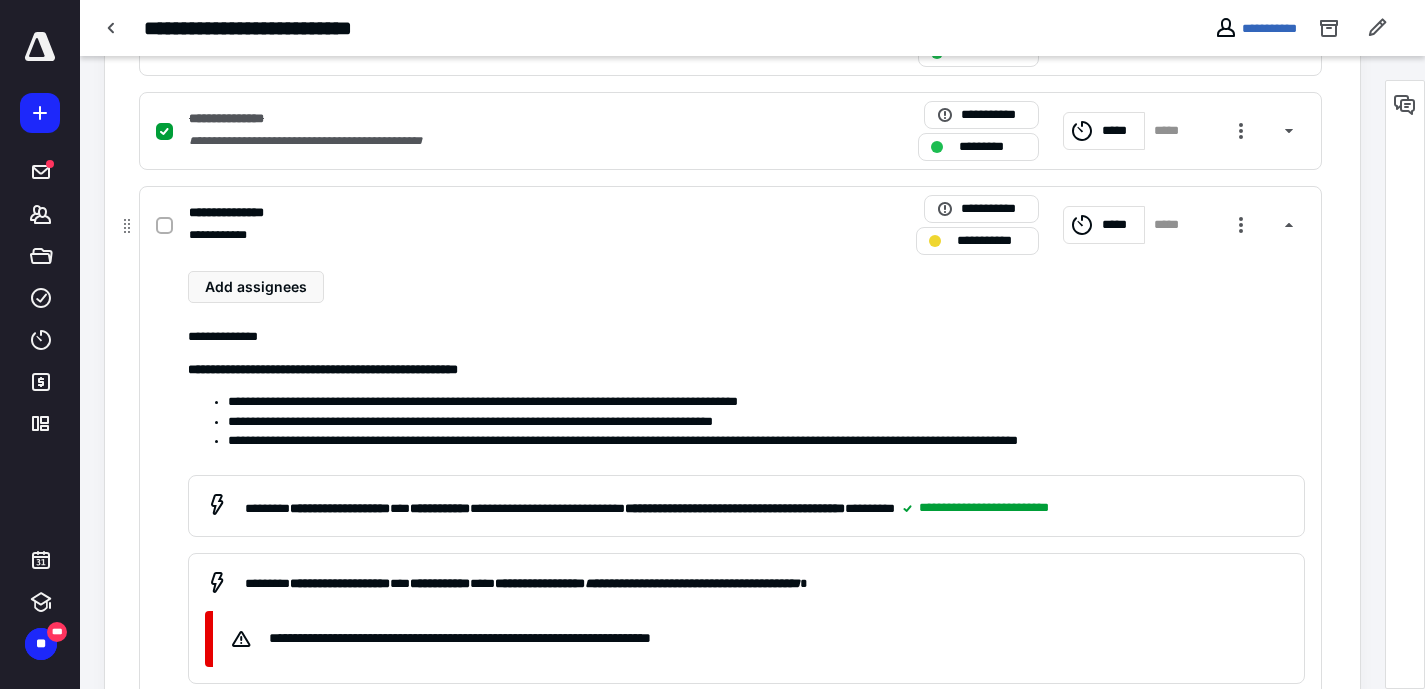 click on "**********" at bounding box center (468, 235) 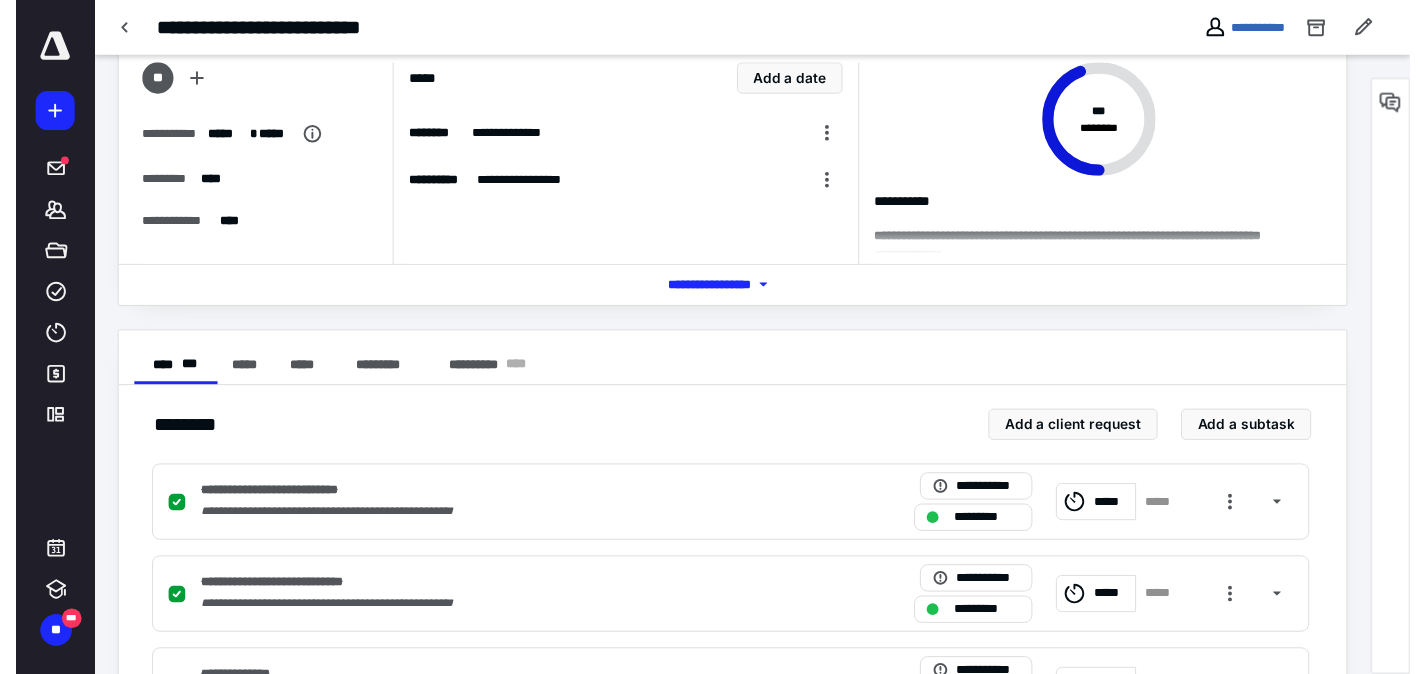 scroll, scrollTop: 0, scrollLeft: 0, axis: both 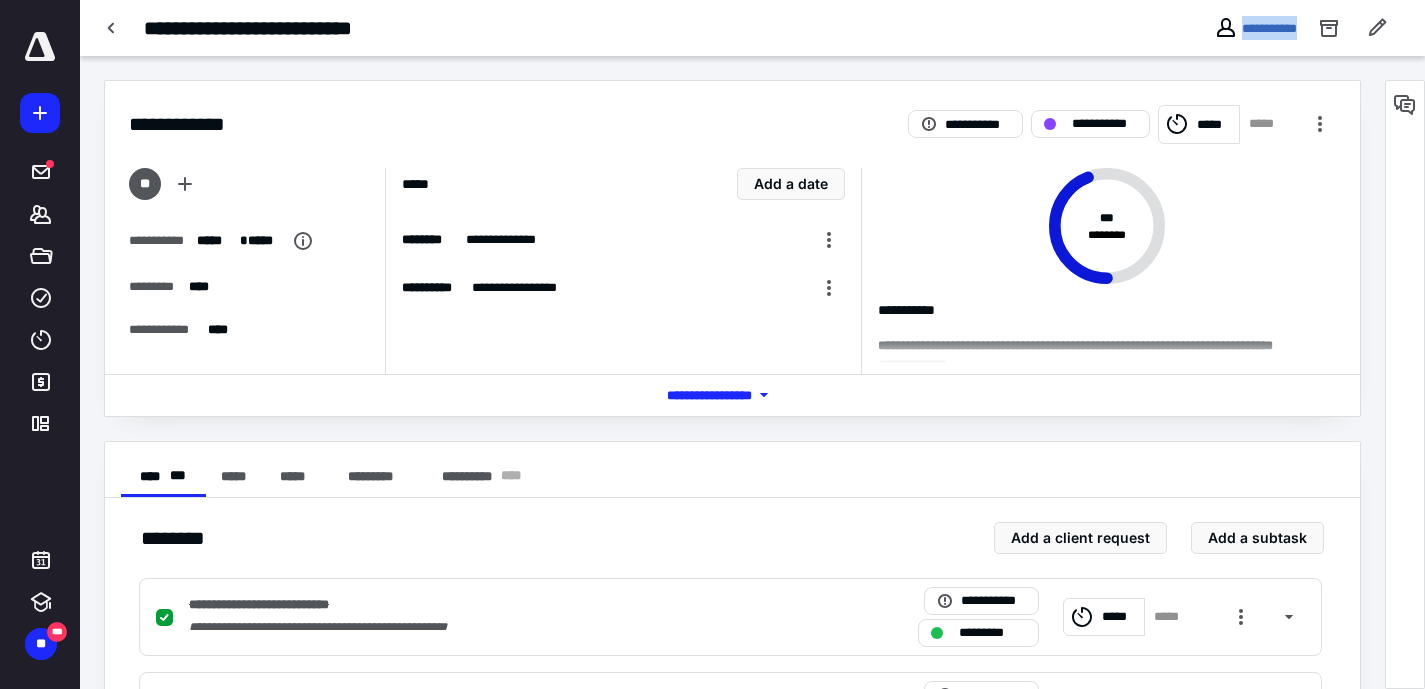 click on "**********" at bounding box center (752, 28) 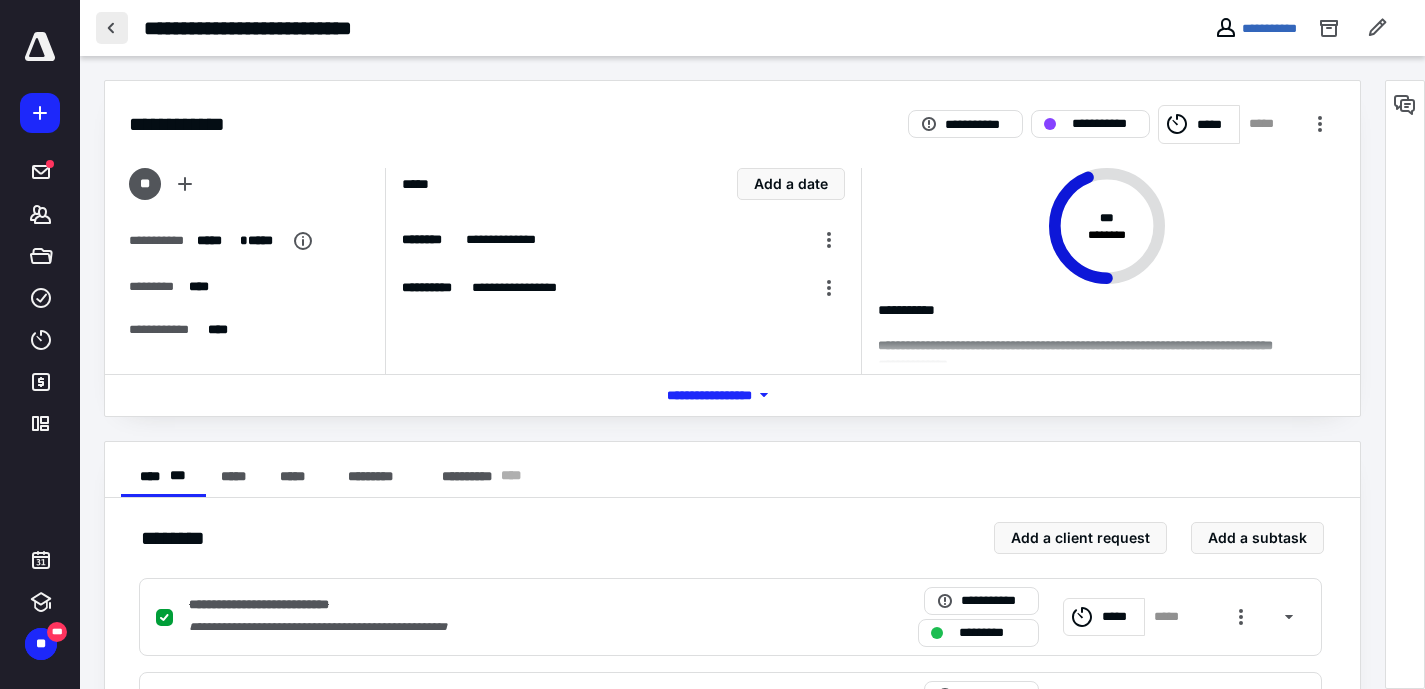 click at bounding box center (112, 28) 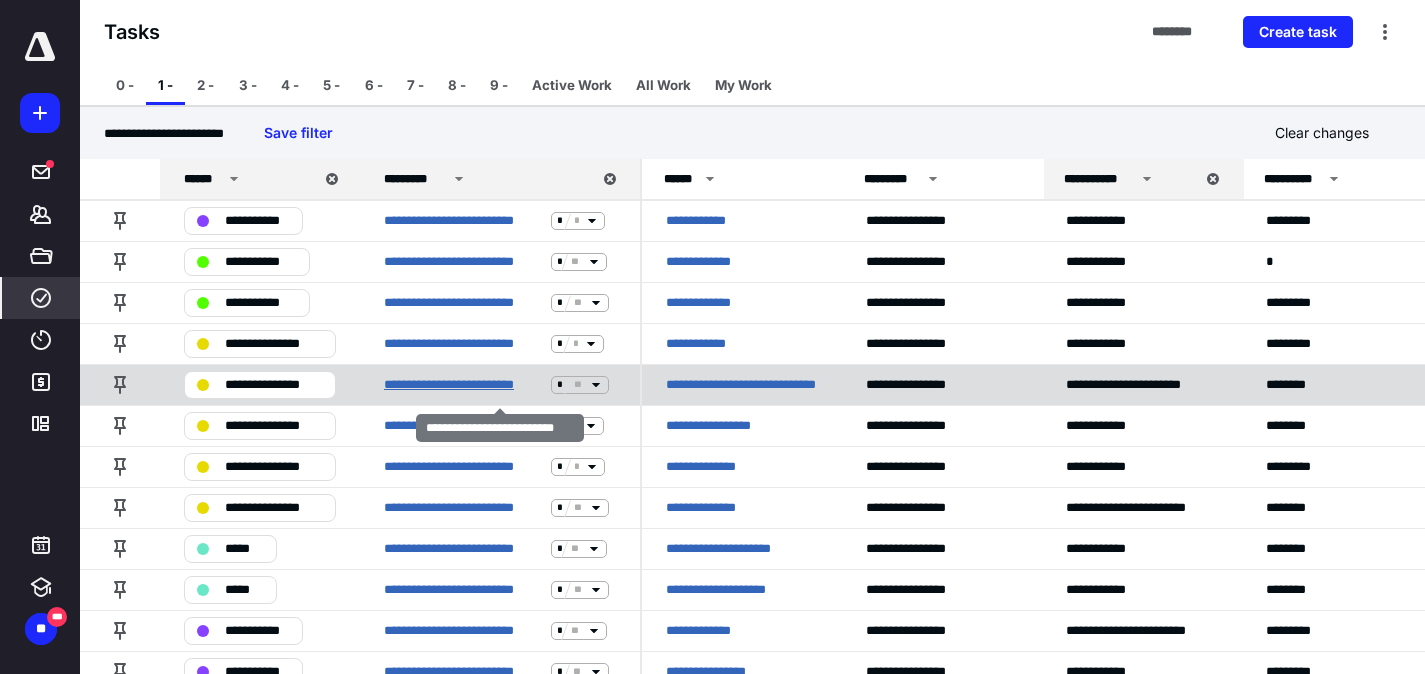 click on "**********" at bounding box center (463, 385) 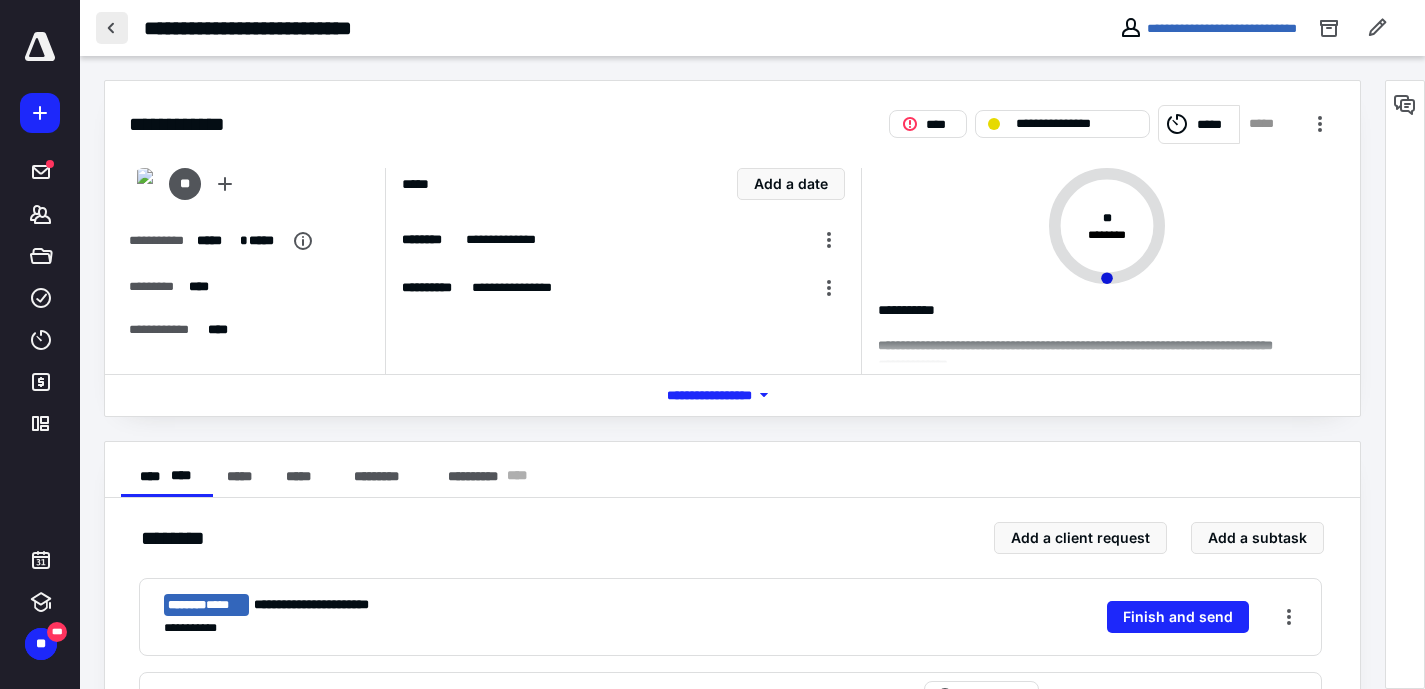 click at bounding box center (112, 28) 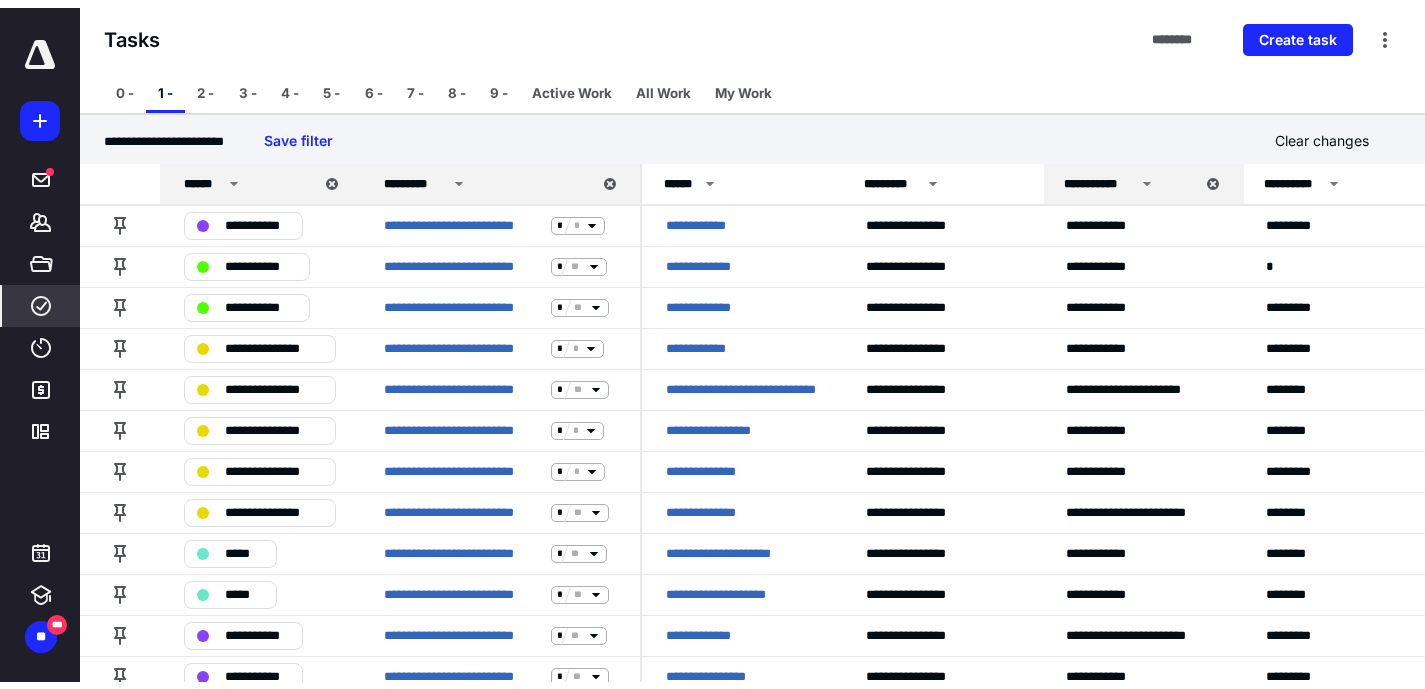 scroll, scrollTop: 0, scrollLeft: 0, axis: both 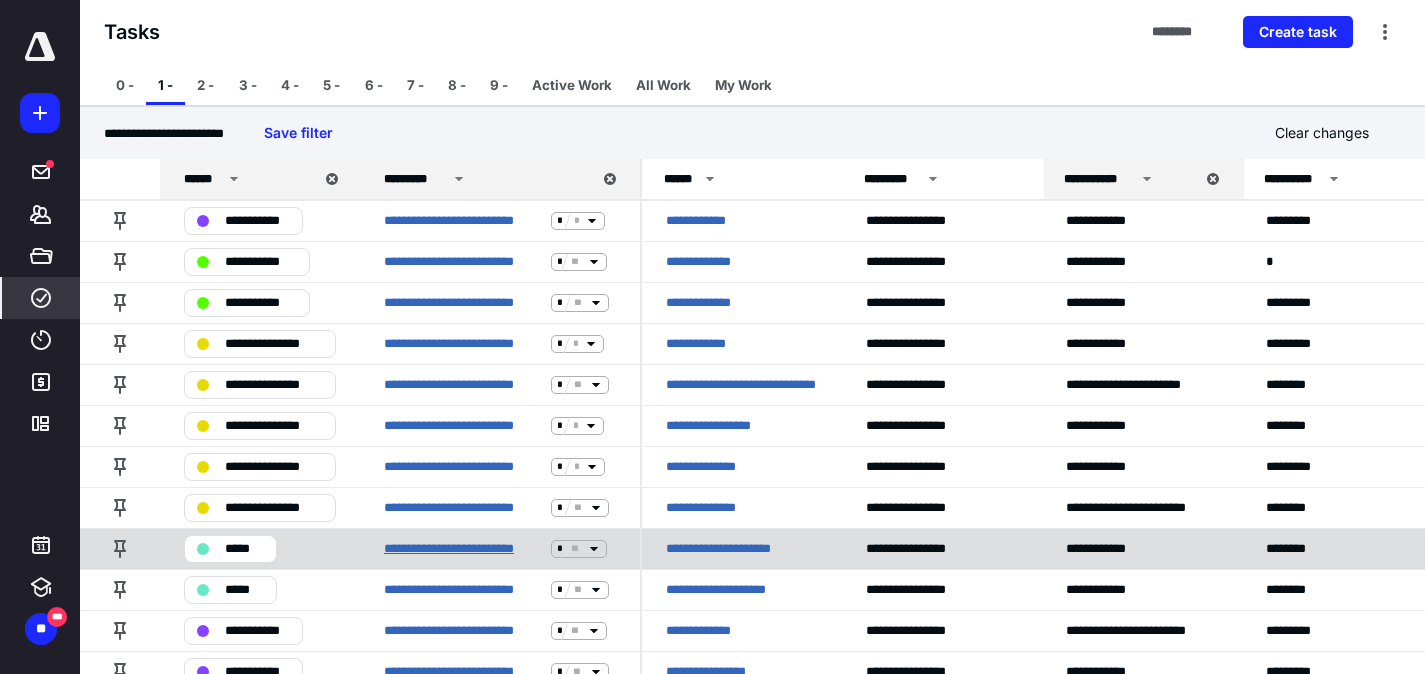 click on "**********" at bounding box center [463, 549] 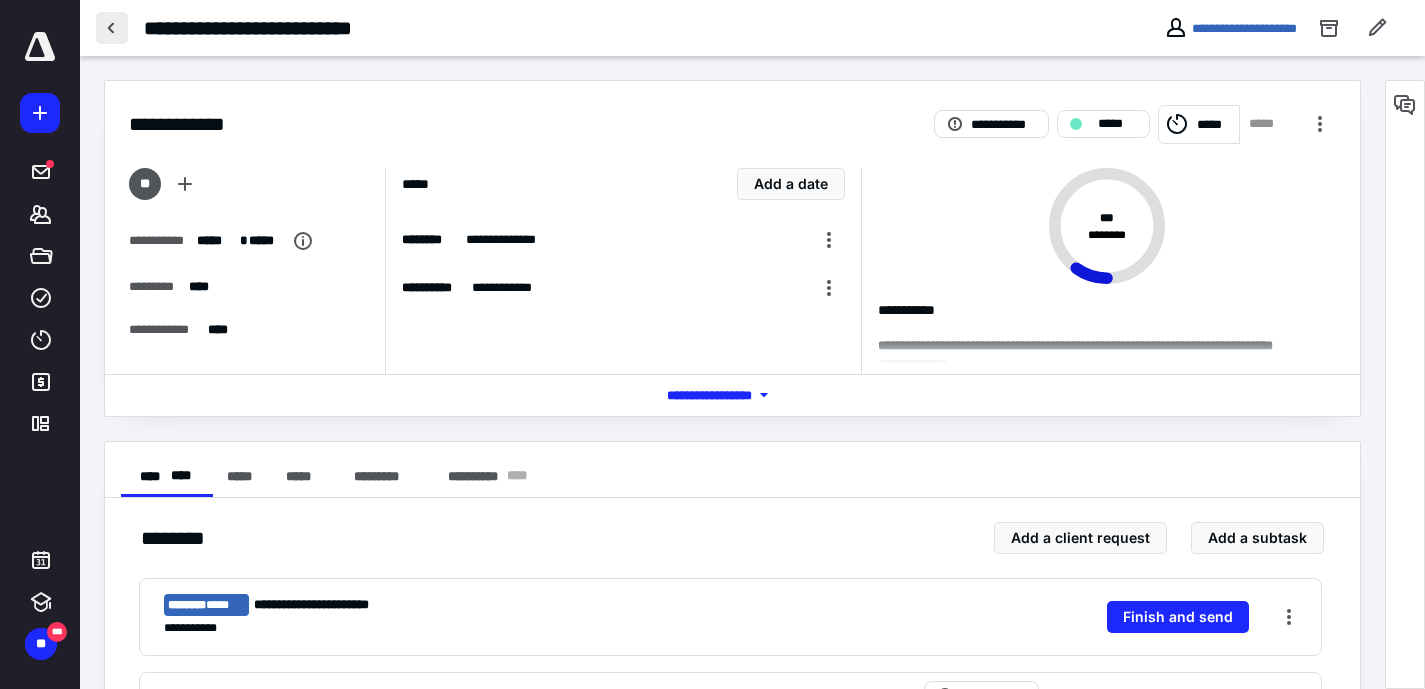 click at bounding box center (112, 28) 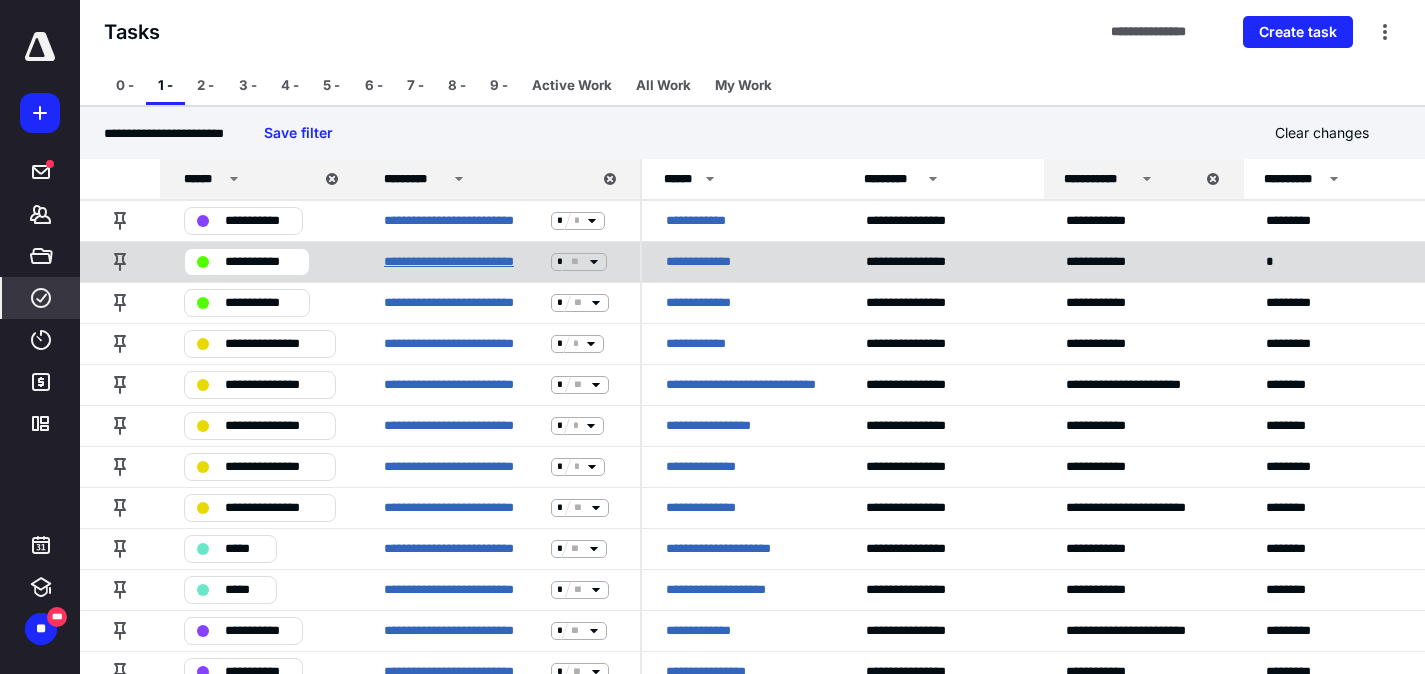 click on "**********" at bounding box center (463, 262) 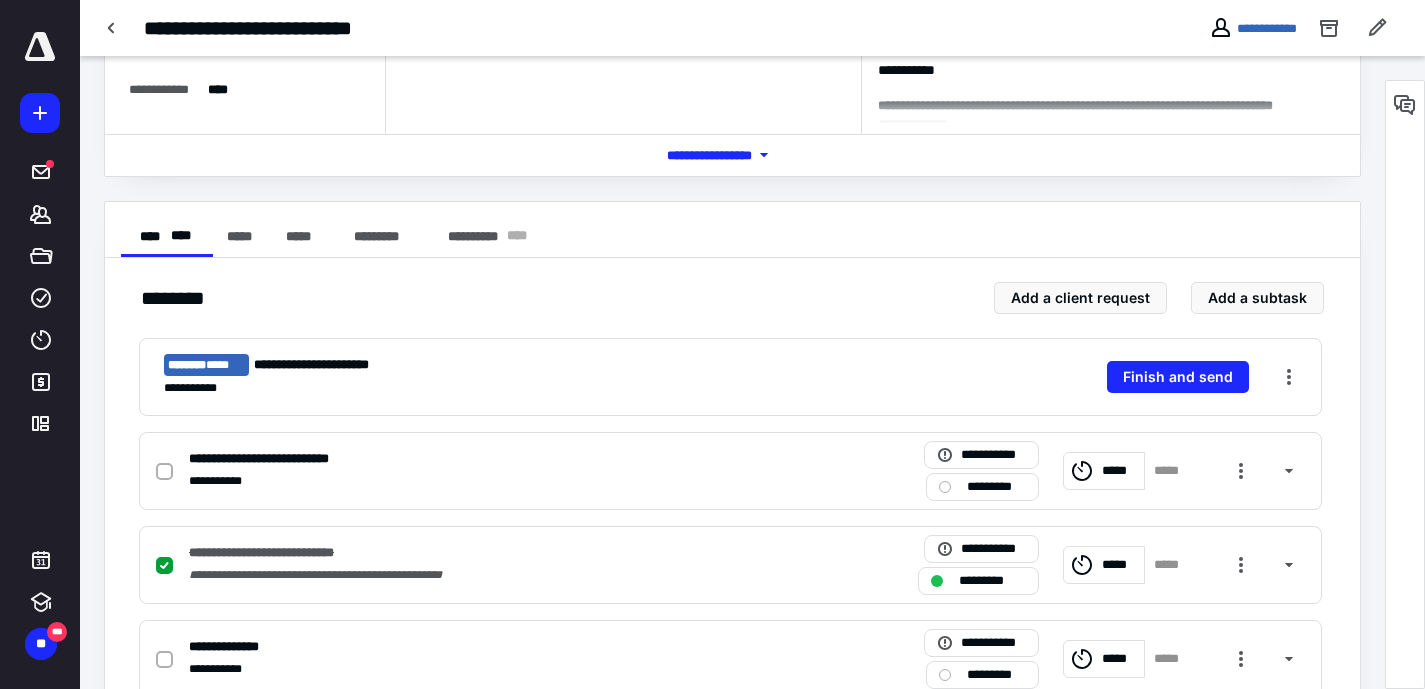 scroll, scrollTop: 0, scrollLeft: 0, axis: both 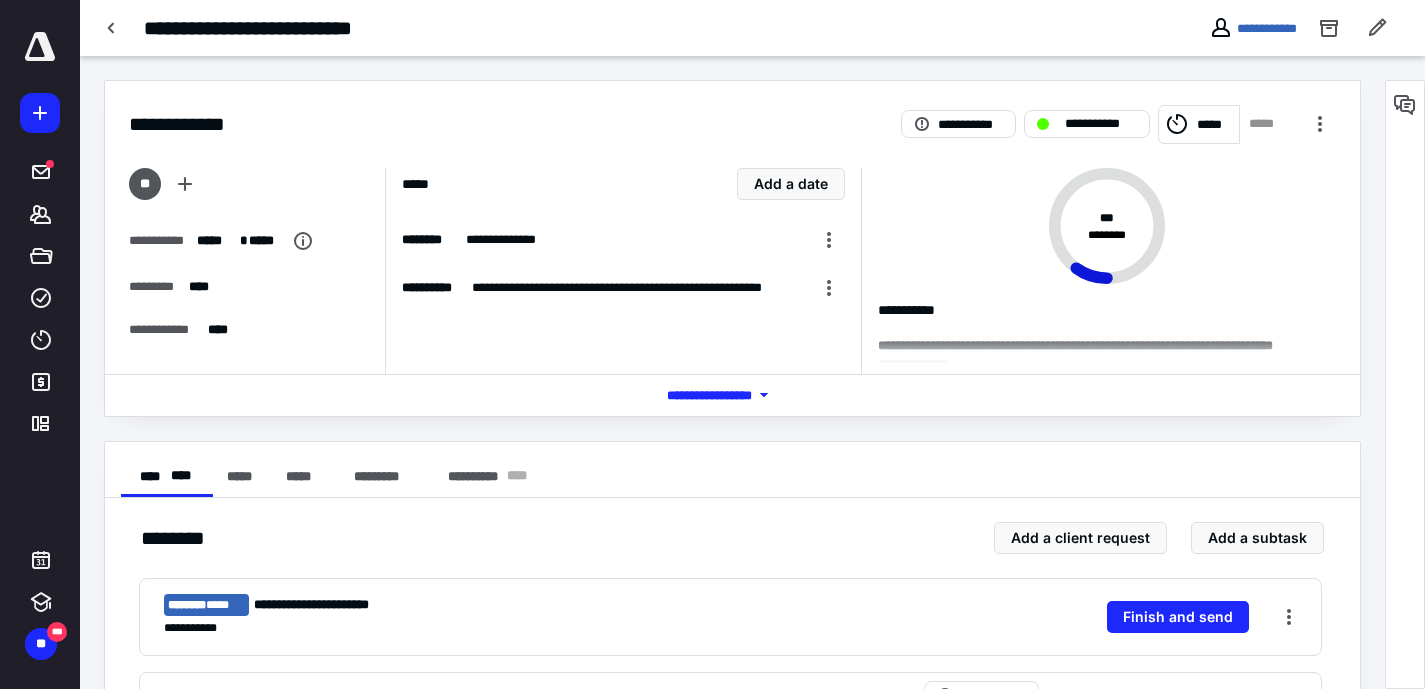 click on "**********" at bounding box center [732, 112] 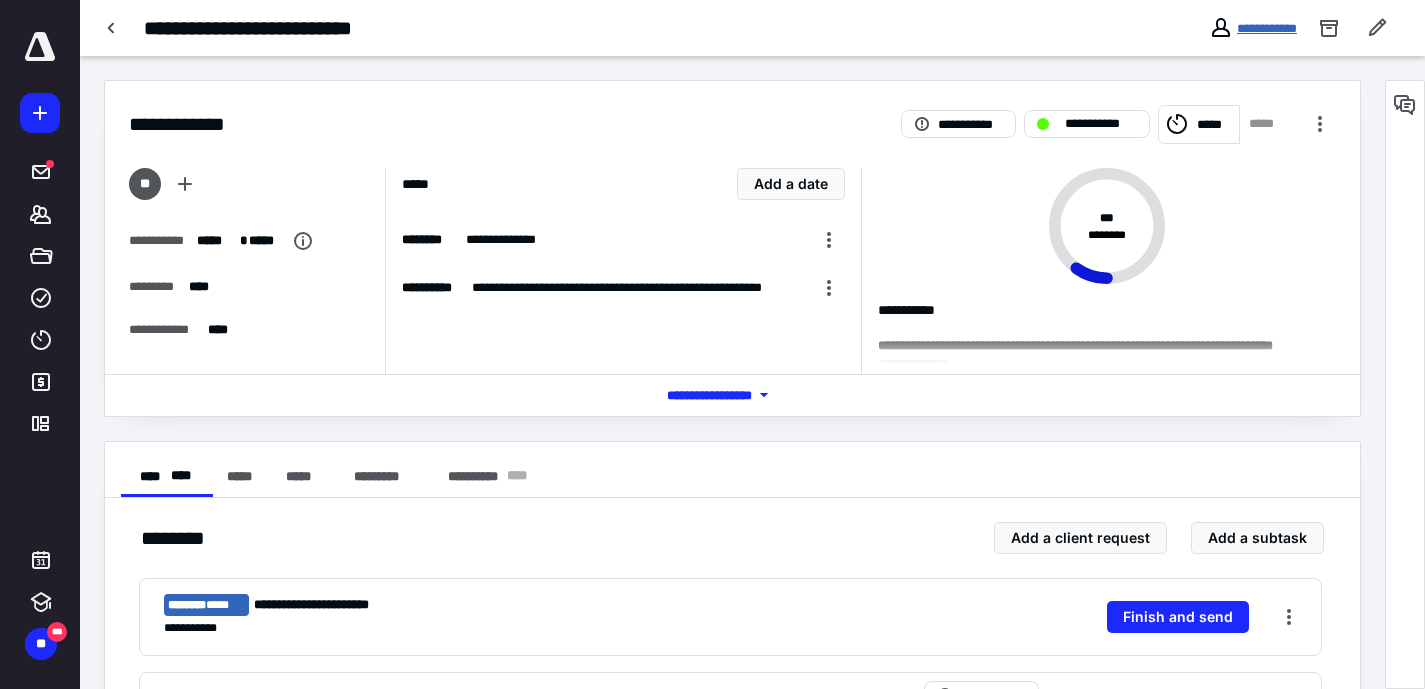 click on "**********" at bounding box center [1267, 28] 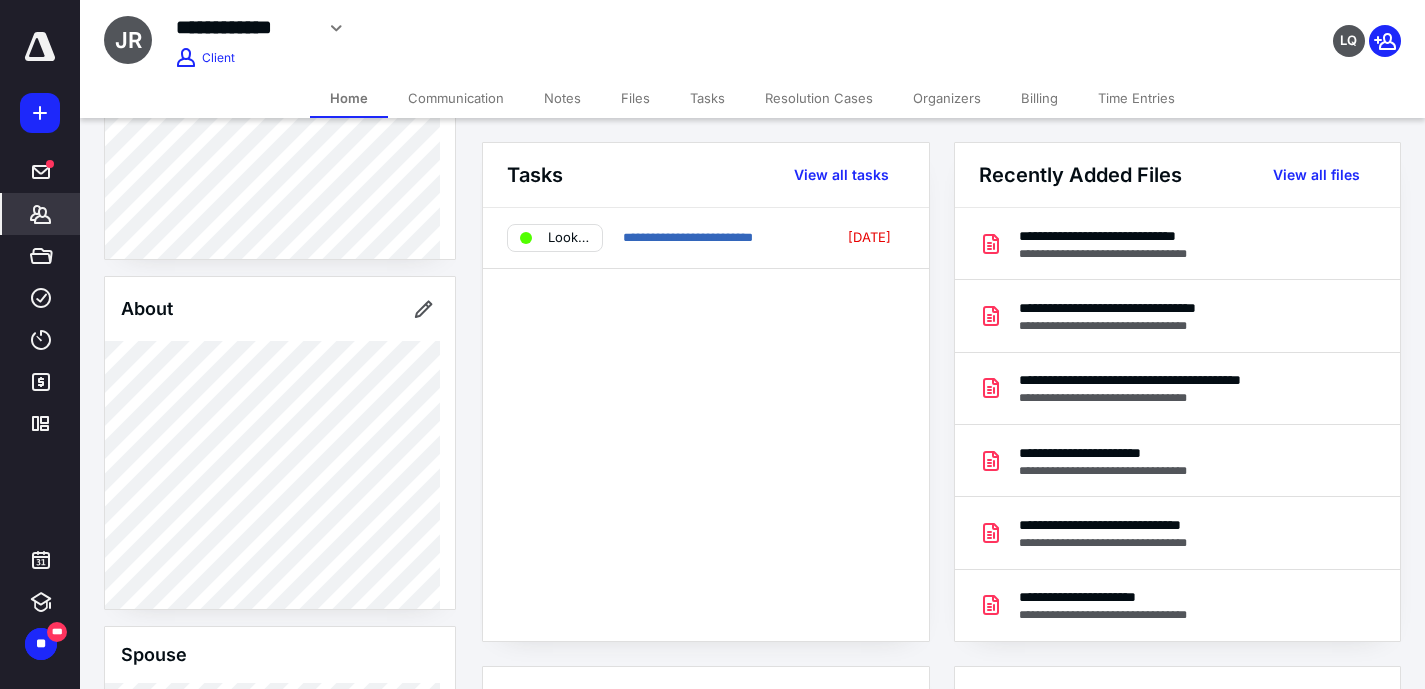 scroll, scrollTop: 0, scrollLeft: 0, axis: both 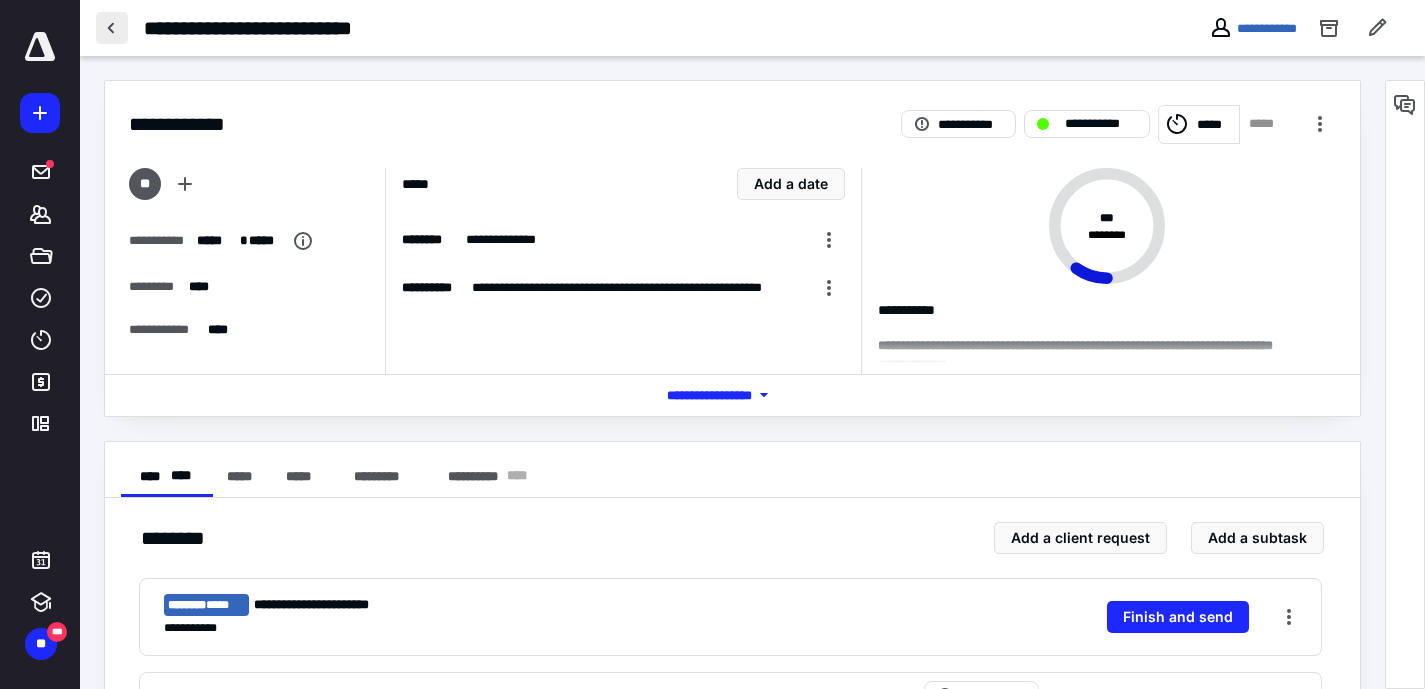 click at bounding box center [112, 28] 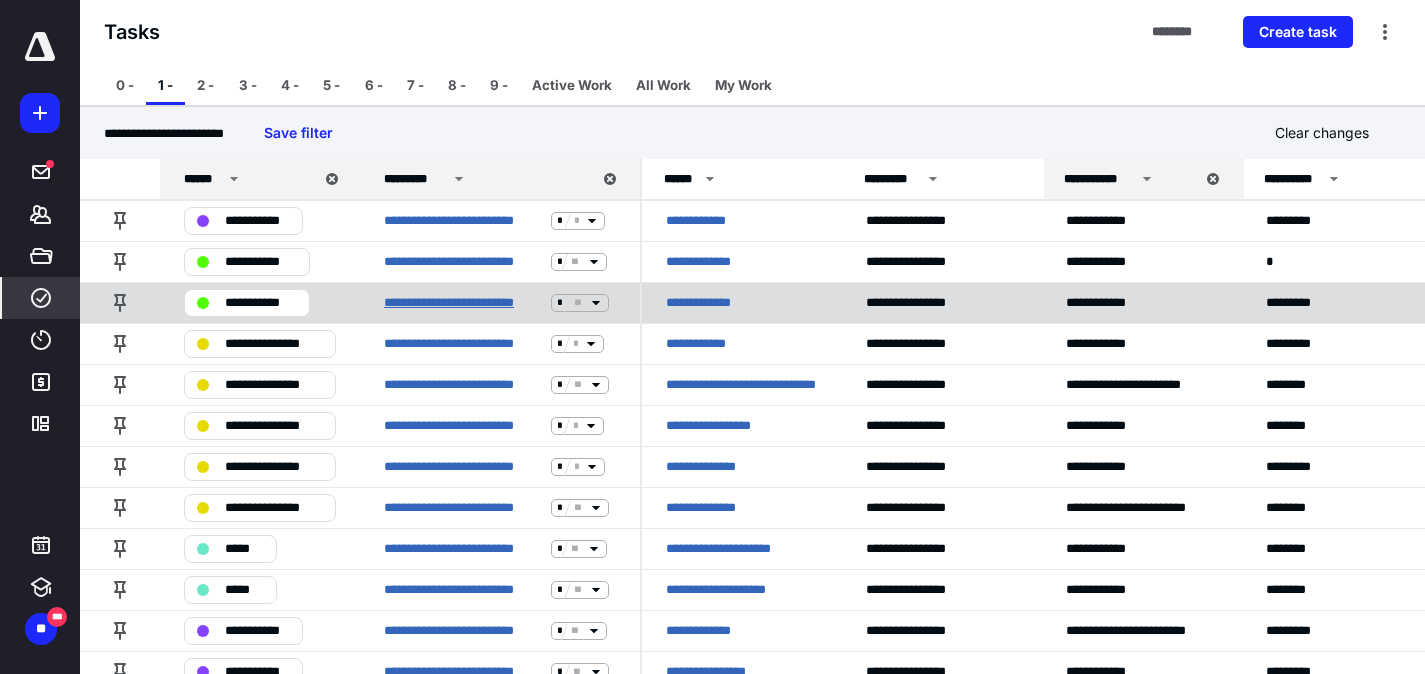 click on "**********" at bounding box center (463, 303) 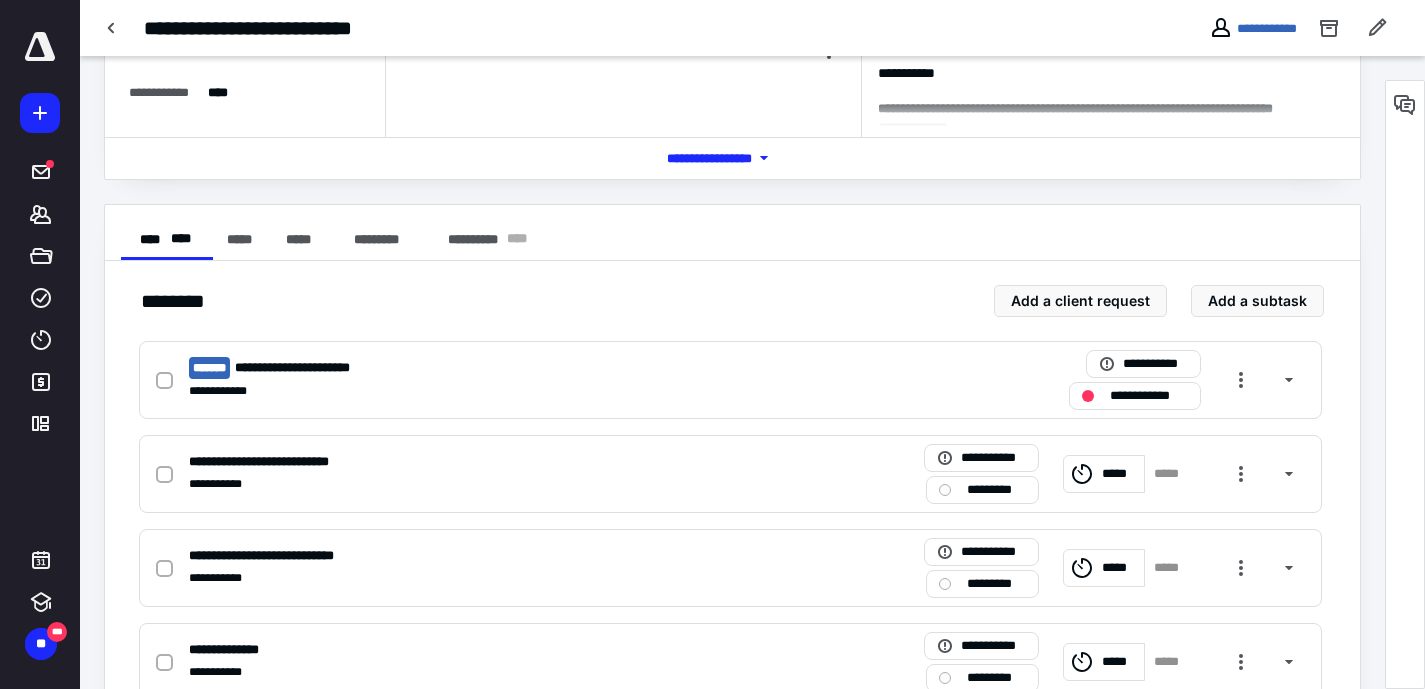 scroll, scrollTop: 243, scrollLeft: 0, axis: vertical 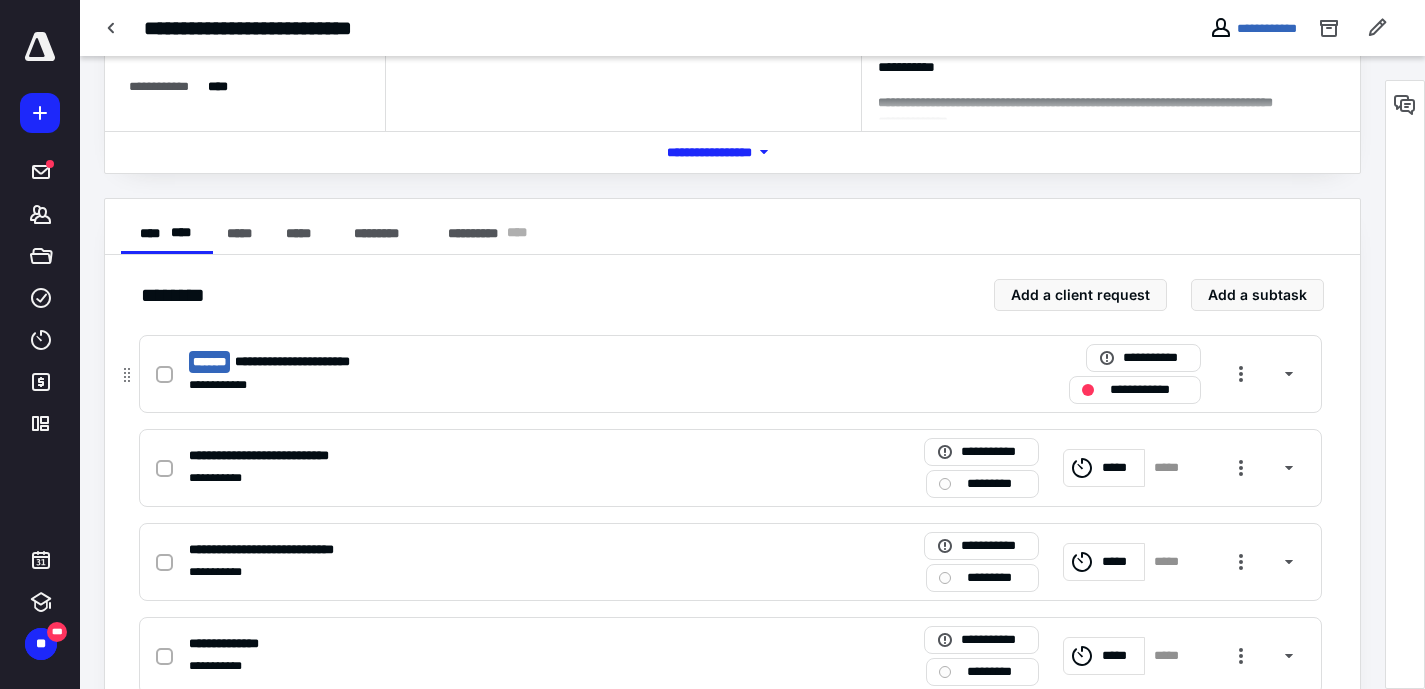click on "**********" at bounding box center (468, 385) 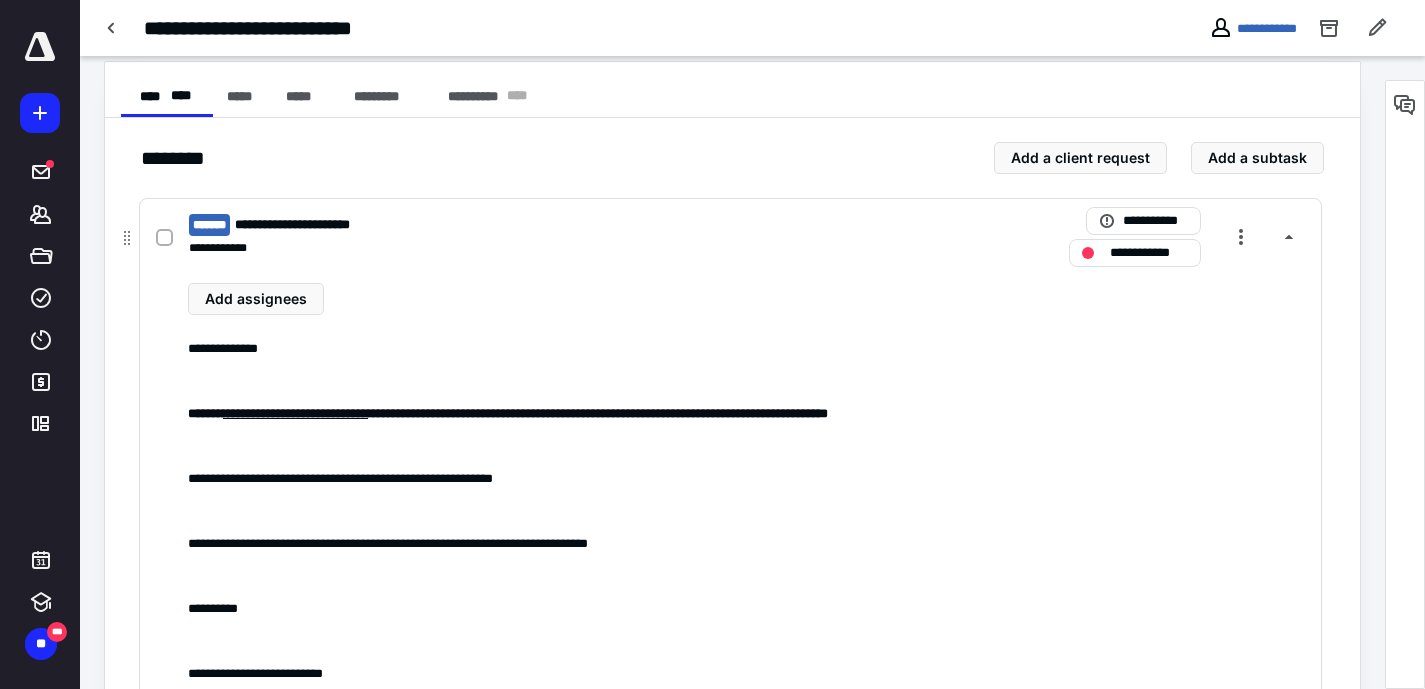 scroll, scrollTop: 363, scrollLeft: 0, axis: vertical 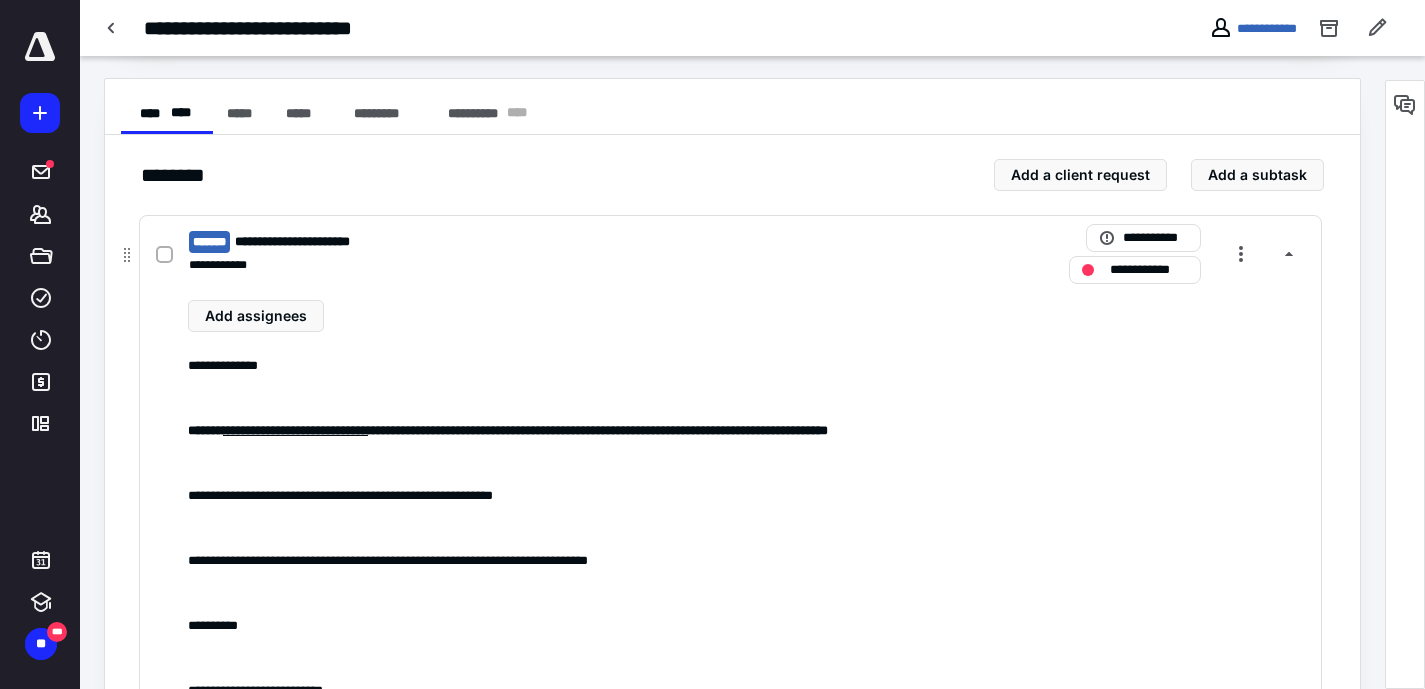 click on "**********" at bounding box center (468, 265) 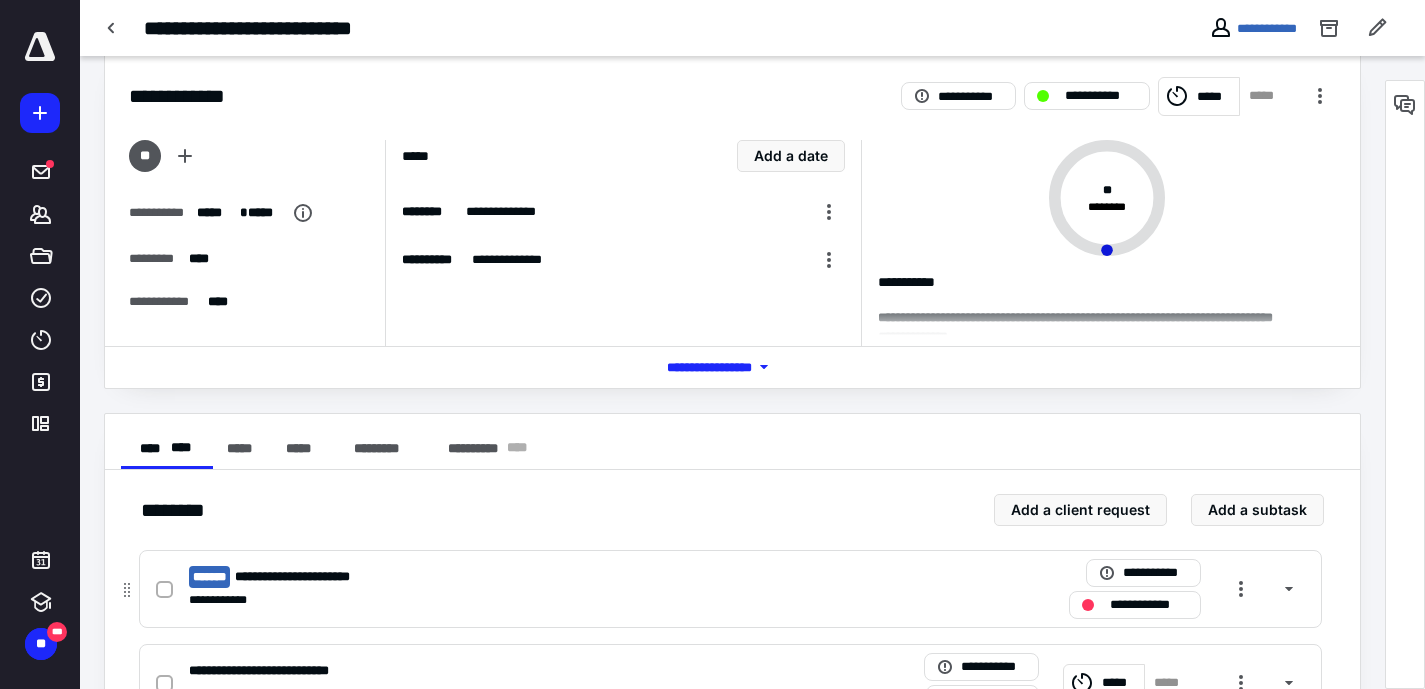 scroll, scrollTop: 0, scrollLeft: 0, axis: both 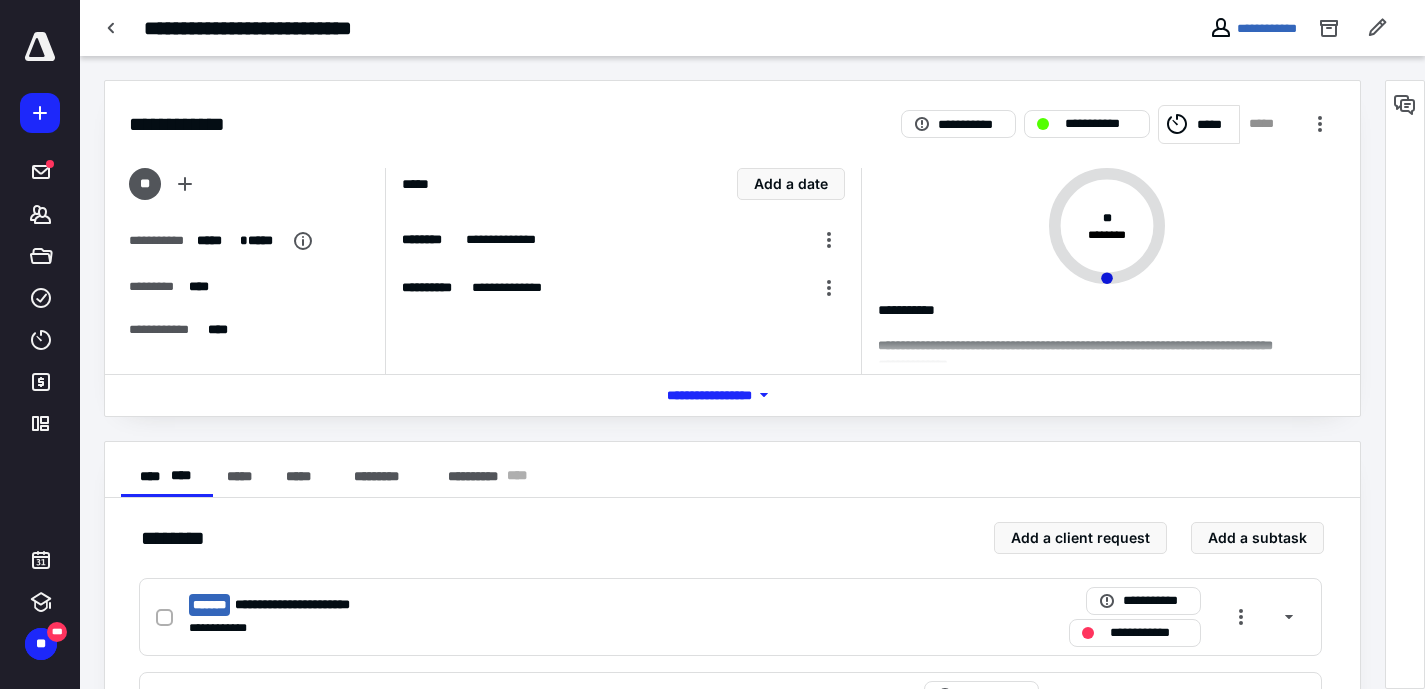 click on "**********" at bounding box center [752, 28] 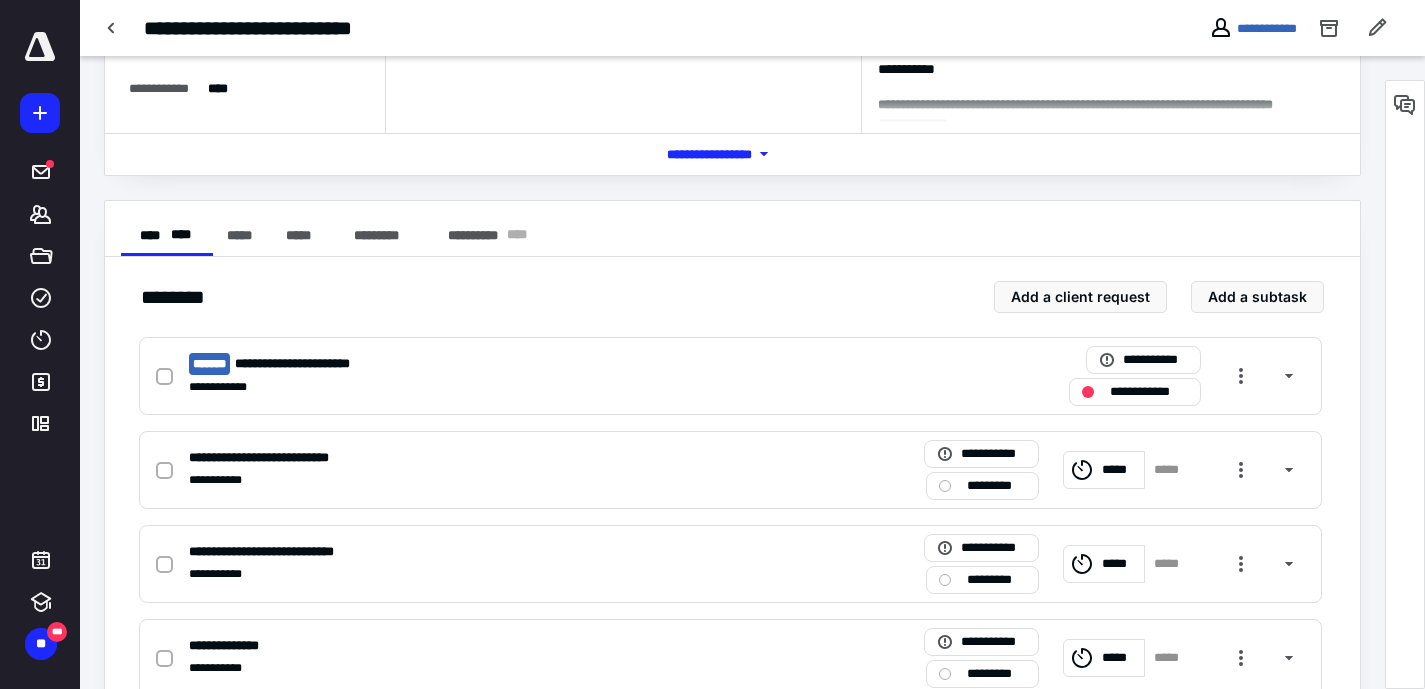 scroll, scrollTop: 317, scrollLeft: 0, axis: vertical 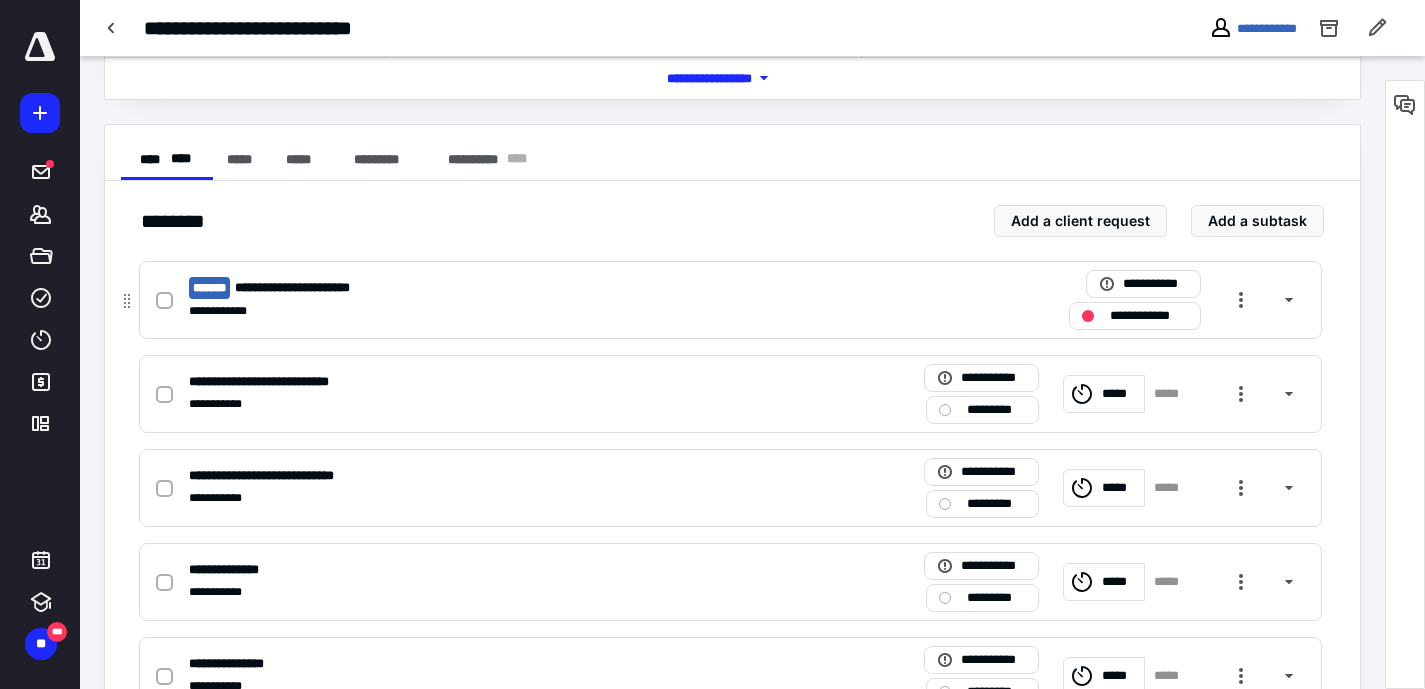 click on "**********" at bounding box center [468, 288] 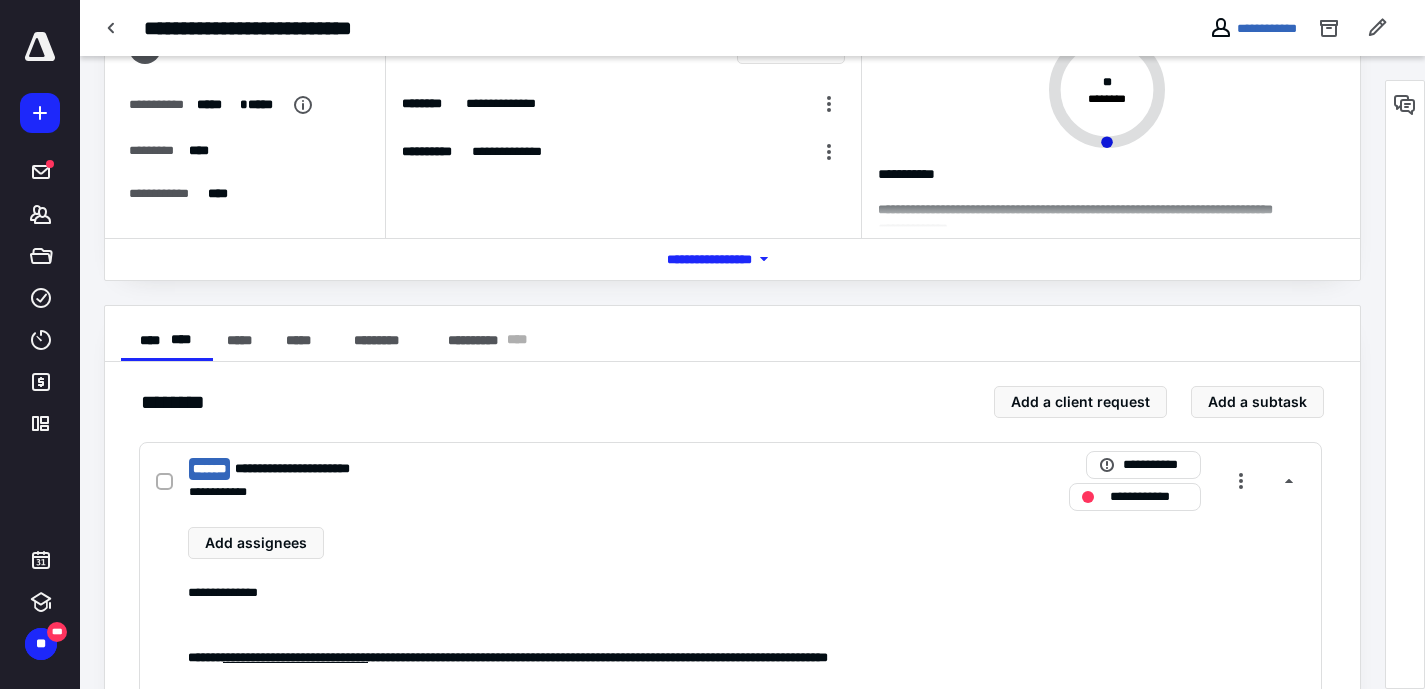 scroll, scrollTop: 139, scrollLeft: 0, axis: vertical 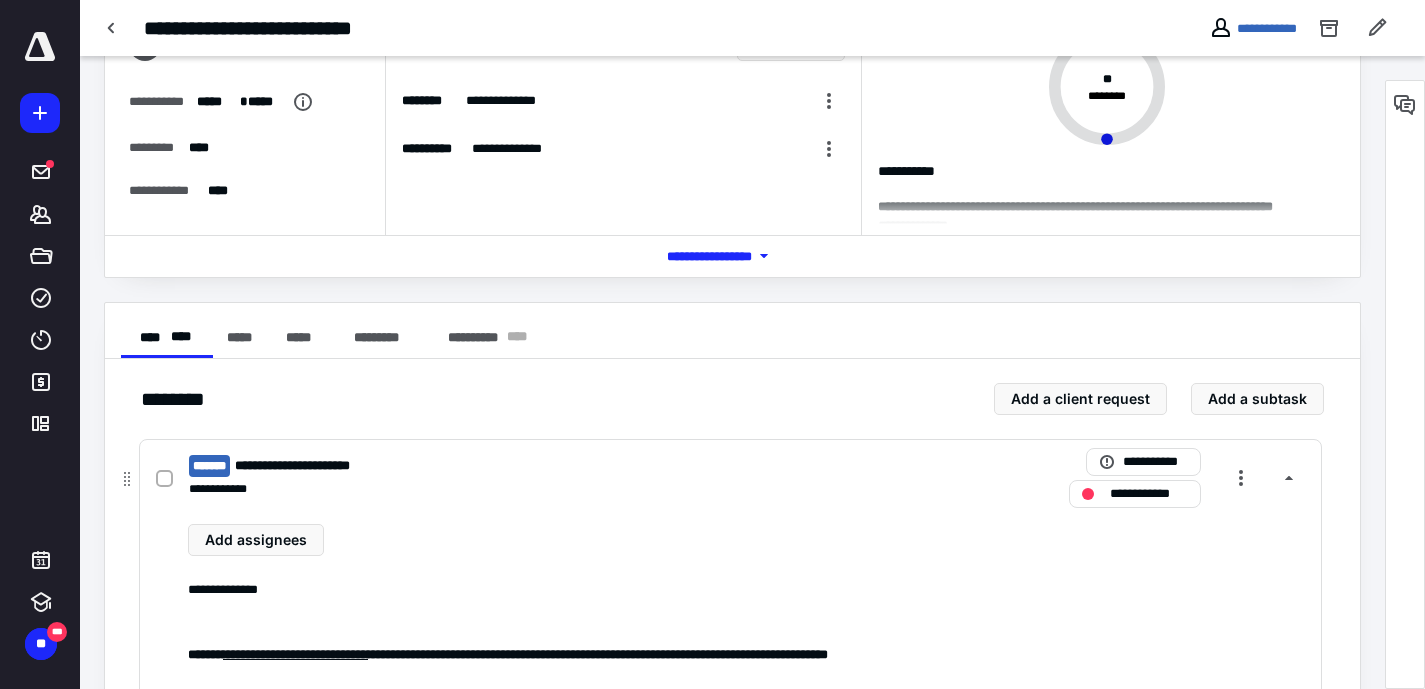 click on "**********" at bounding box center (468, 466) 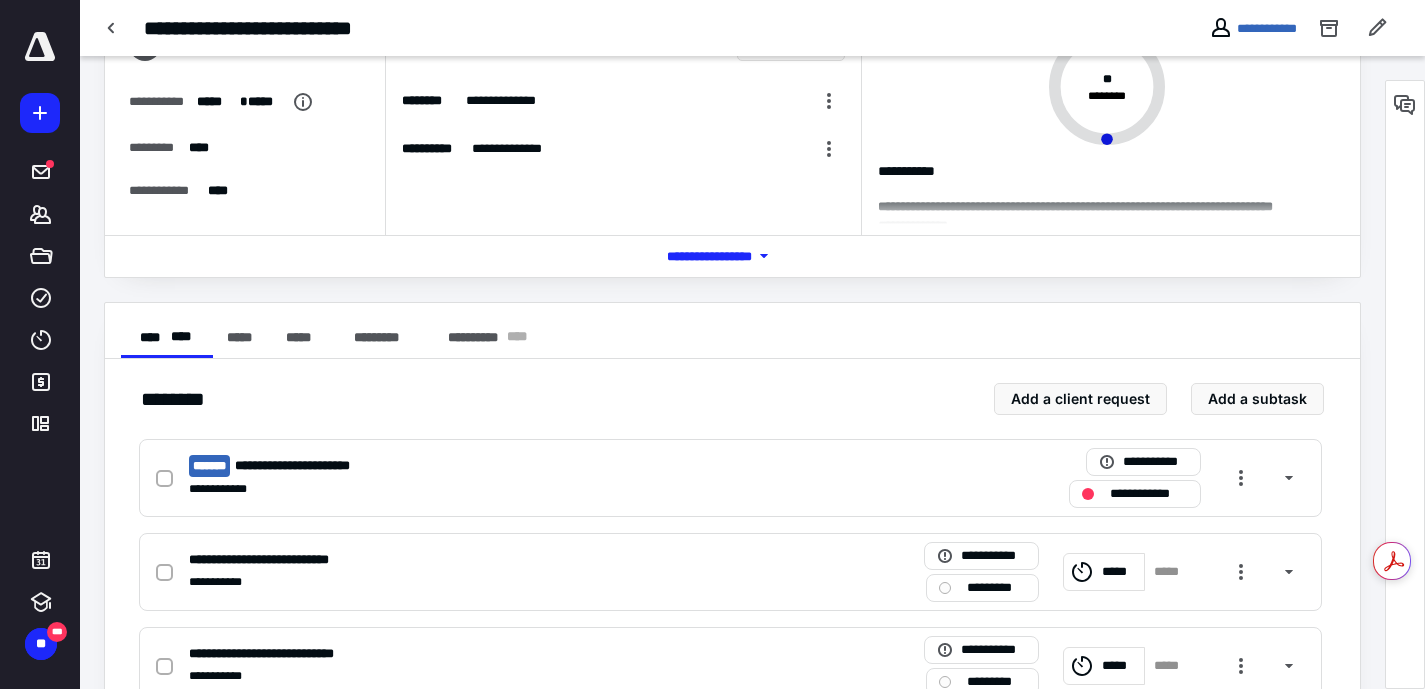 click on "**********" at bounding box center (732, 873) 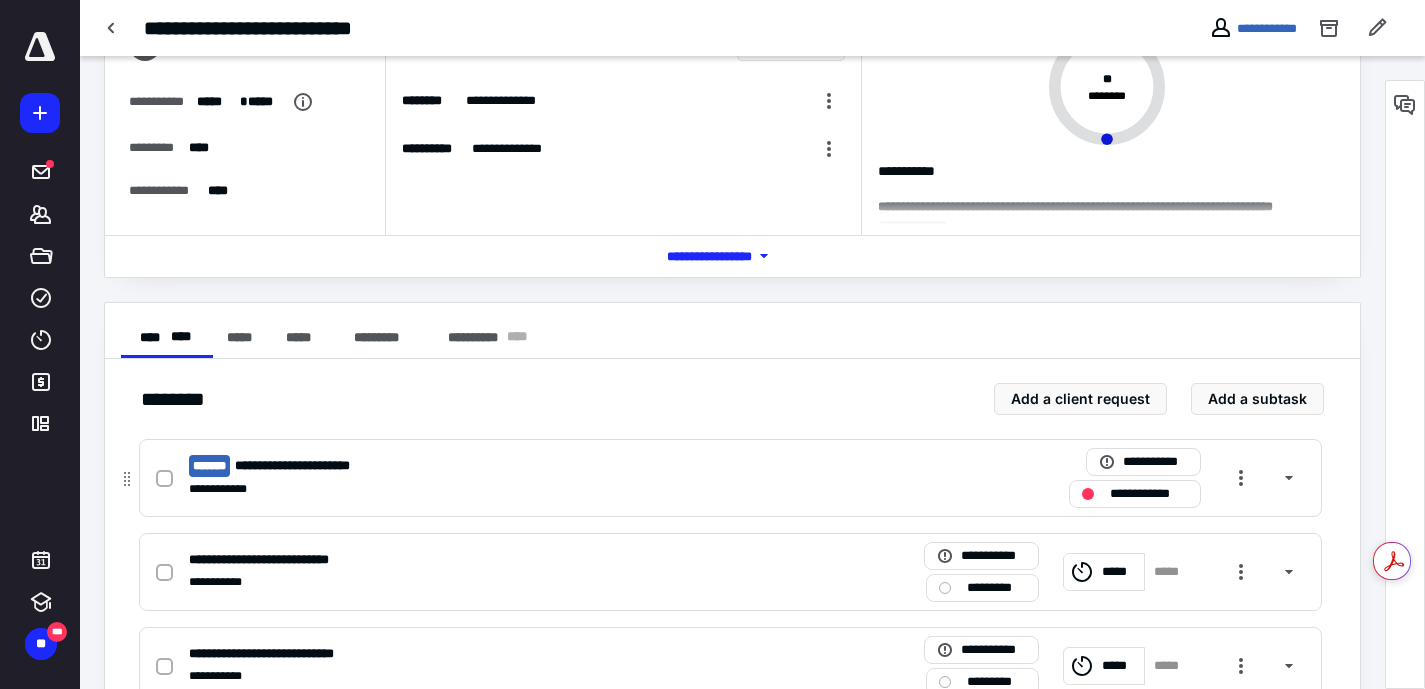 click on "**********" at bounding box center [468, 466] 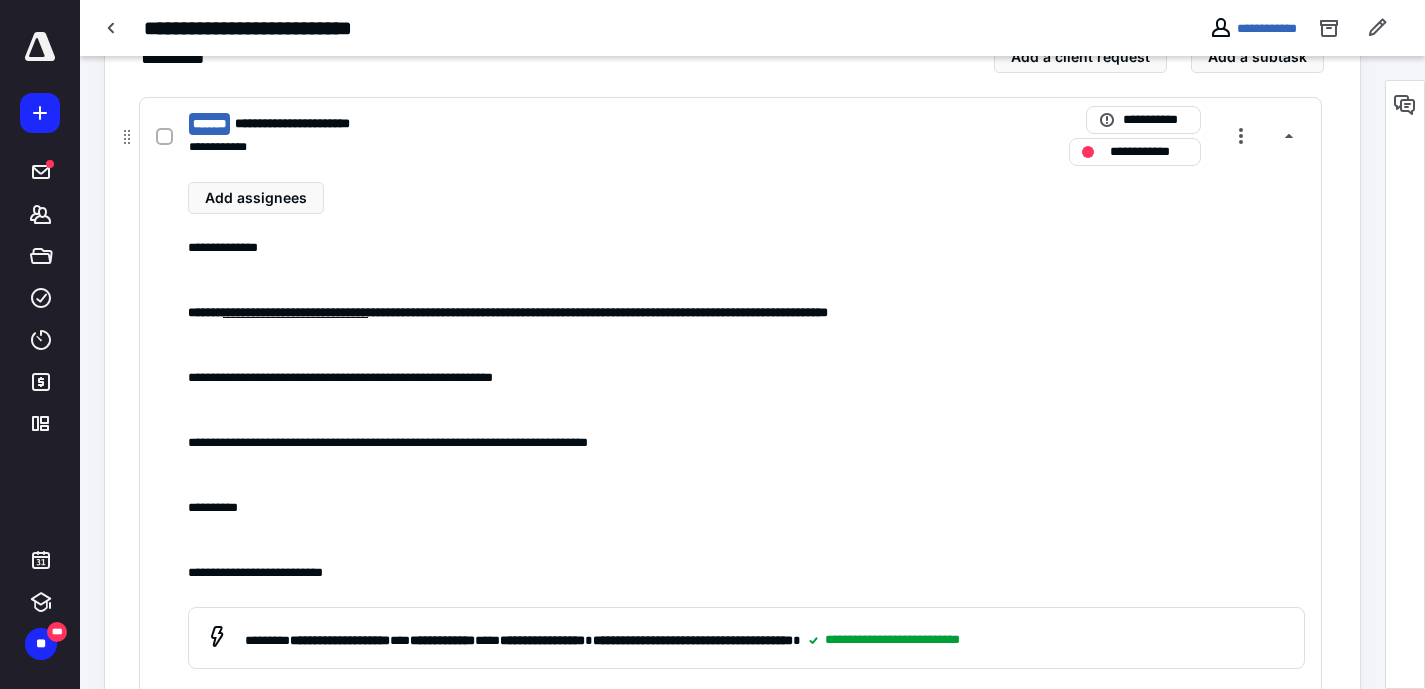 scroll, scrollTop: 474, scrollLeft: 0, axis: vertical 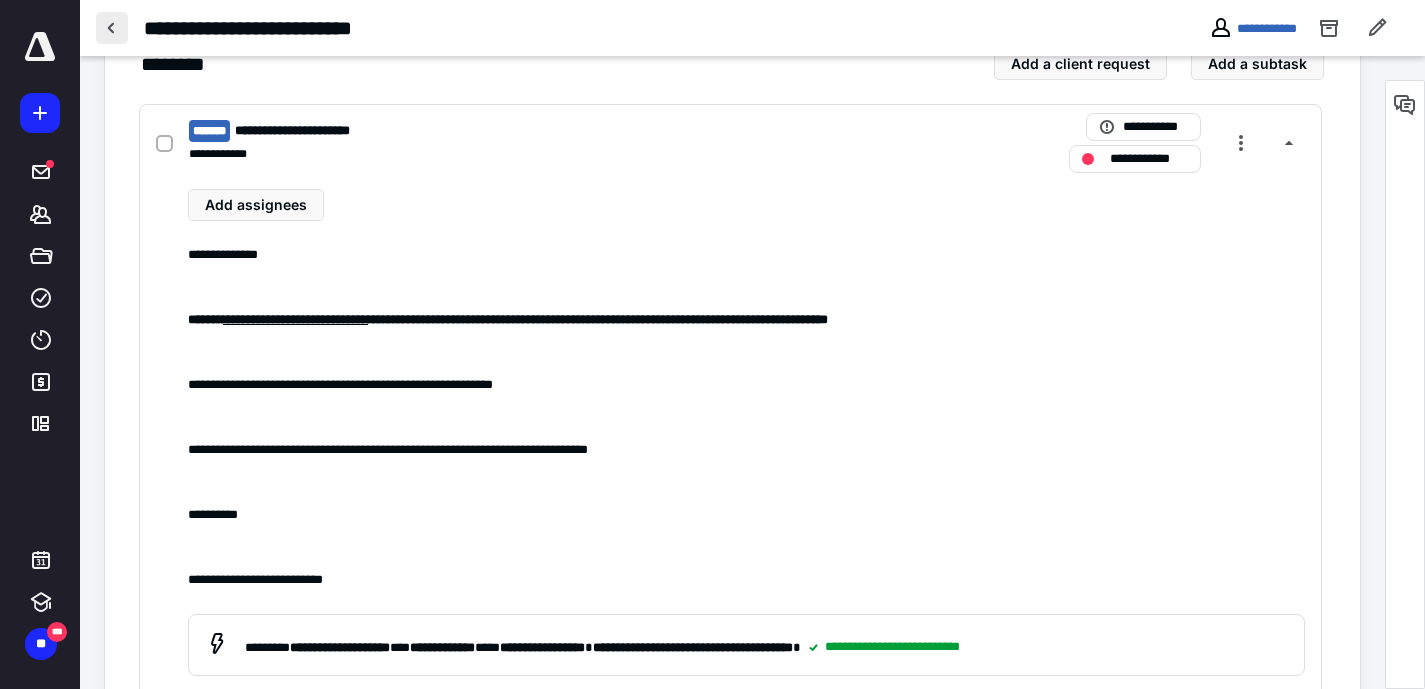 click at bounding box center (112, 28) 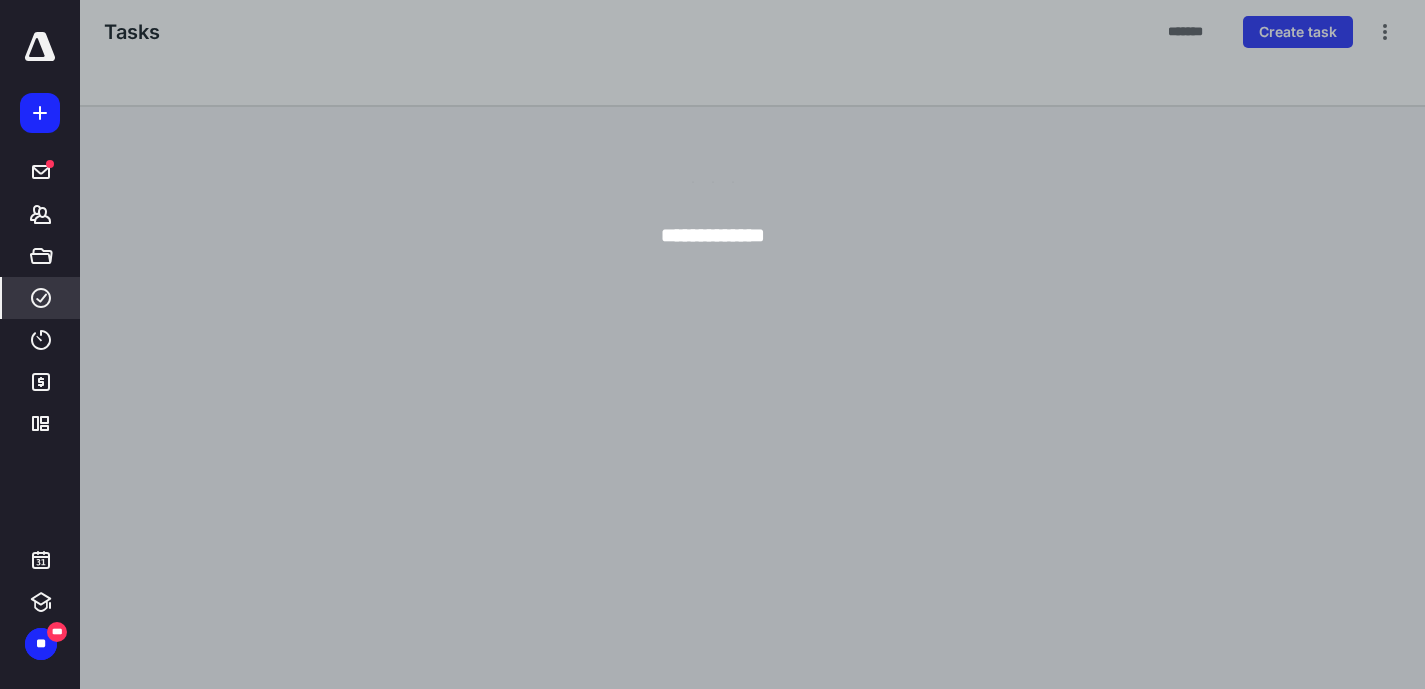 scroll, scrollTop: 0, scrollLeft: 0, axis: both 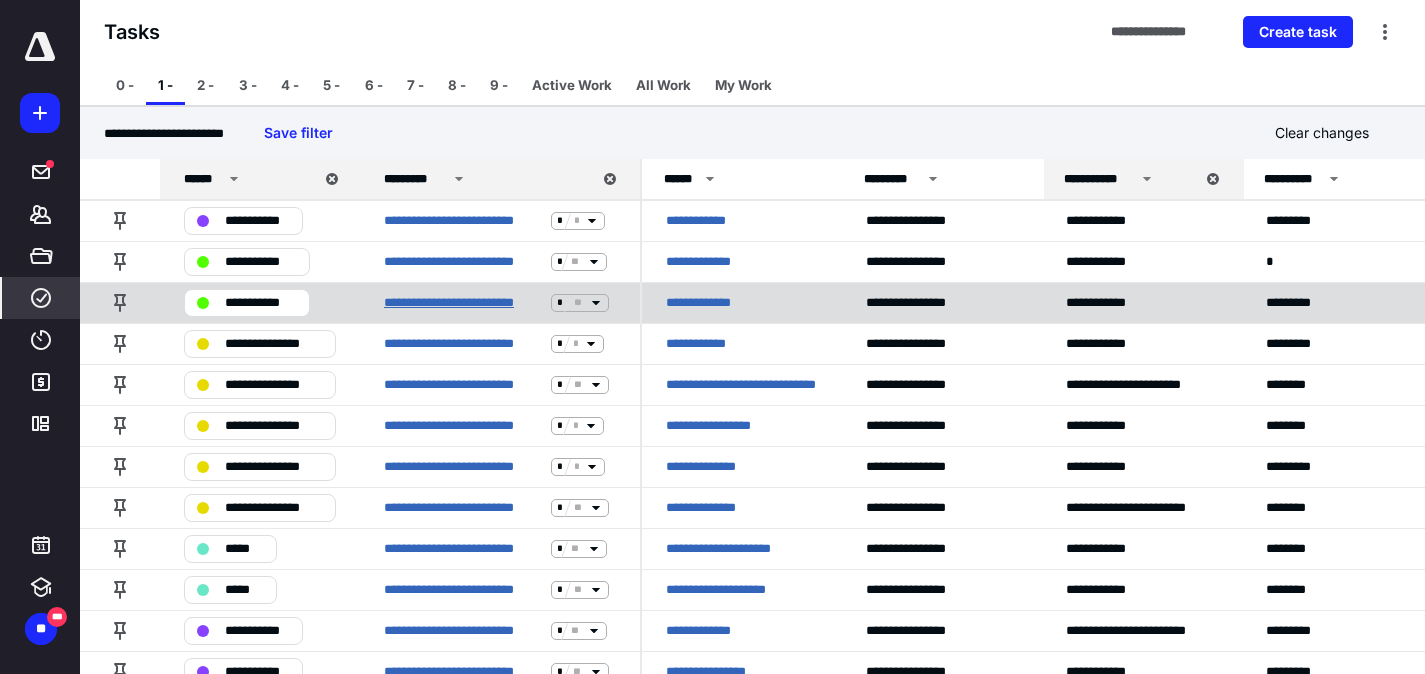 click on "**********" at bounding box center [463, 303] 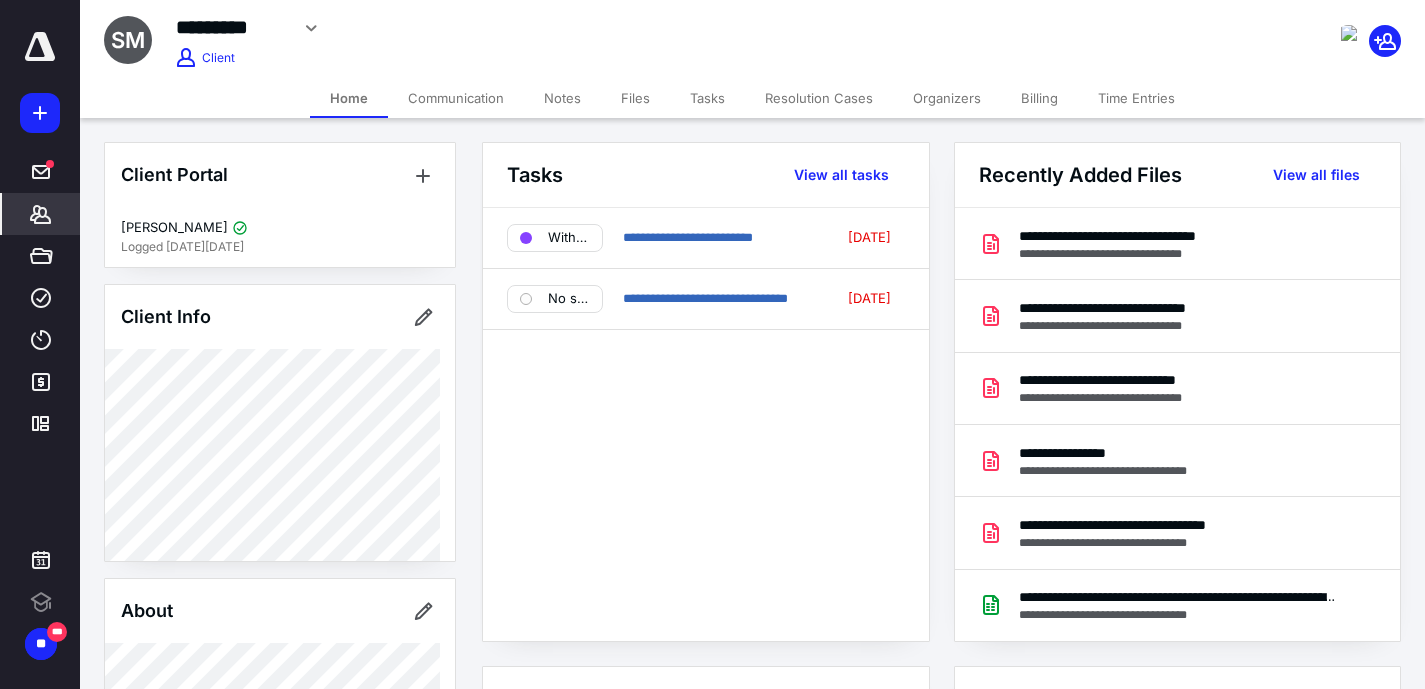 scroll, scrollTop: 0, scrollLeft: 0, axis: both 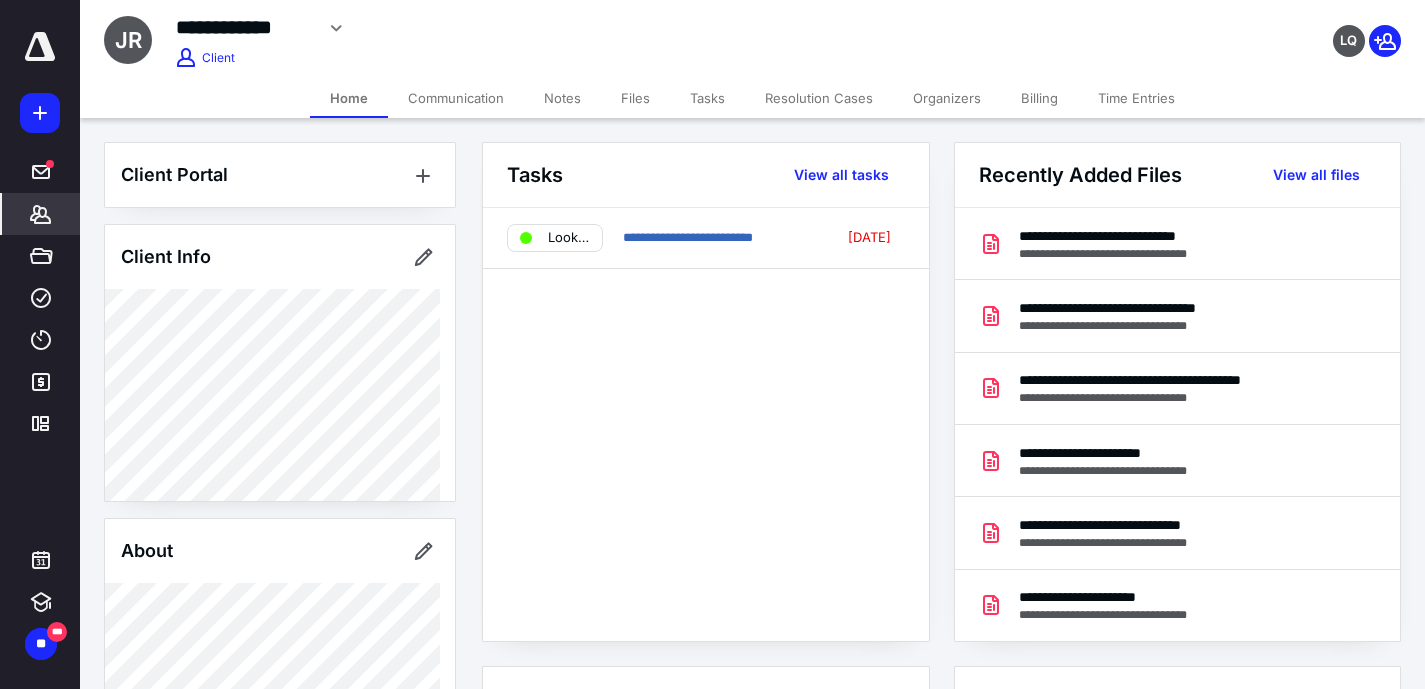 click on "Files" at bounding box center (635, 98) 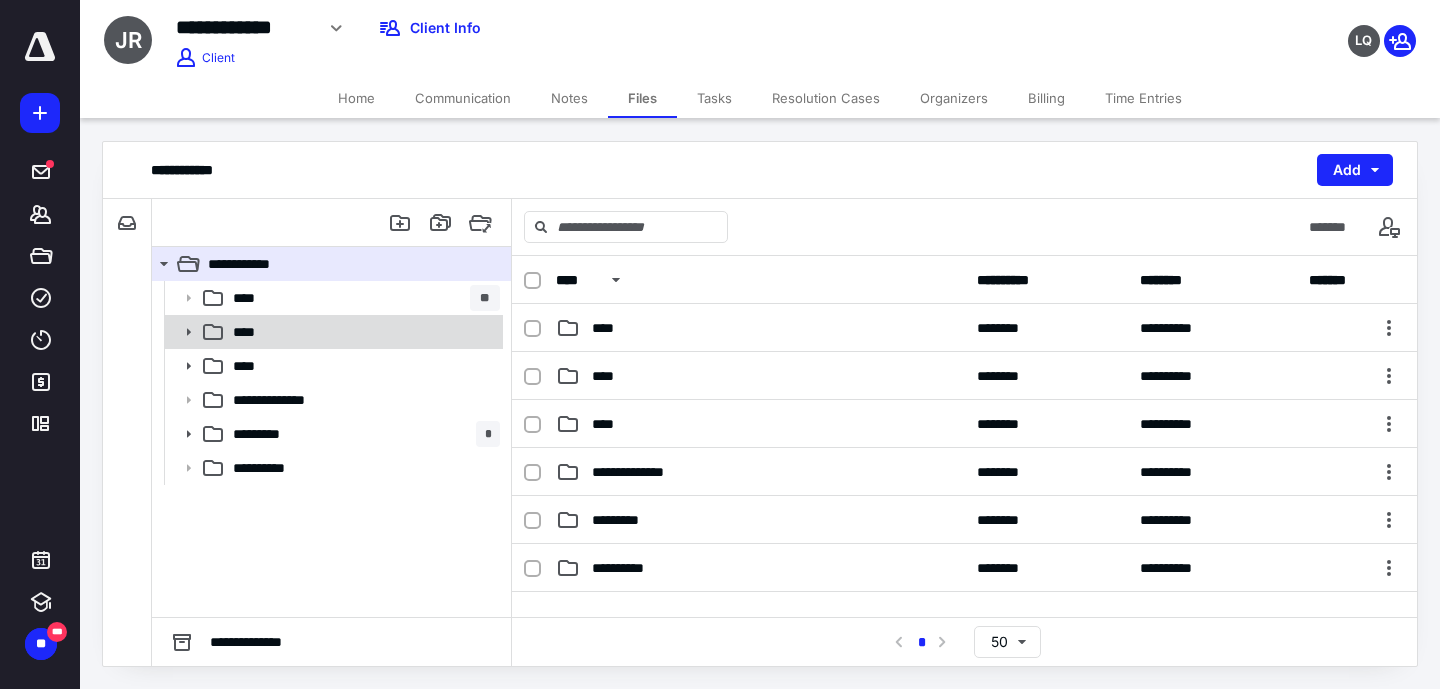 click on "****" at bounding box center (362, 332) 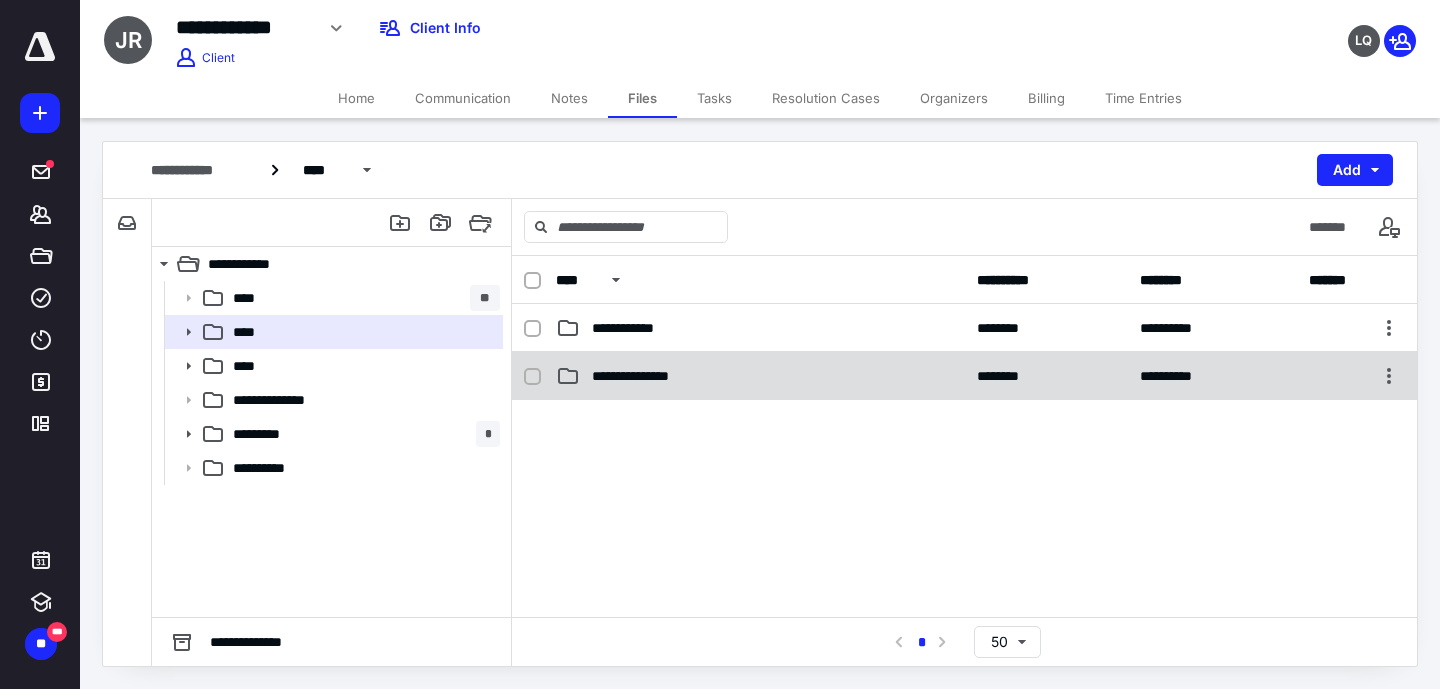 click on "**********" at bounding box center [644, 376] 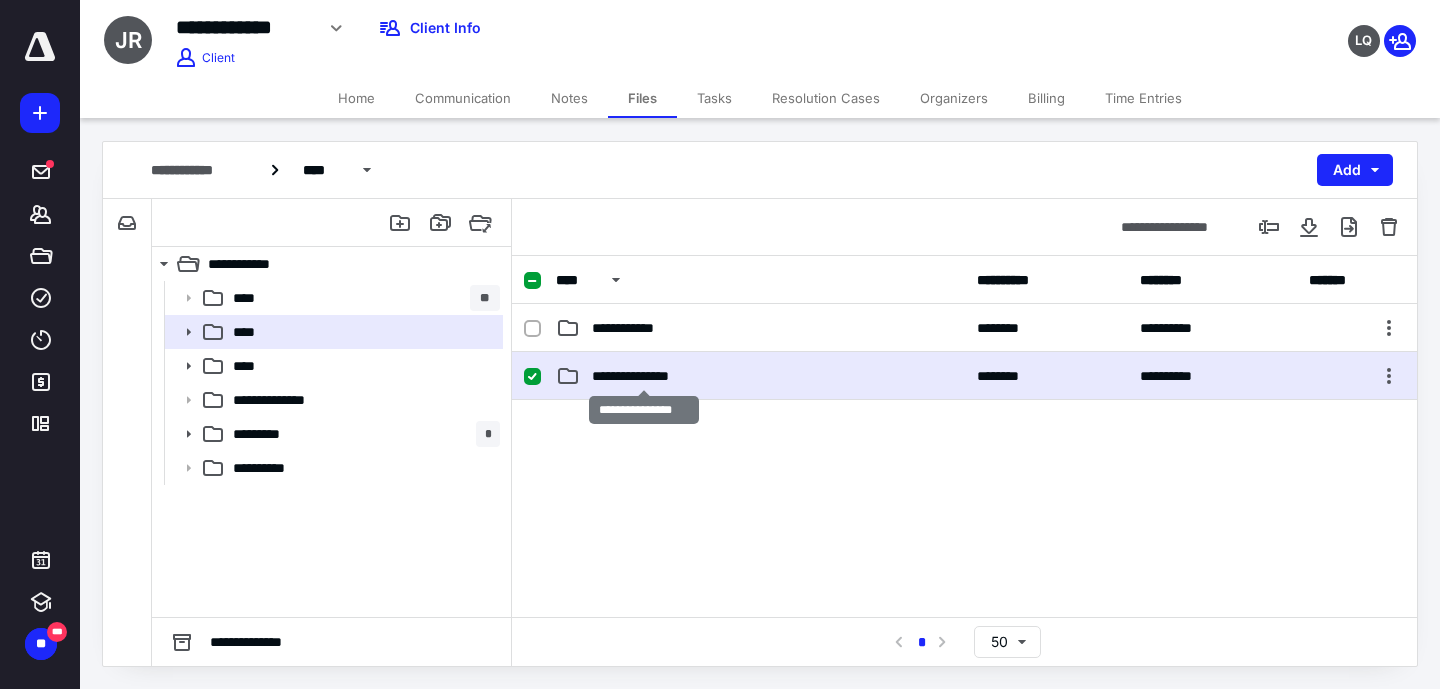 click on "**********" at bounding box center [644, 376] 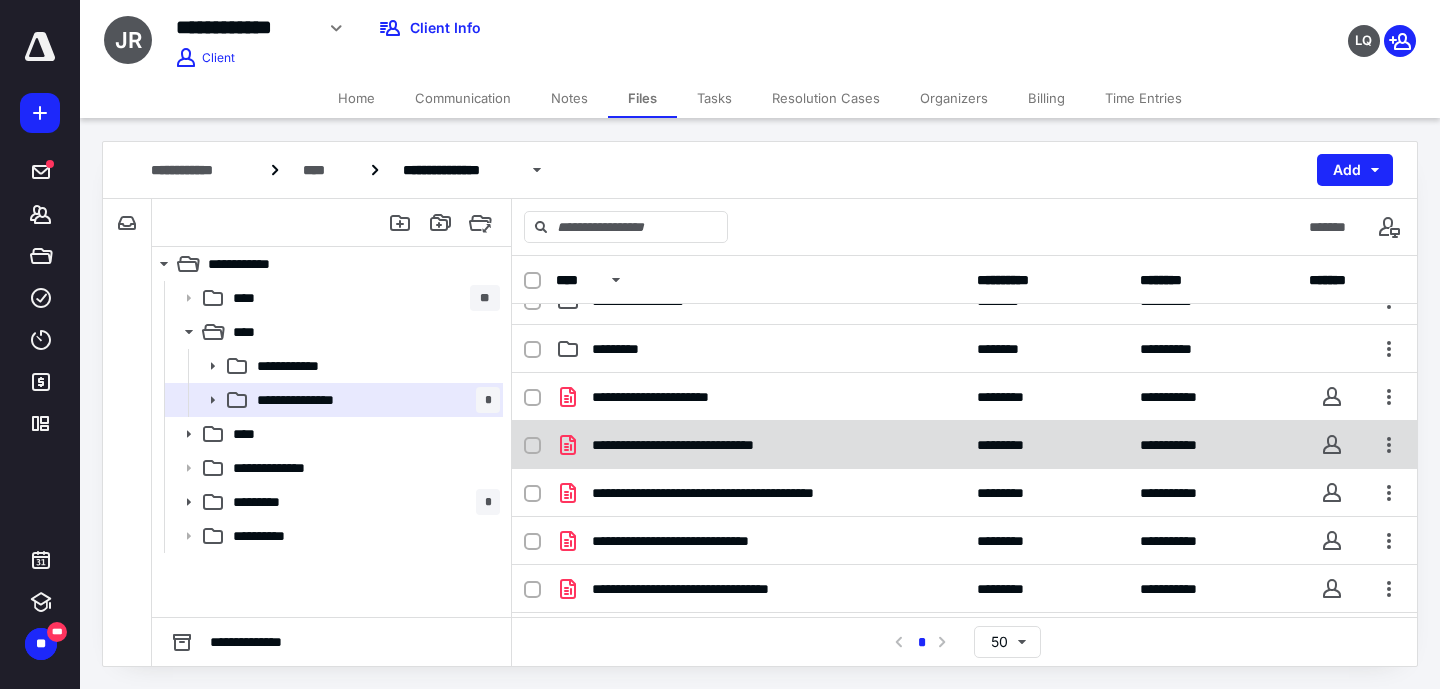 scroll, scrollTop: 83, scrollLeft: 0, axis: vertical 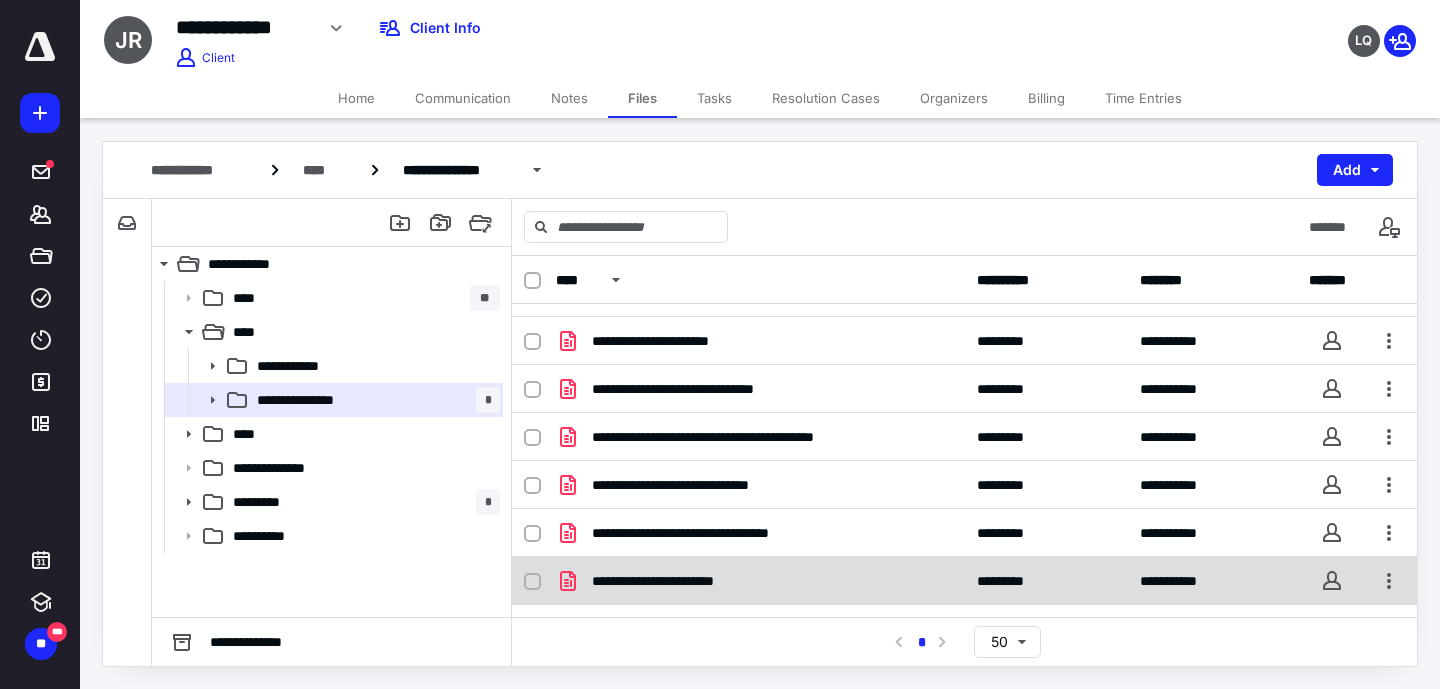 click on "**********" at bounding box center (679, 581) 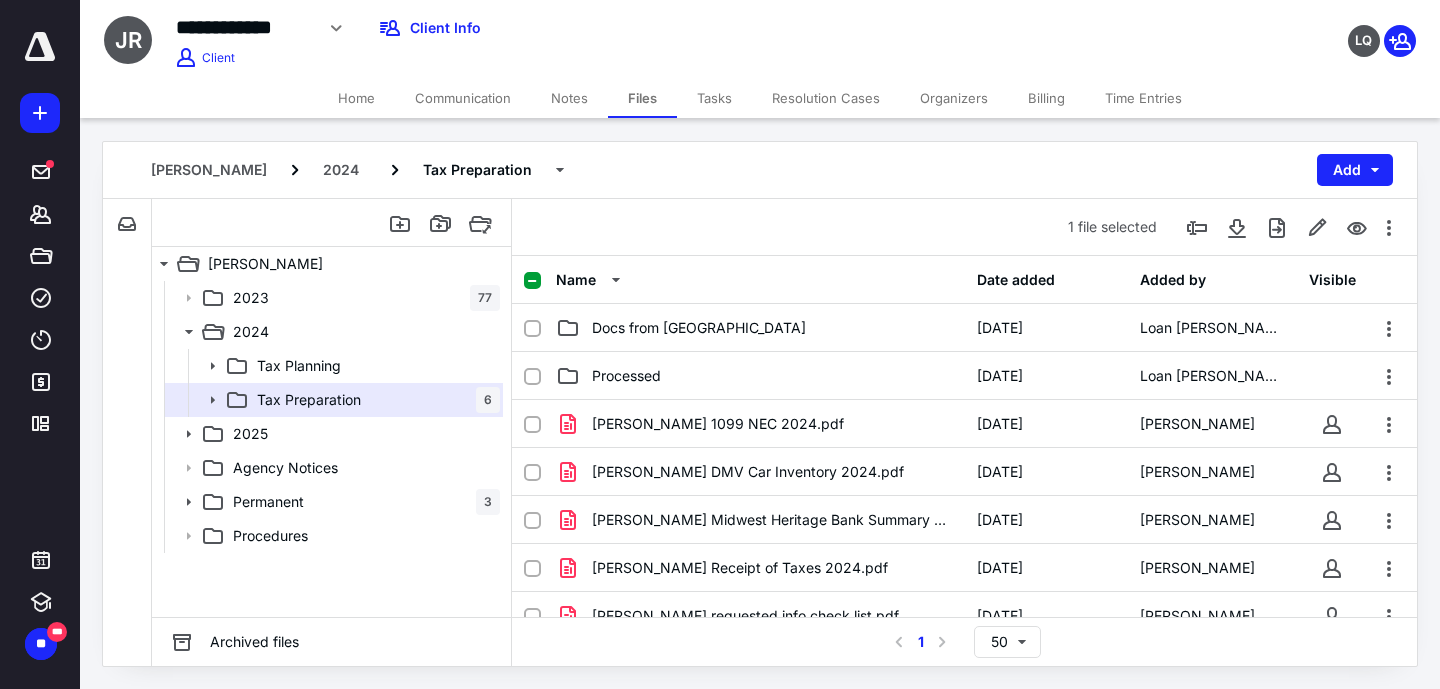 scroll, scrollTop: 83, scrollLeft: 0, axis: vertical 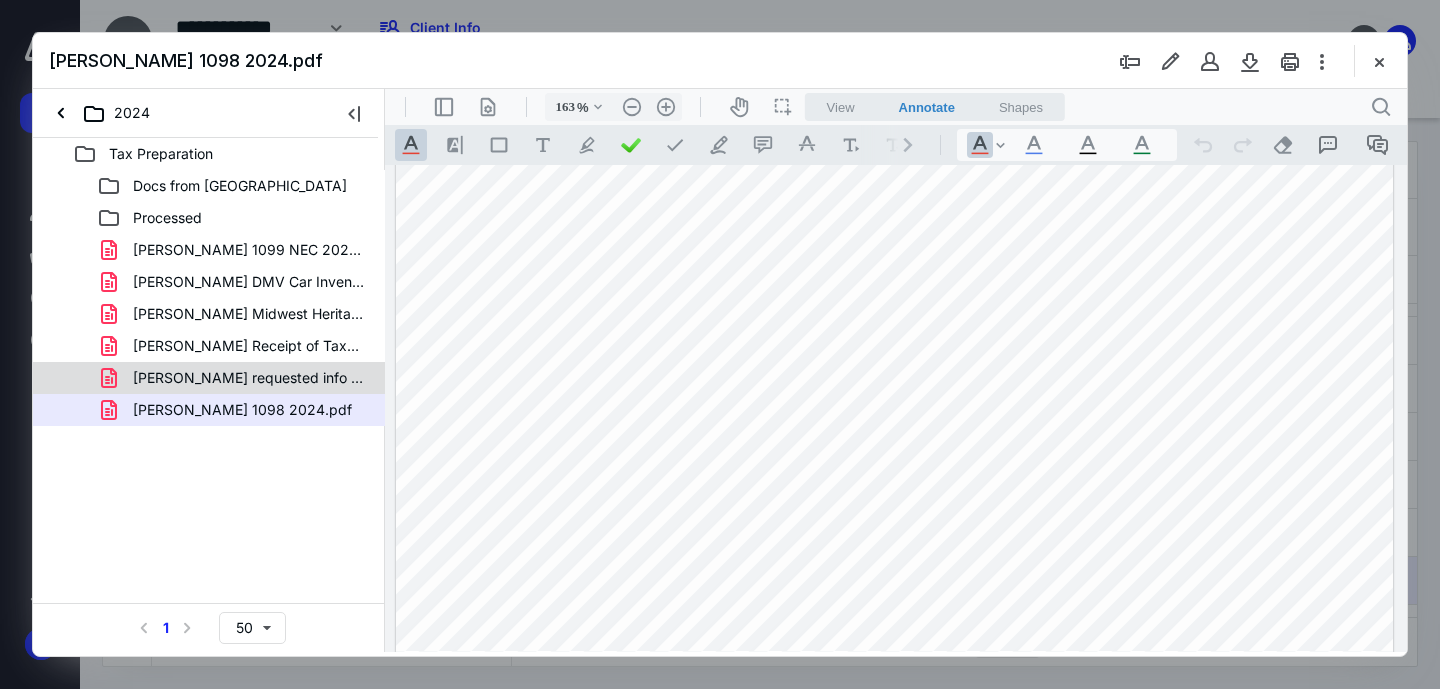 click on "Roush requested info check list.pdf" at bounding box center (249, 378) 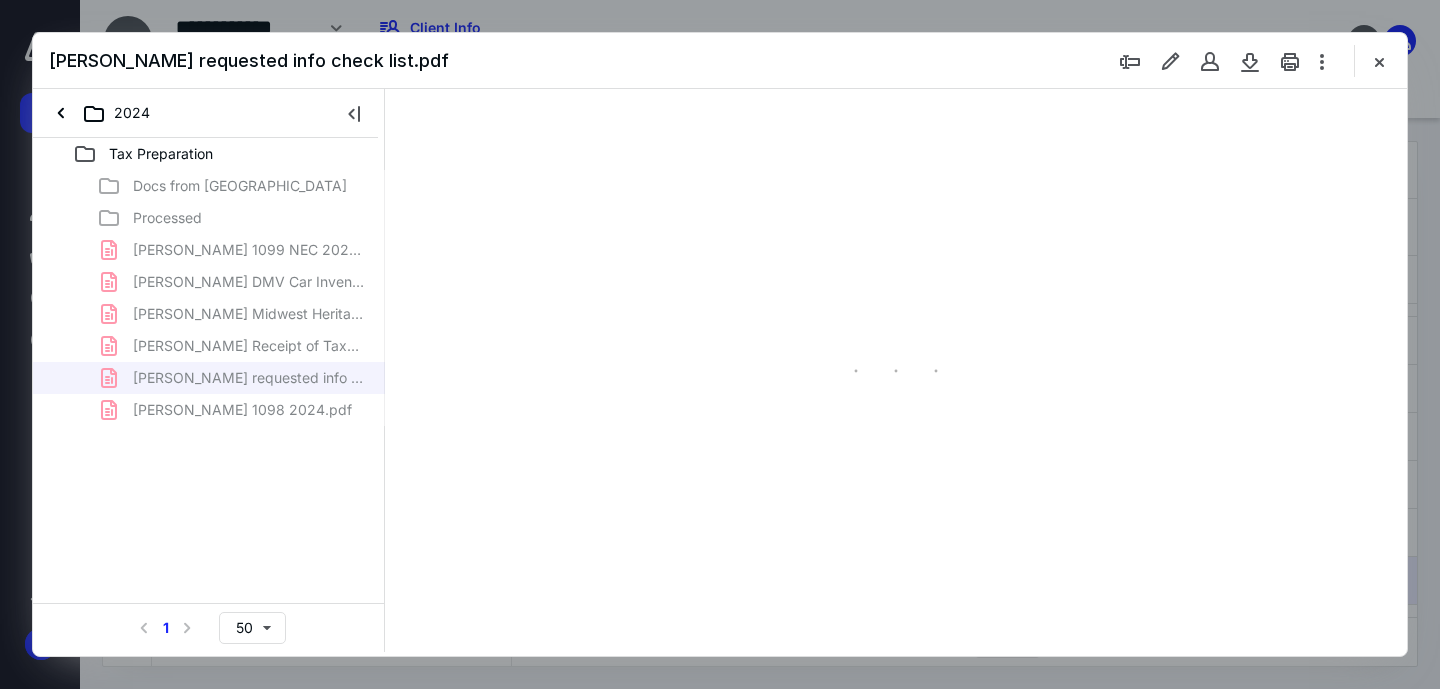 scroll, scrollTop: 0, scrollLeft: 0, axis: both 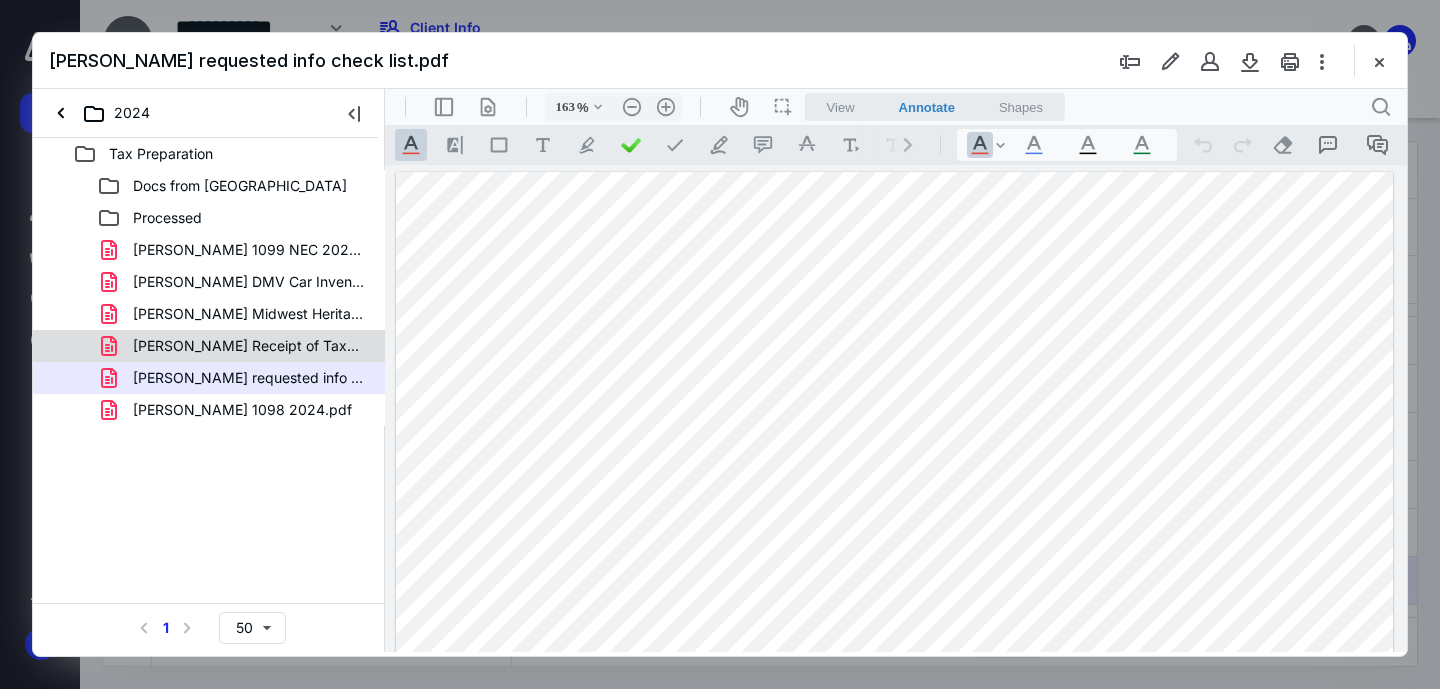 click on "Roush Receipt of Taxes 2024.pdf" at bounding box center [237, 346] 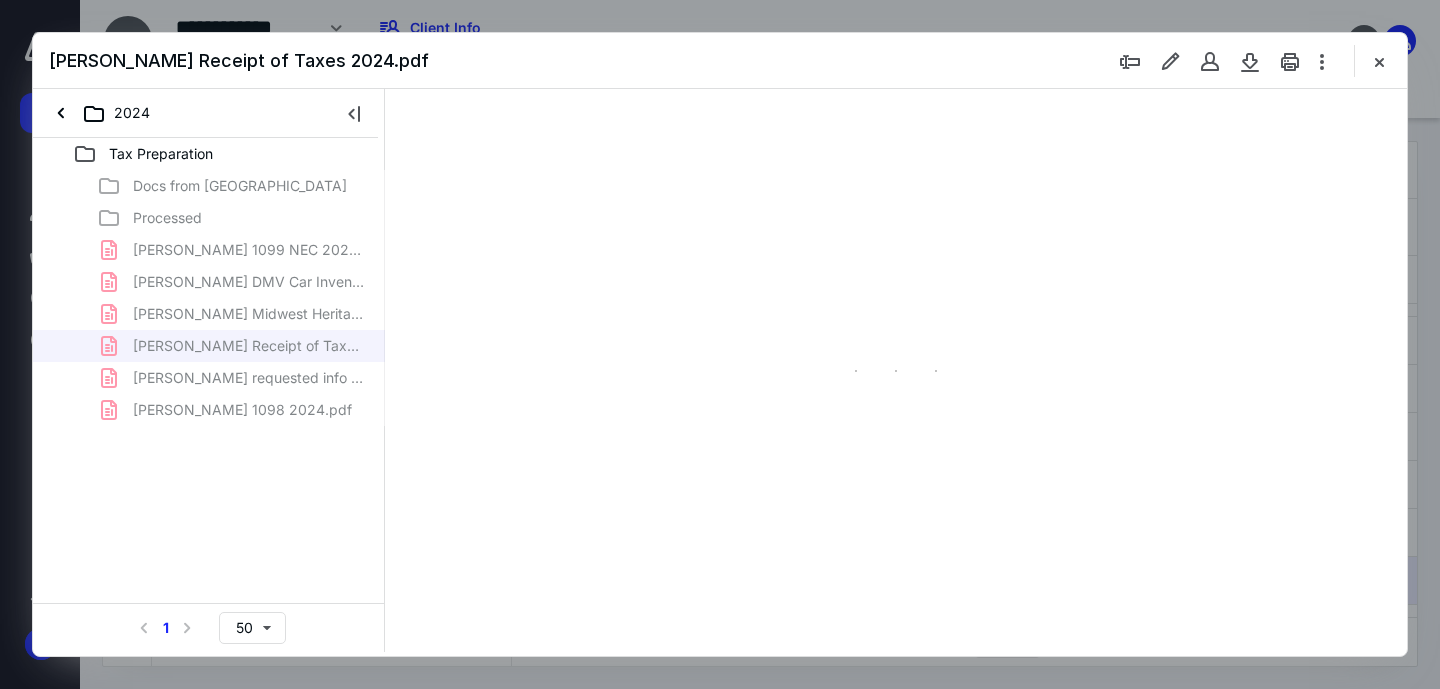scroll, scrollTop: 83, scrollLeft: 0, axis: vertical 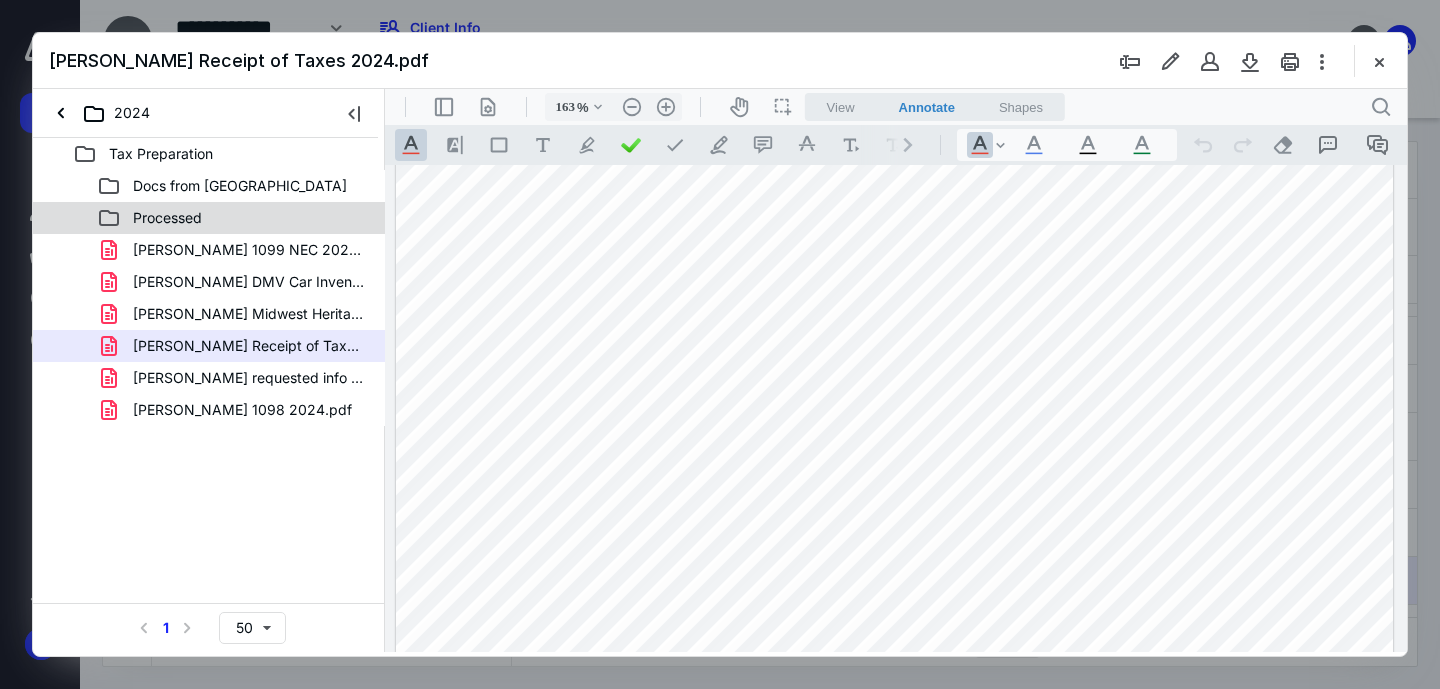 click on "Processed" at bounding box center (237, 218) 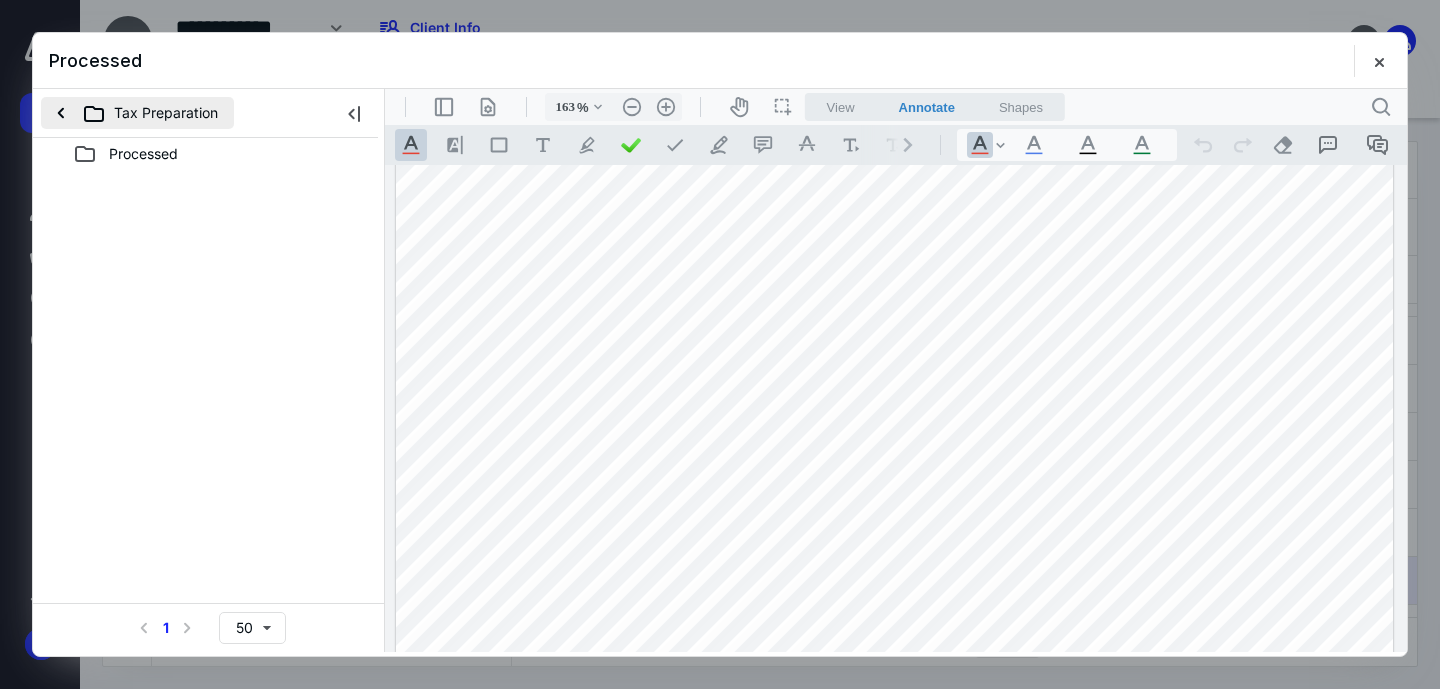 click on "Tax Preparation" at bounding box center [137, 113] 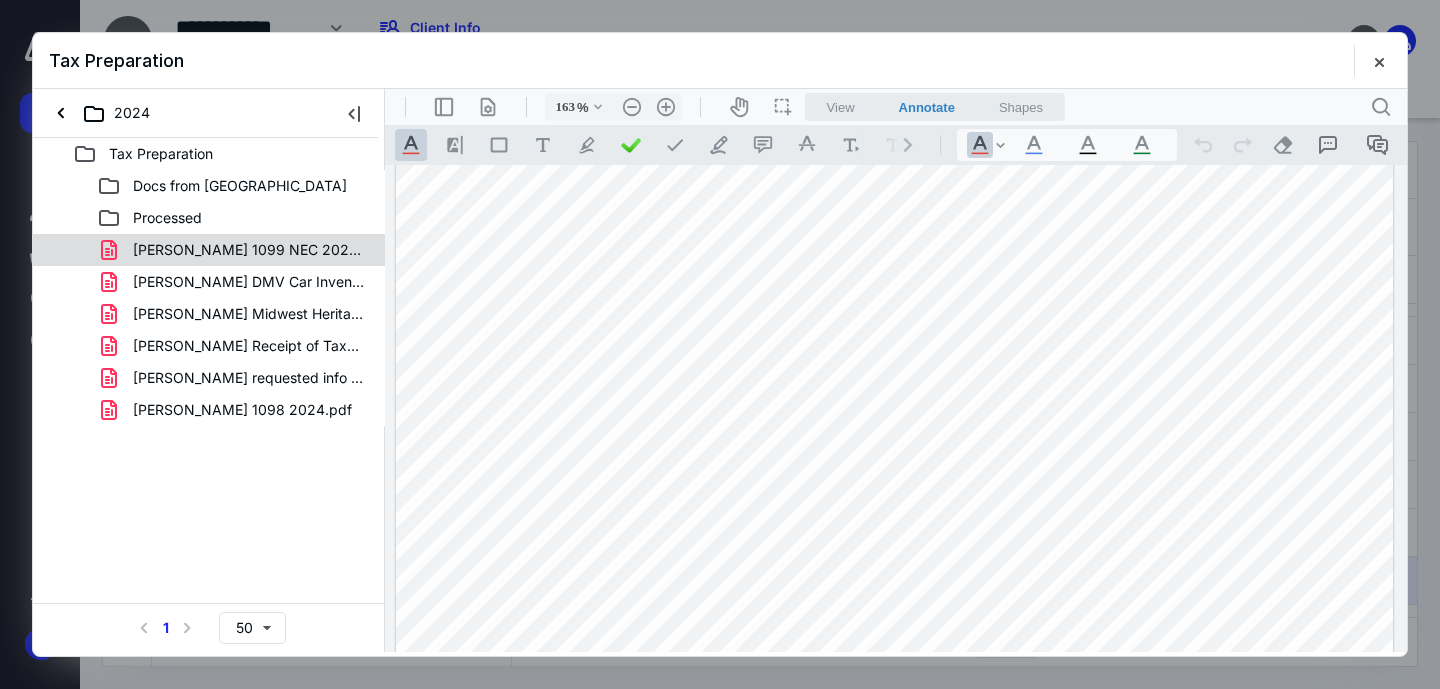 click on "Roush 1099 NEC 2024.pdf" at bounding box center (249, 250) 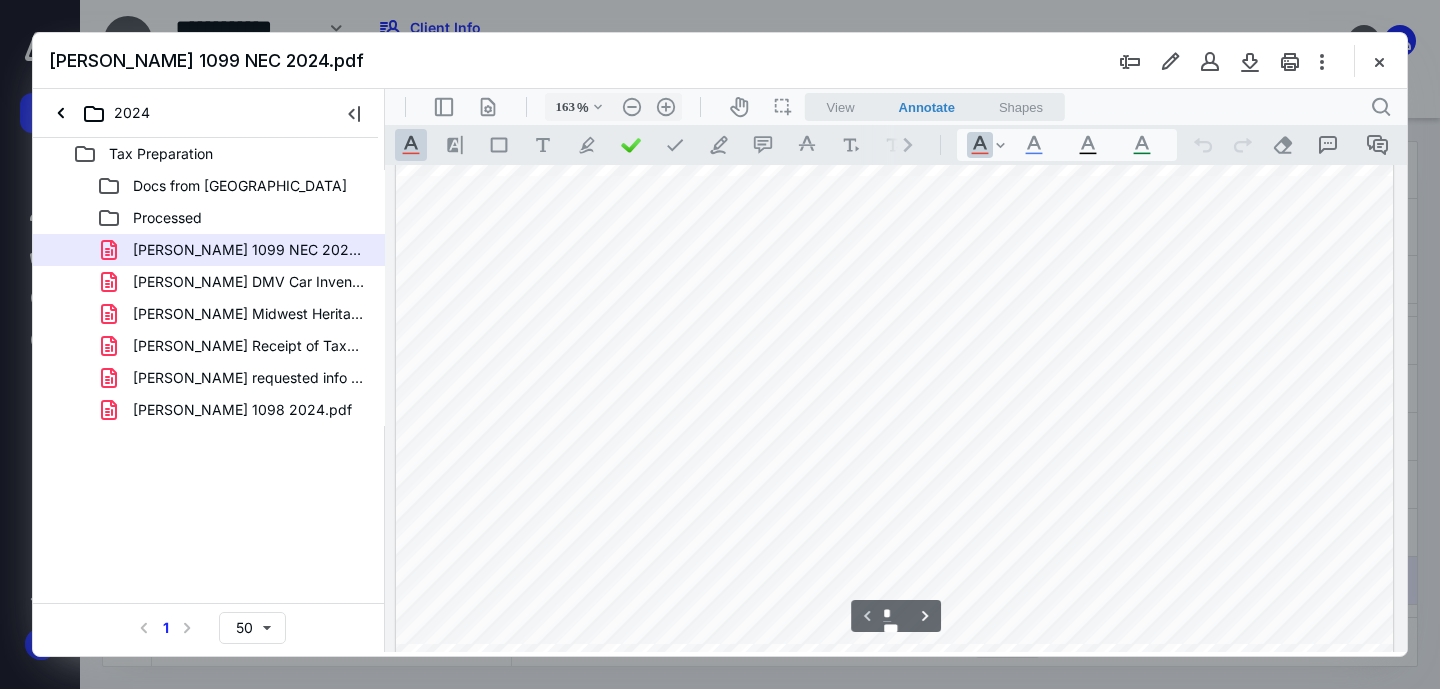 scroll, scrollTop: 705, scrollLeft: 0, axis: vertical 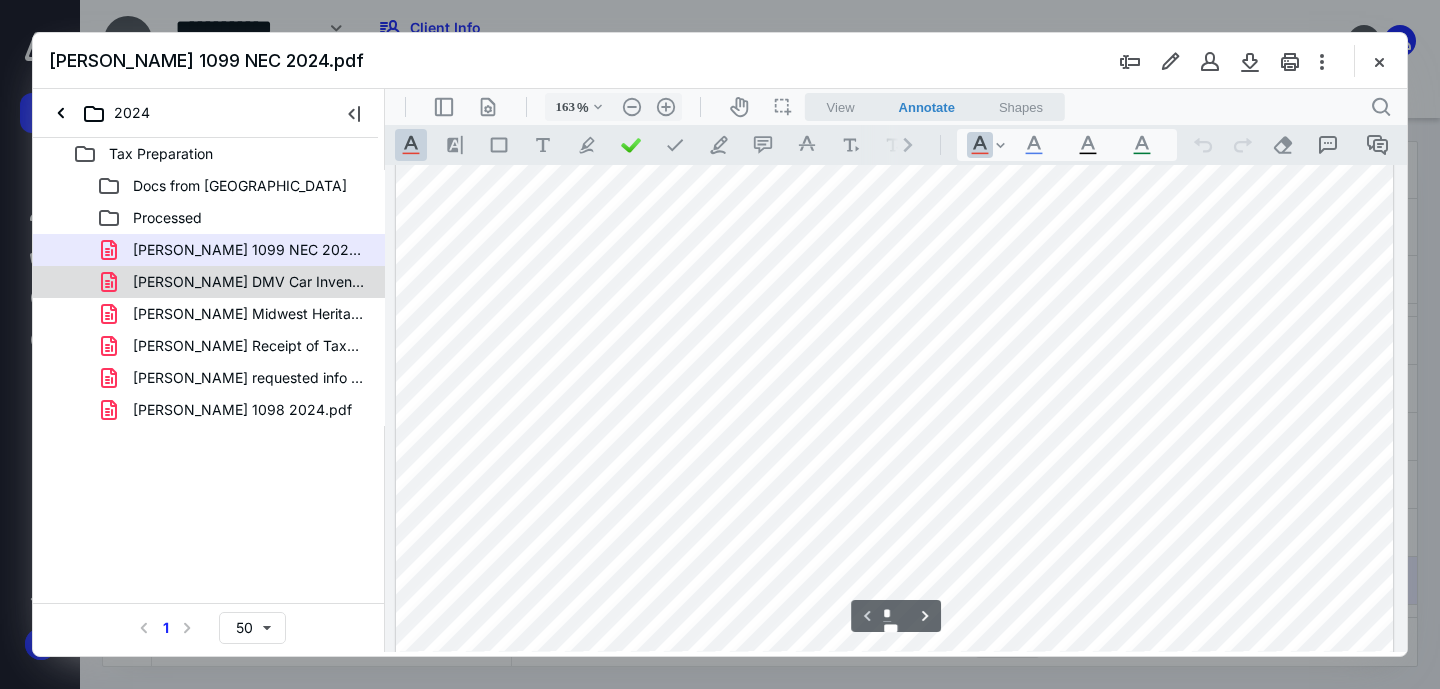 click on "Roush DMV Car Inventory 2024.pdf" at bounding box center [249, 282] 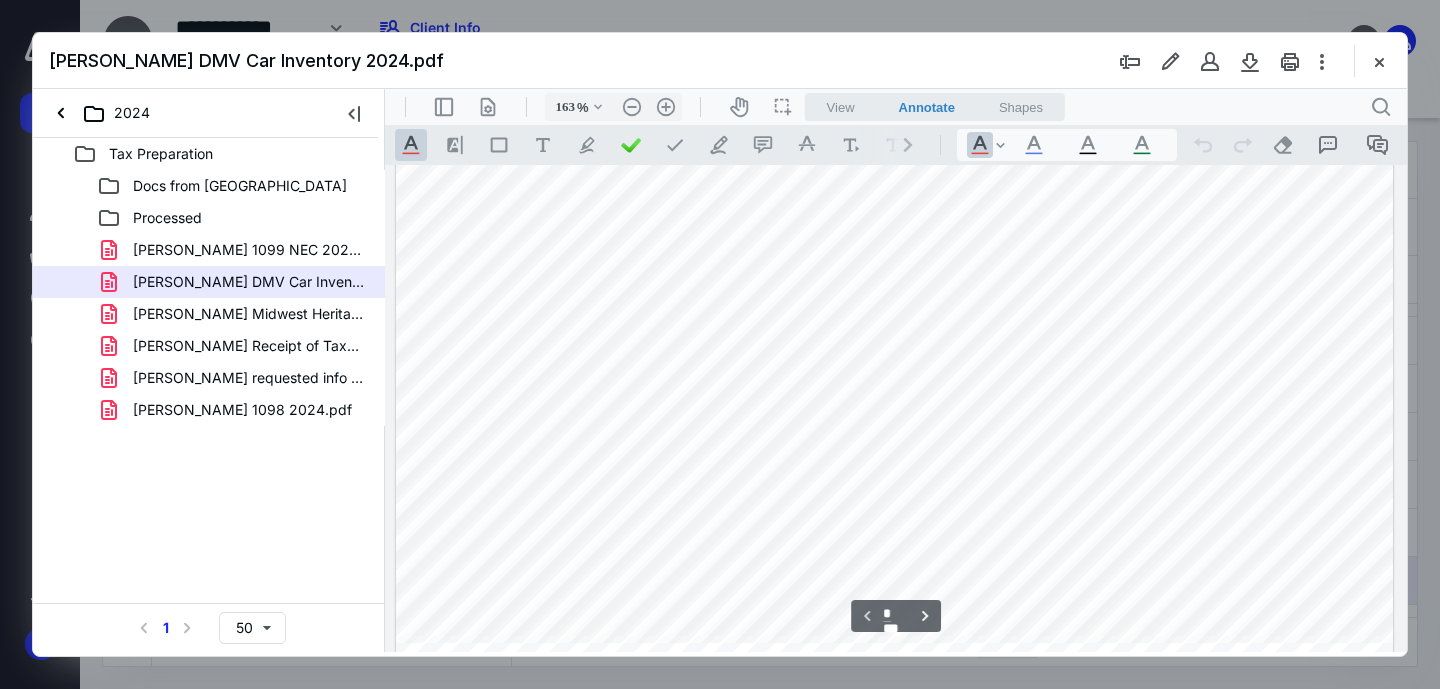 scroll, scrollTop: 393, scrollLeft: 0, axis: vertical 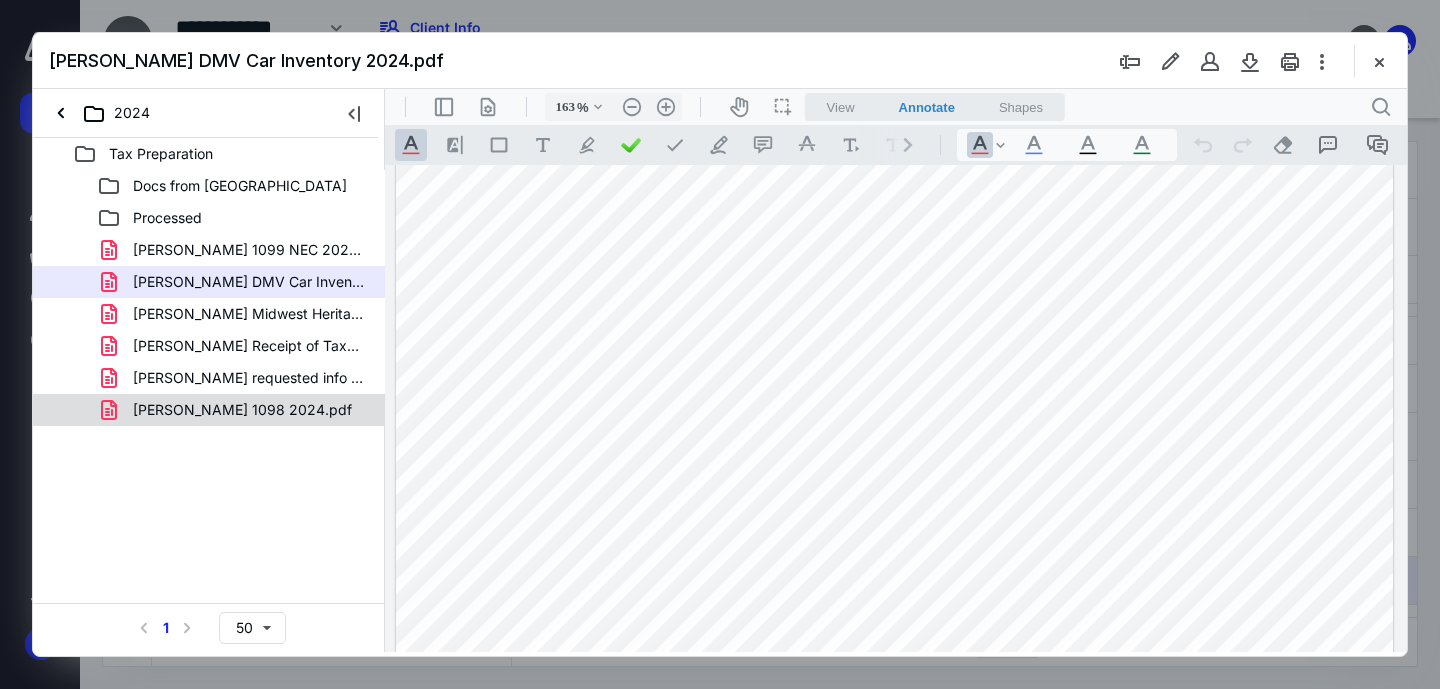 click on "Roush, Joe 1098 2024.pdf" at bounding box center (242, 410) 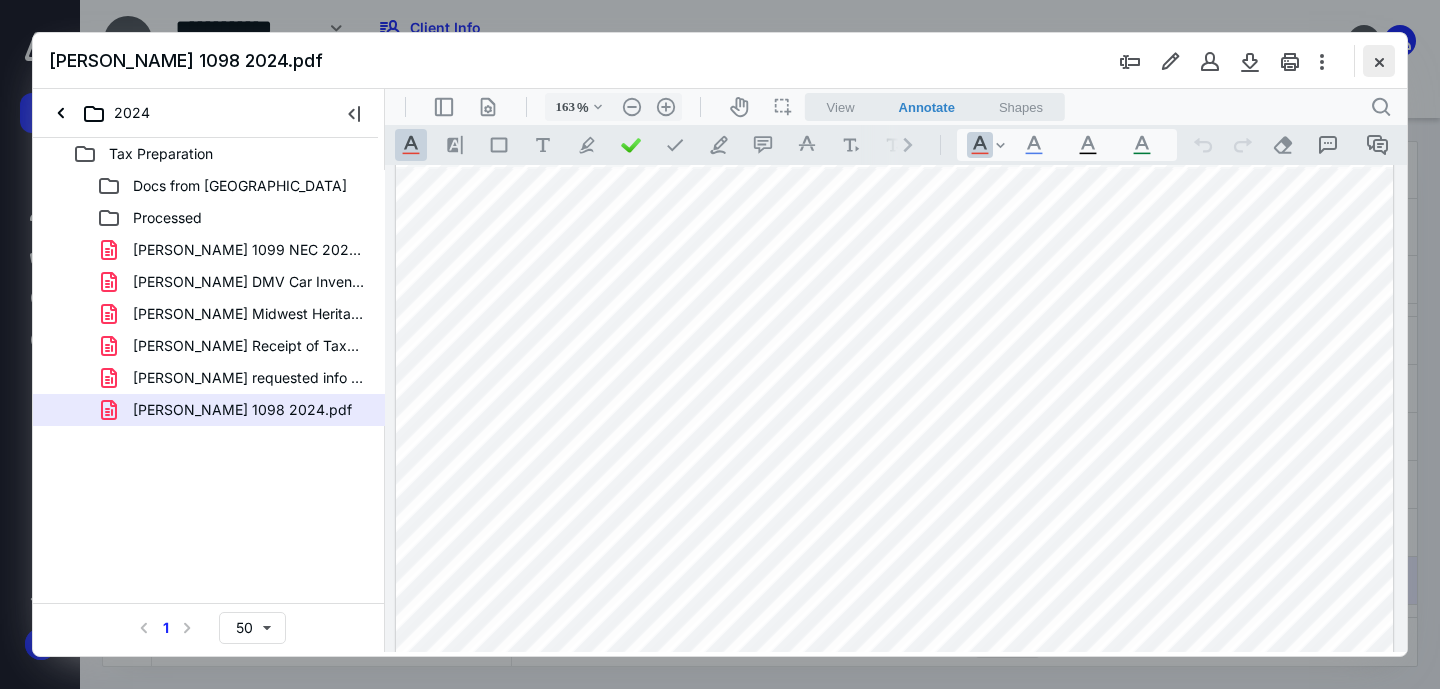 scroll, scrollTop: 494, scrollLeft: 0, axis: vertical 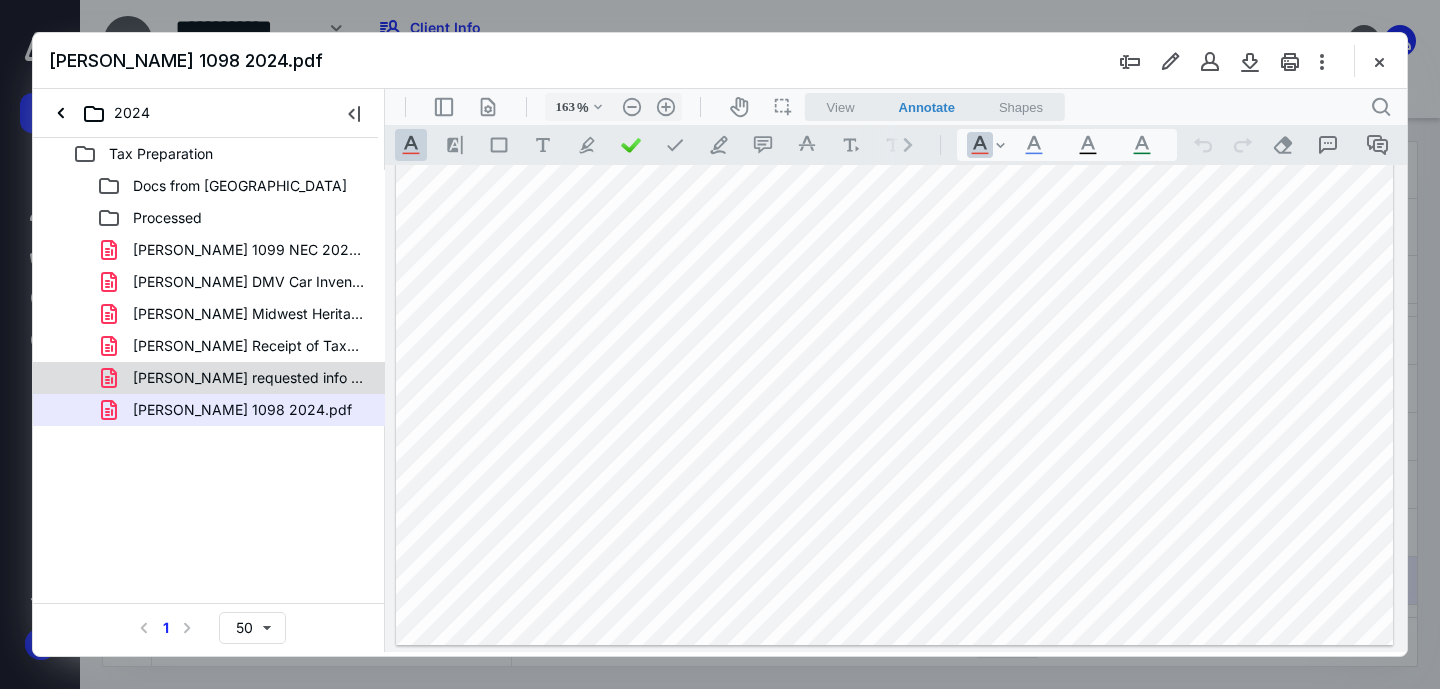 click on "Roush requested info check list.pdf" at bounding box center [249, 378] 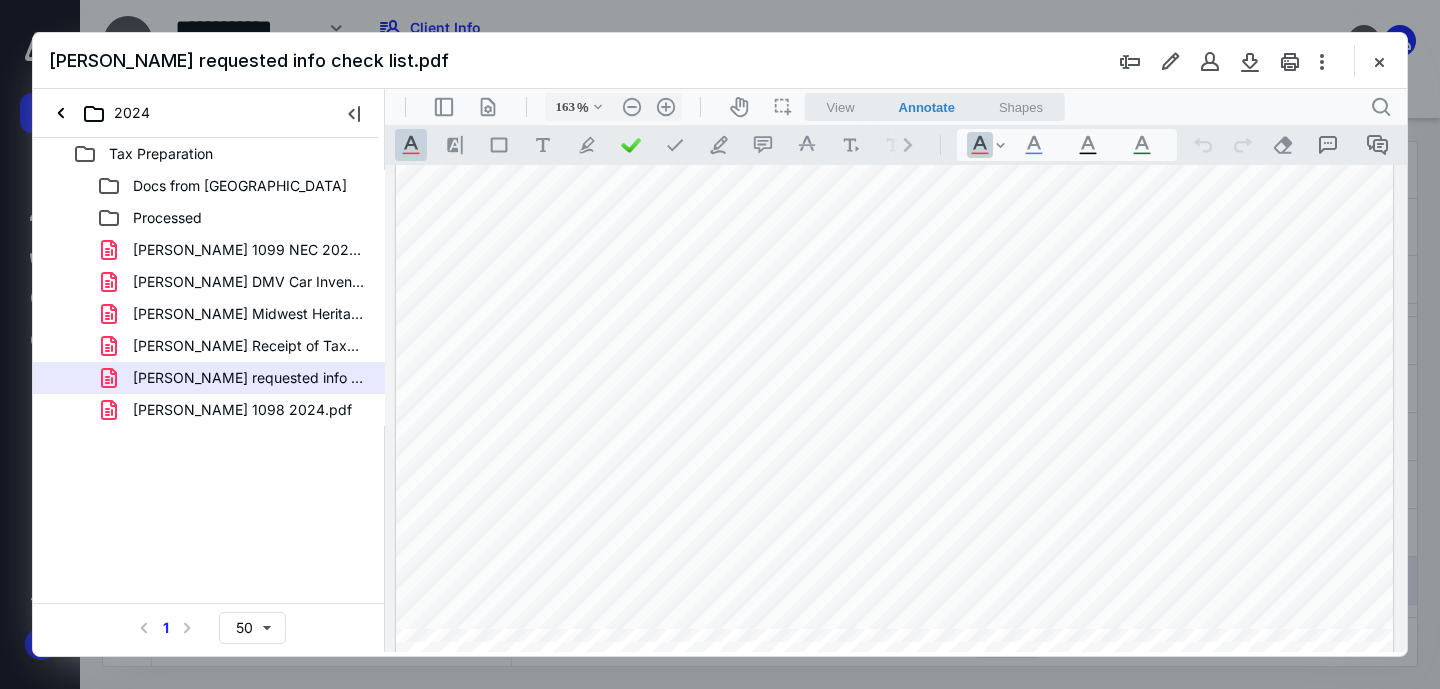 scroll, scrollTop: 21, scrollLeft: 0, axis: vertical 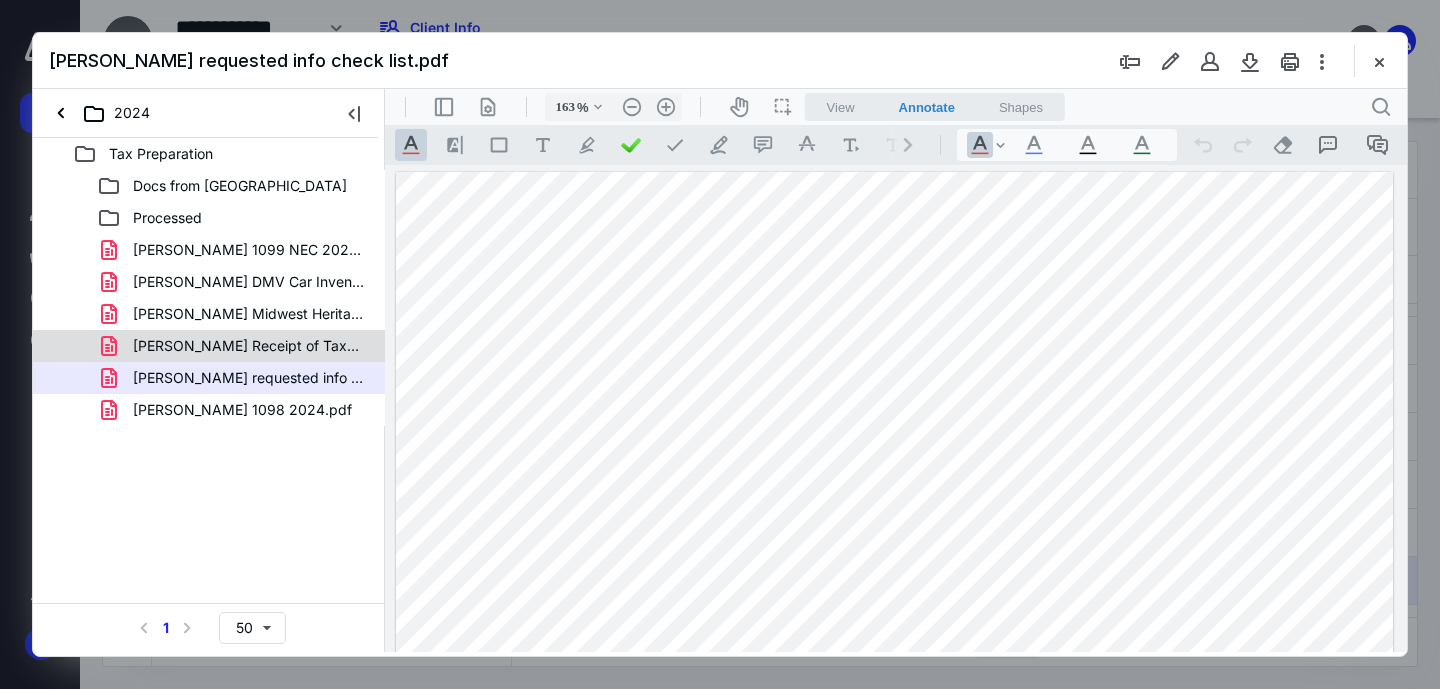 click on "Roush Receipt of Taxes 2024.pdf" at bounding box center [249, 346] 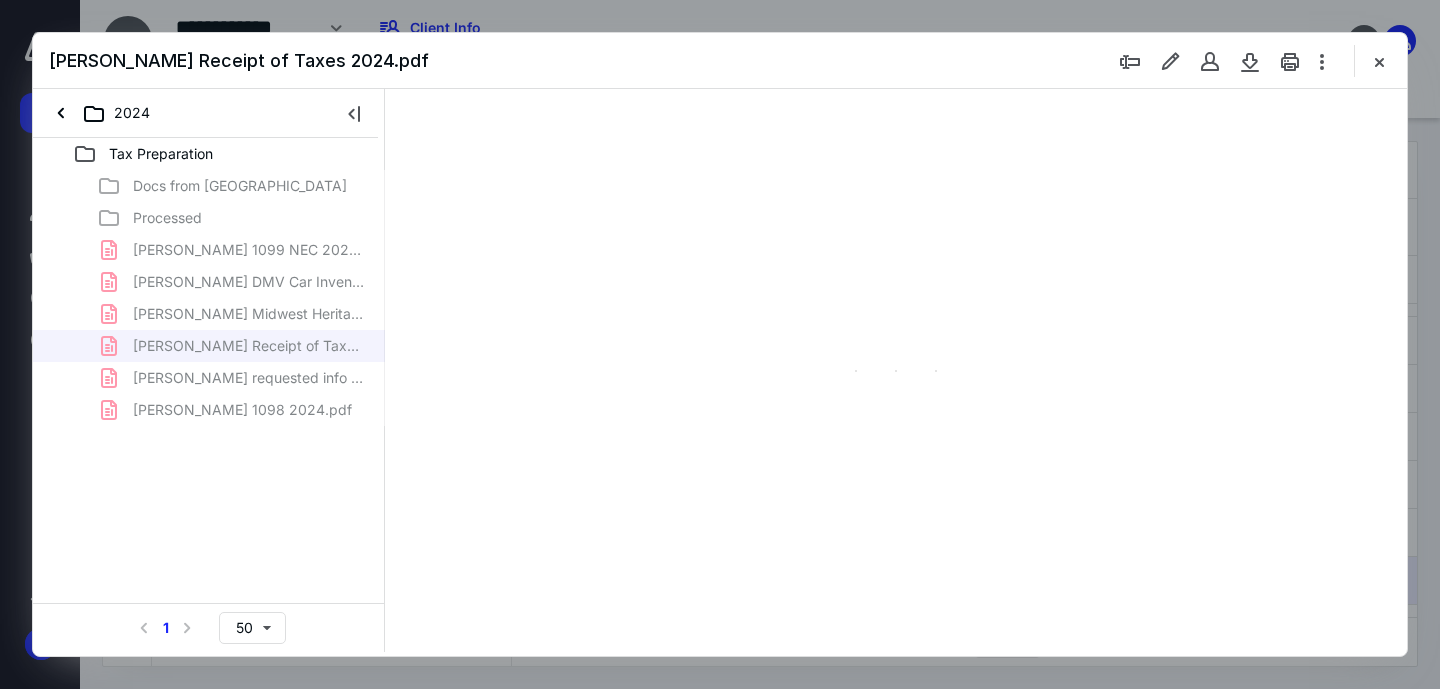 type on "162" 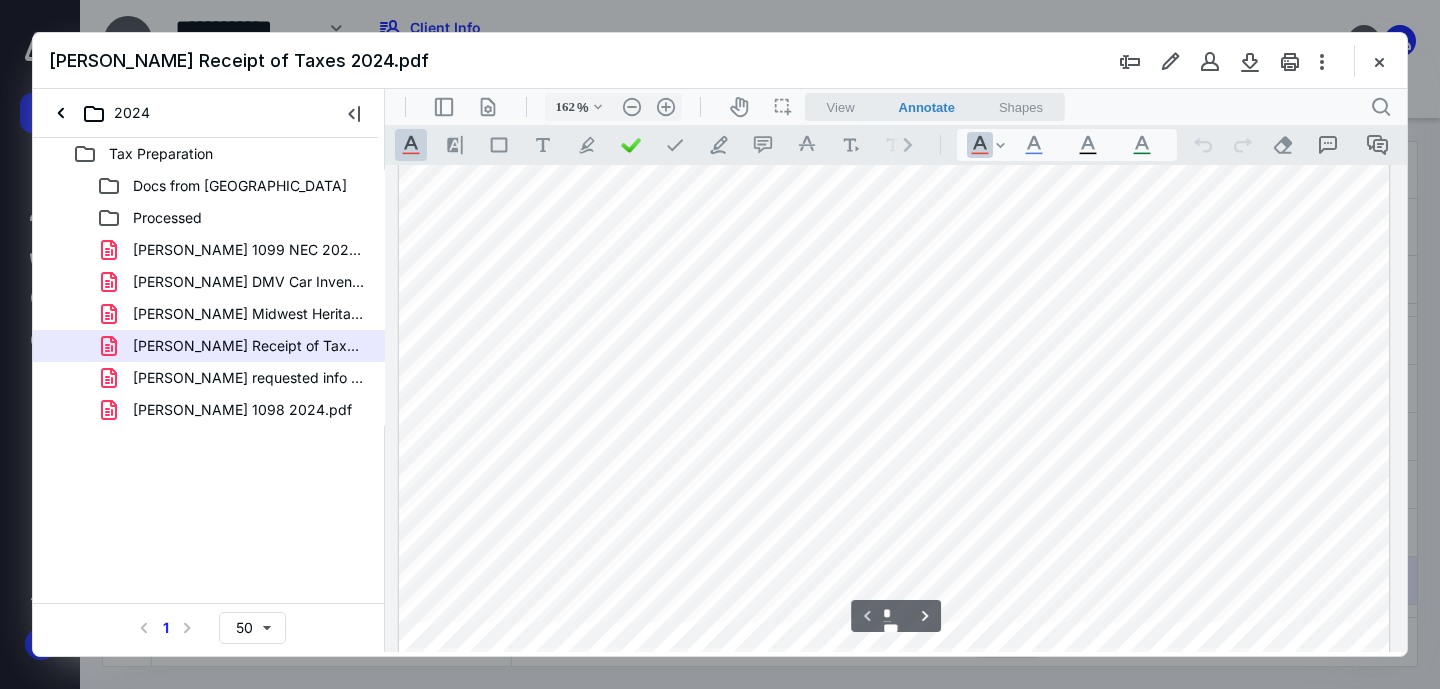 scroll, scrollTop: 779, scrollLeft: 0, axis: vertical 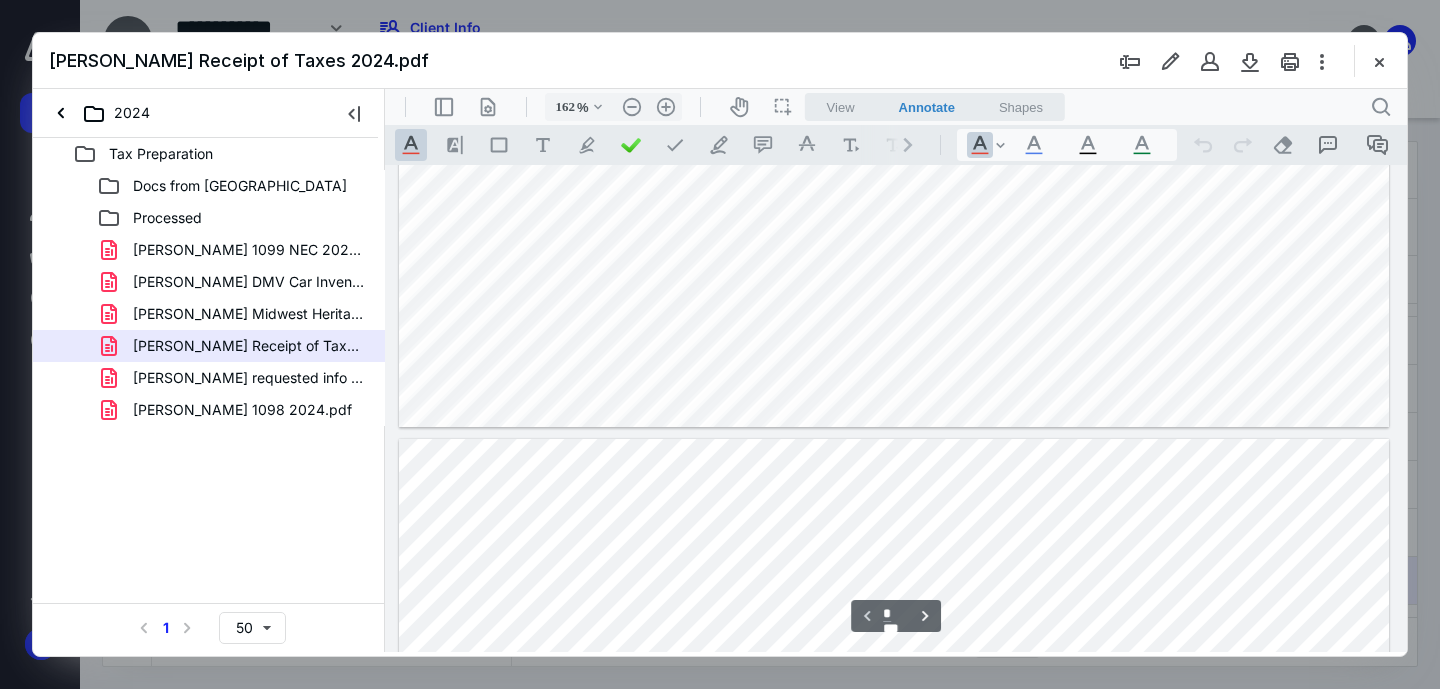type on "*" 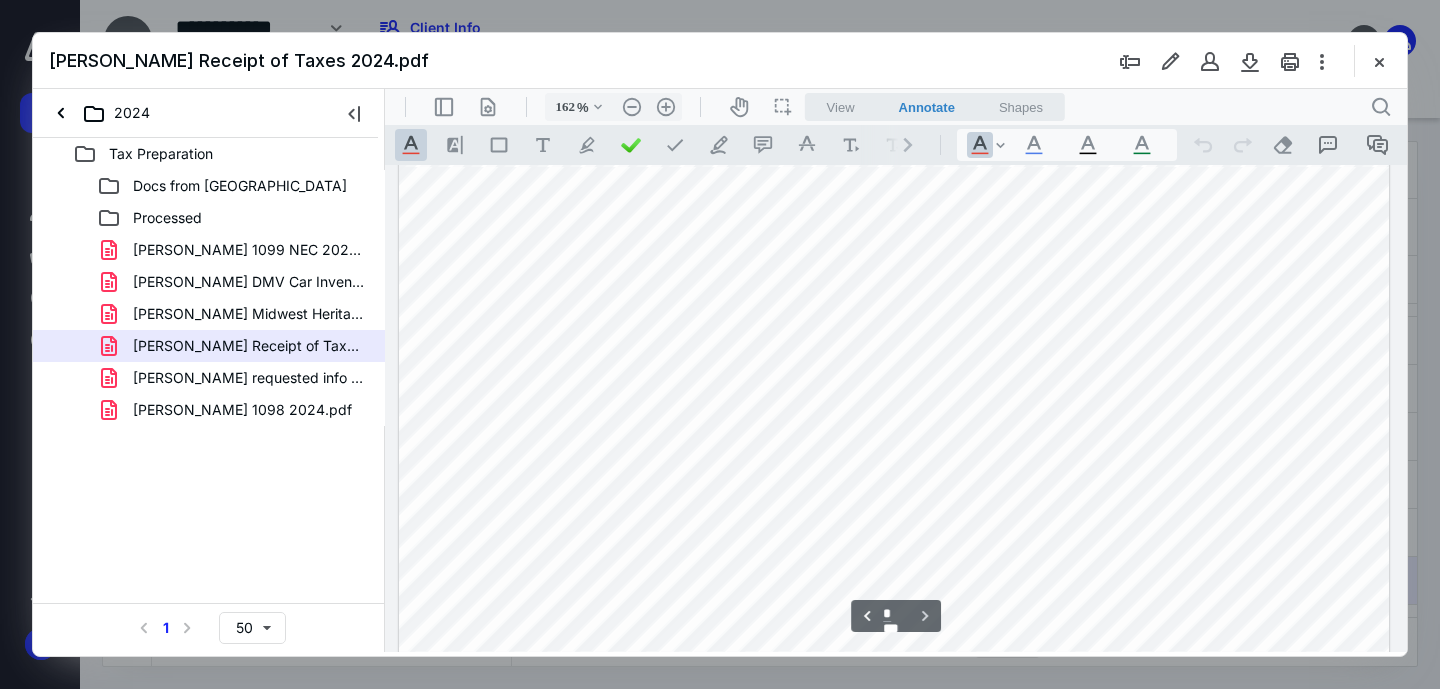 scroll, scrollTop: 1576, scrollLeft: 0, axis: vertical 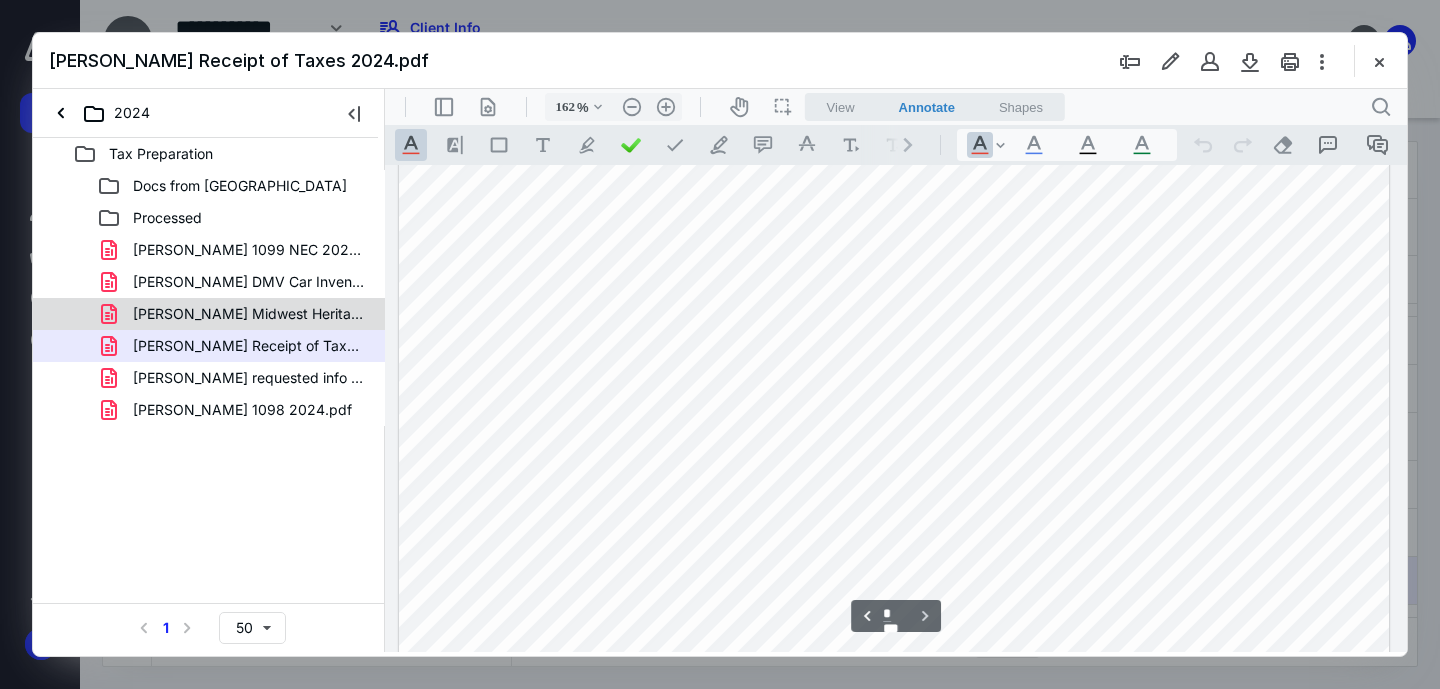 click on "Roush Midwest Heritage Bank Summary 2024.pdf" at bounding box center [249, 314] 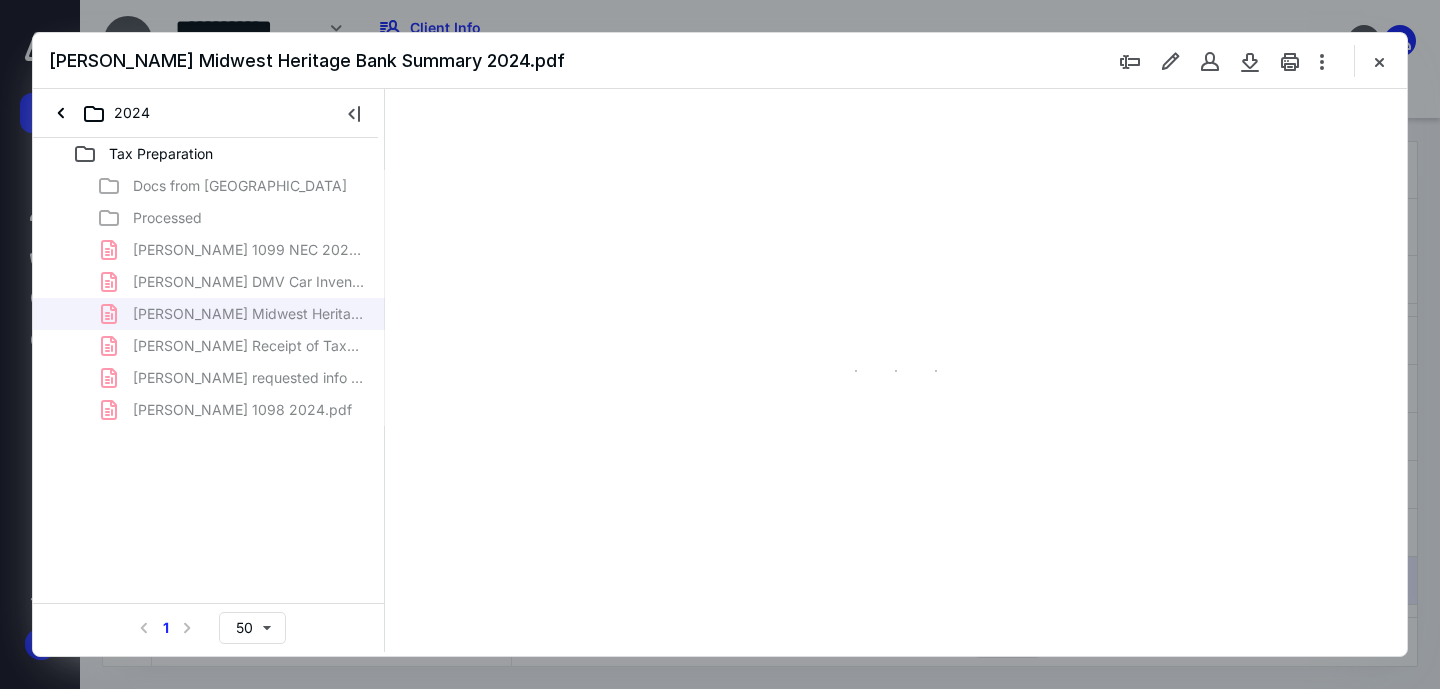type on "163" 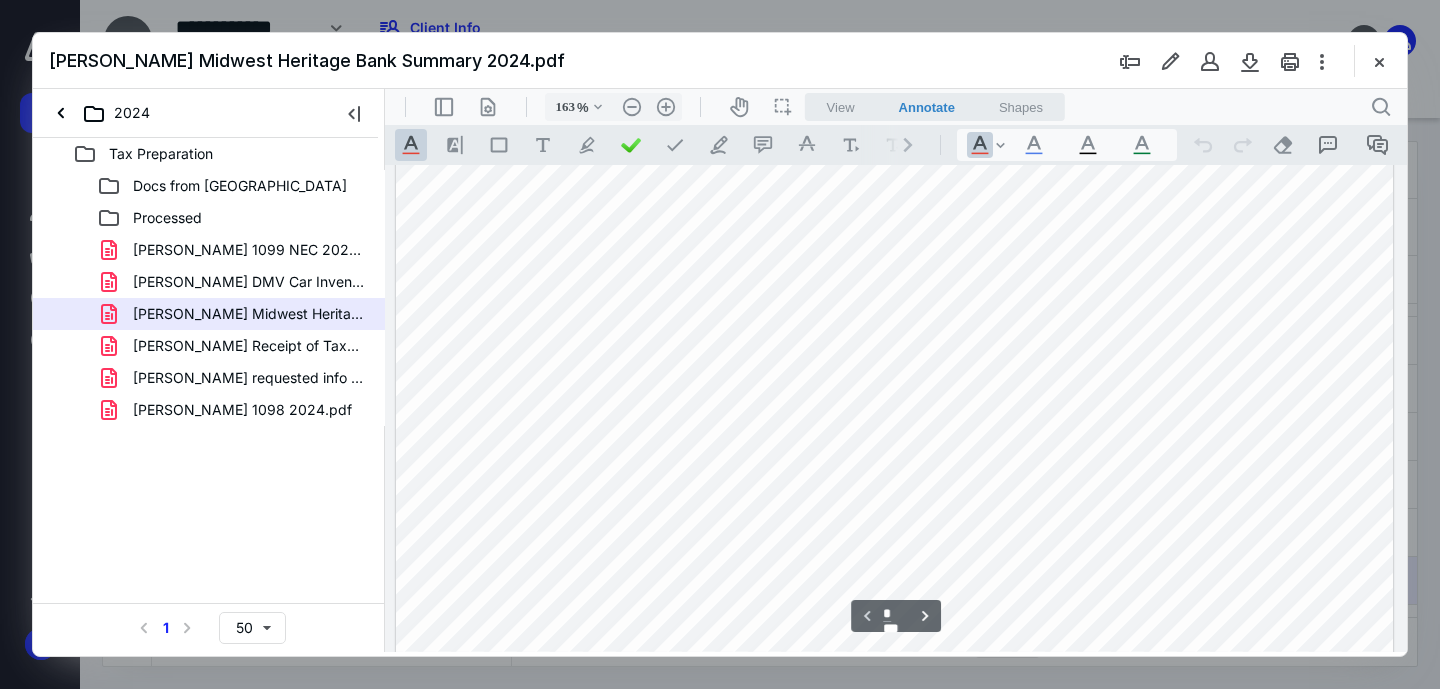 scroll, scrollTop: 0, scrollLeft: 0, axis: both 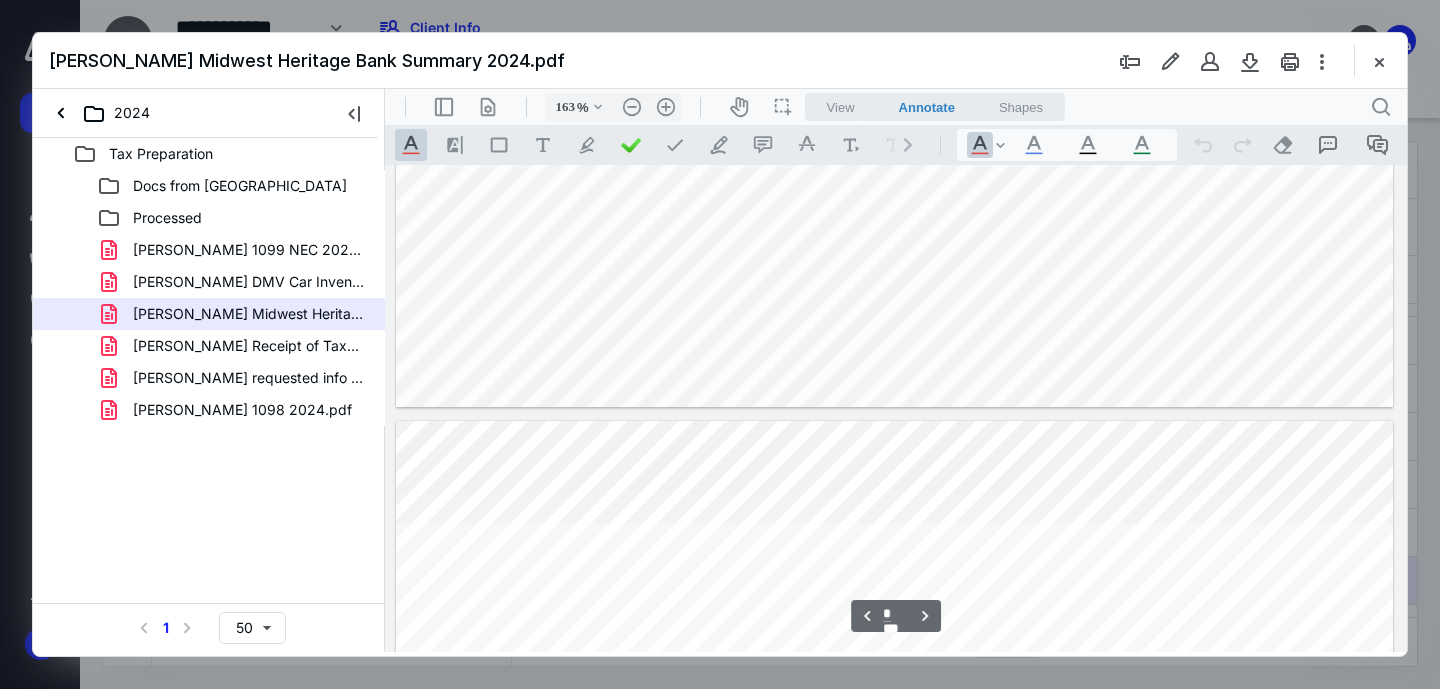 type on "*" 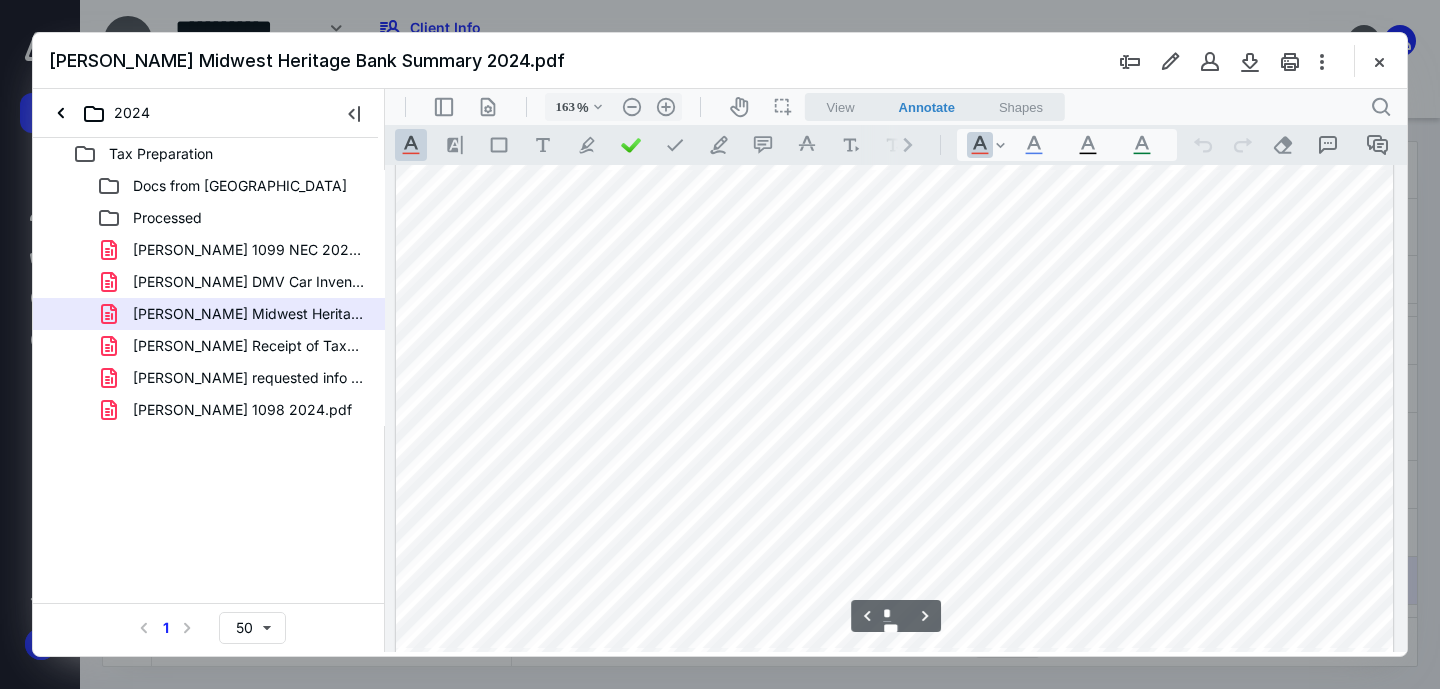 scroll, scrollTop: 5286, scrollLeft: 0, axis: vertical 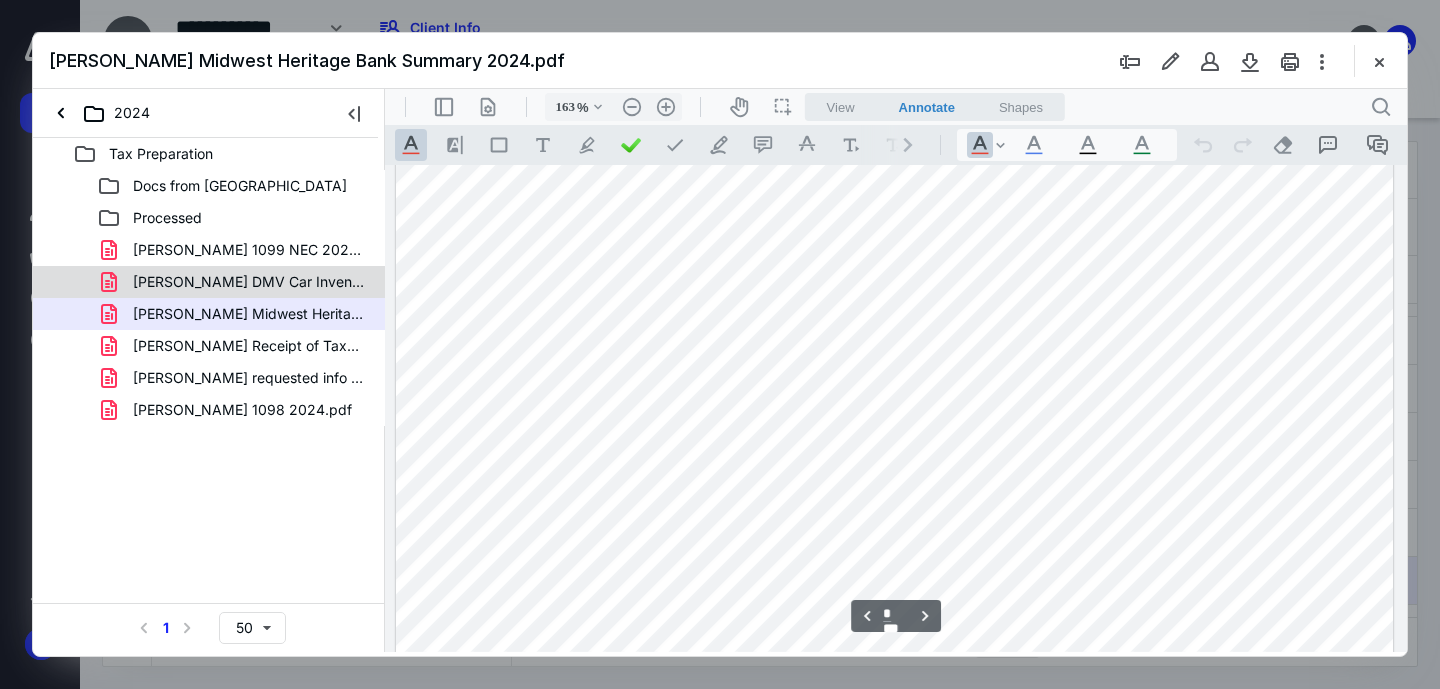 click on "Roush DMV Car Inventory 2024.pdf" at bounding box center [237, 282] 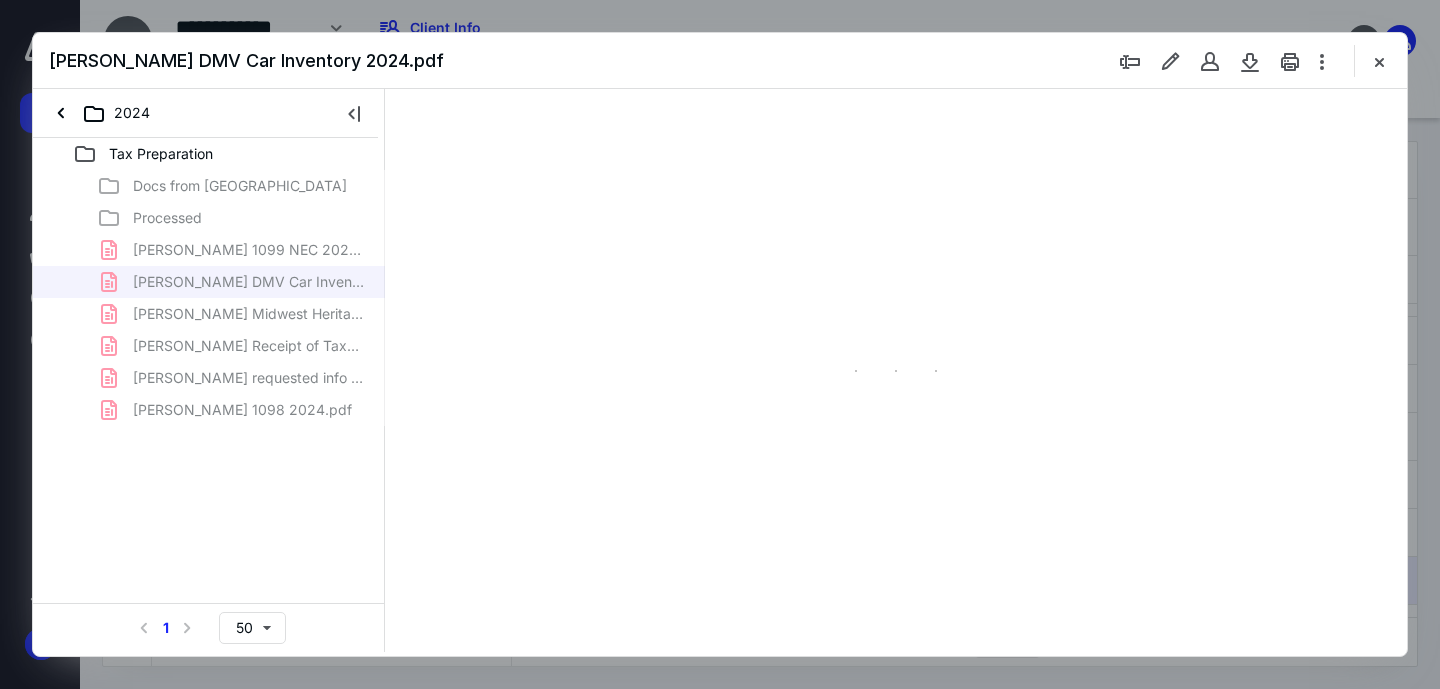 type on "163" 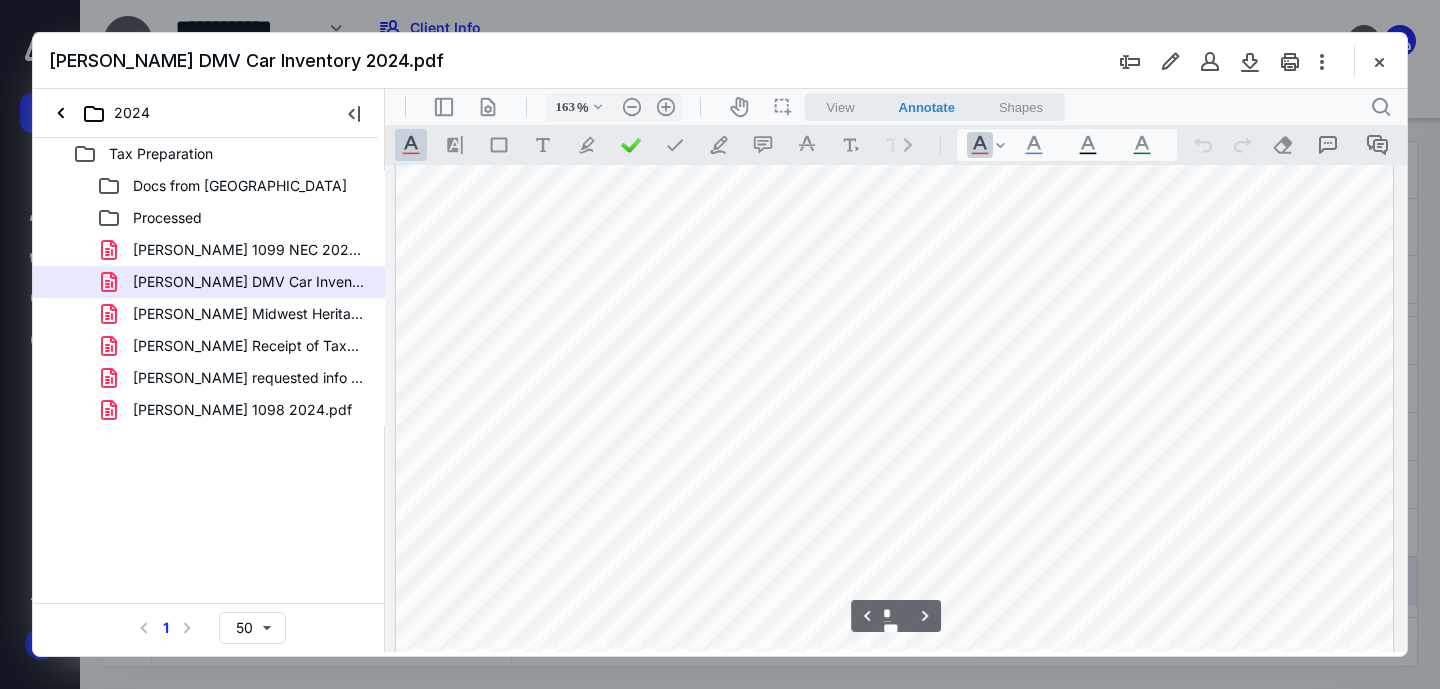 scroll, scrollTop: 1760, scrollLeft: 0, axis: vertical 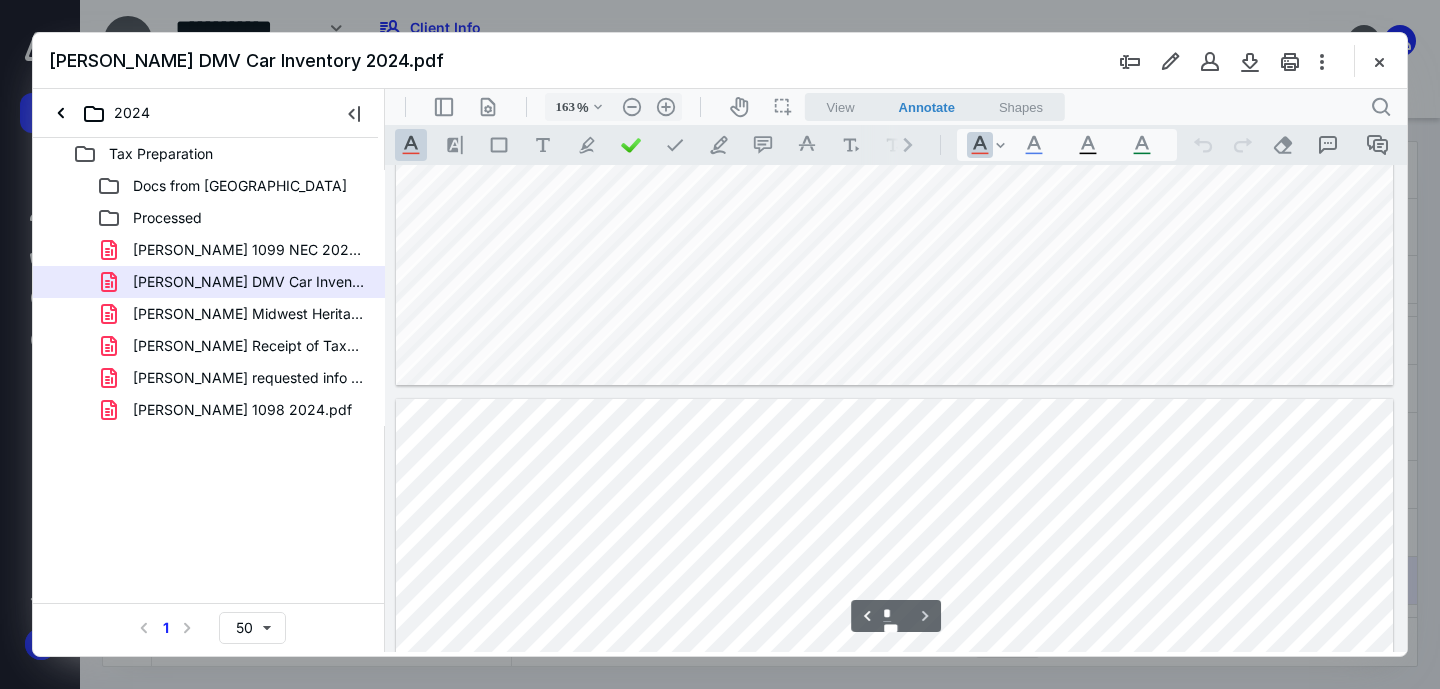 type on "*" 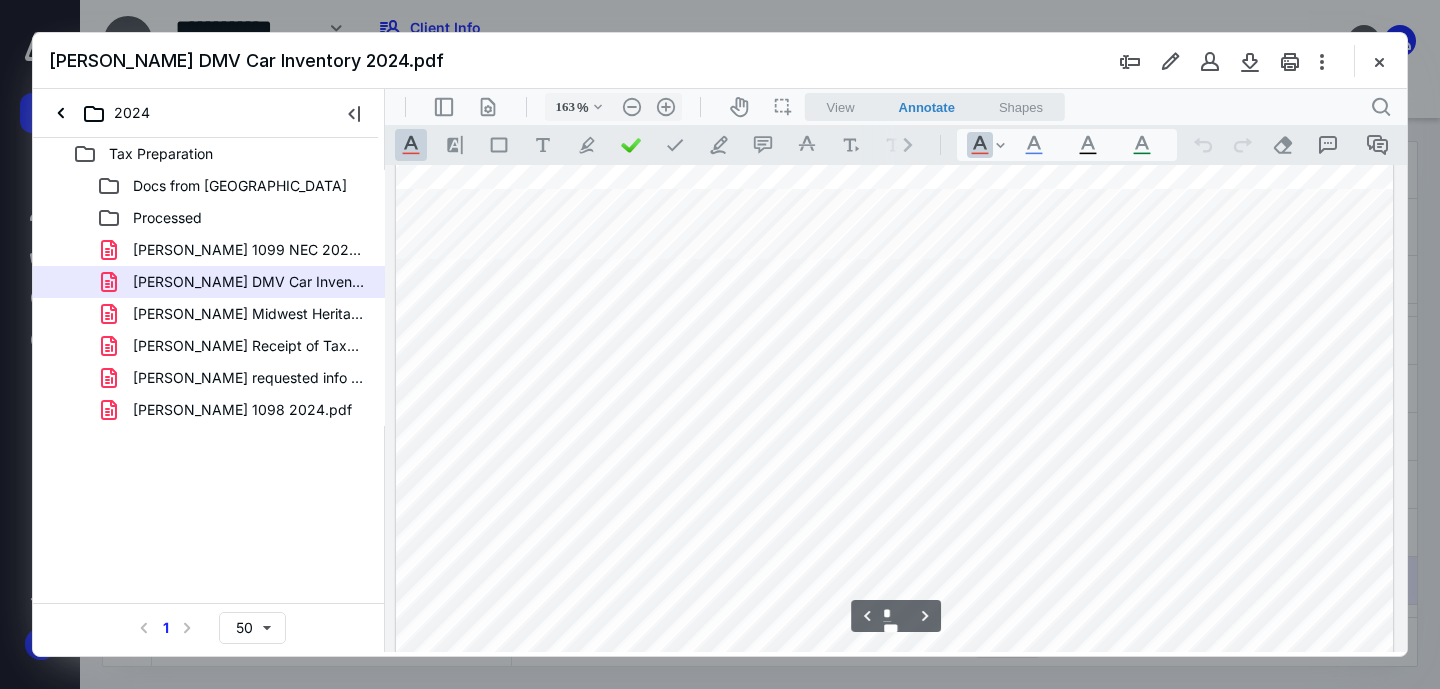 scroll, scrollTop: 7951, scrollLeft: 0, axis: vertical 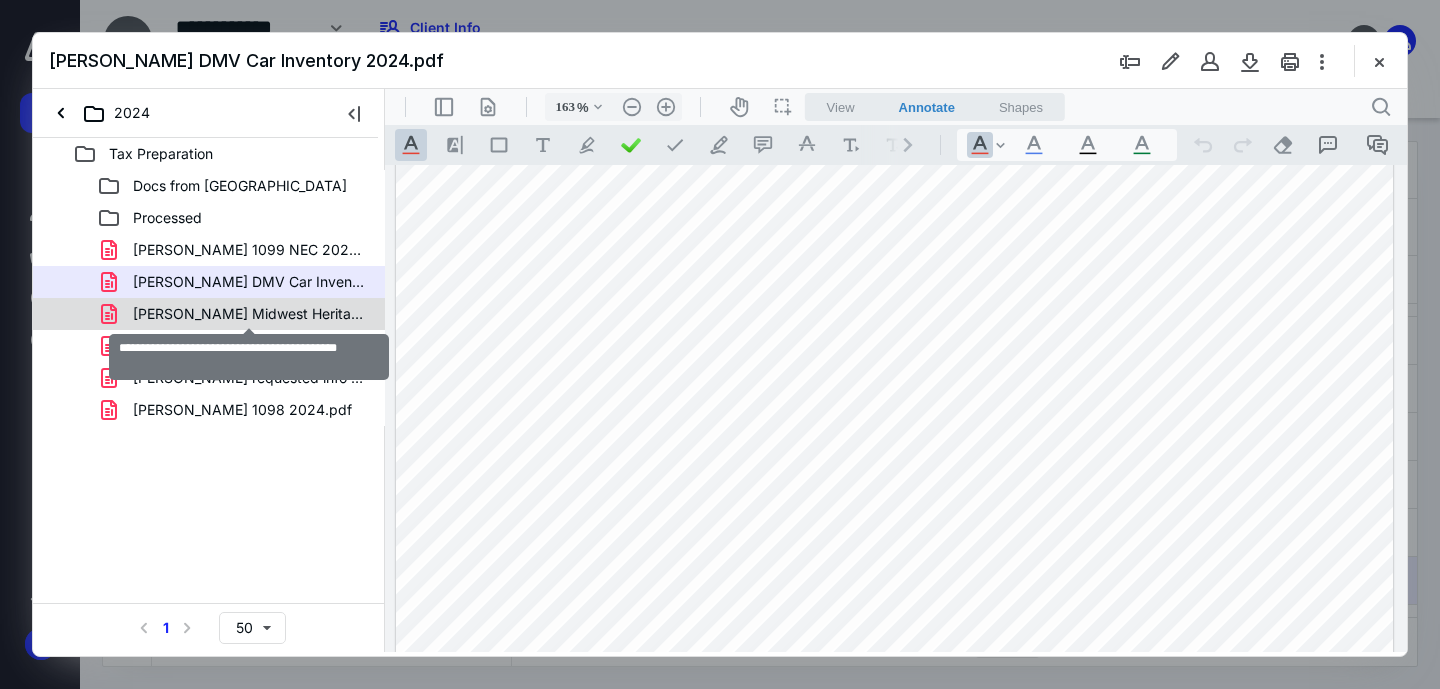 click on "Roush Midwest Heritage Bank Summary 2024.pdf" at bounding box center (249, 314) 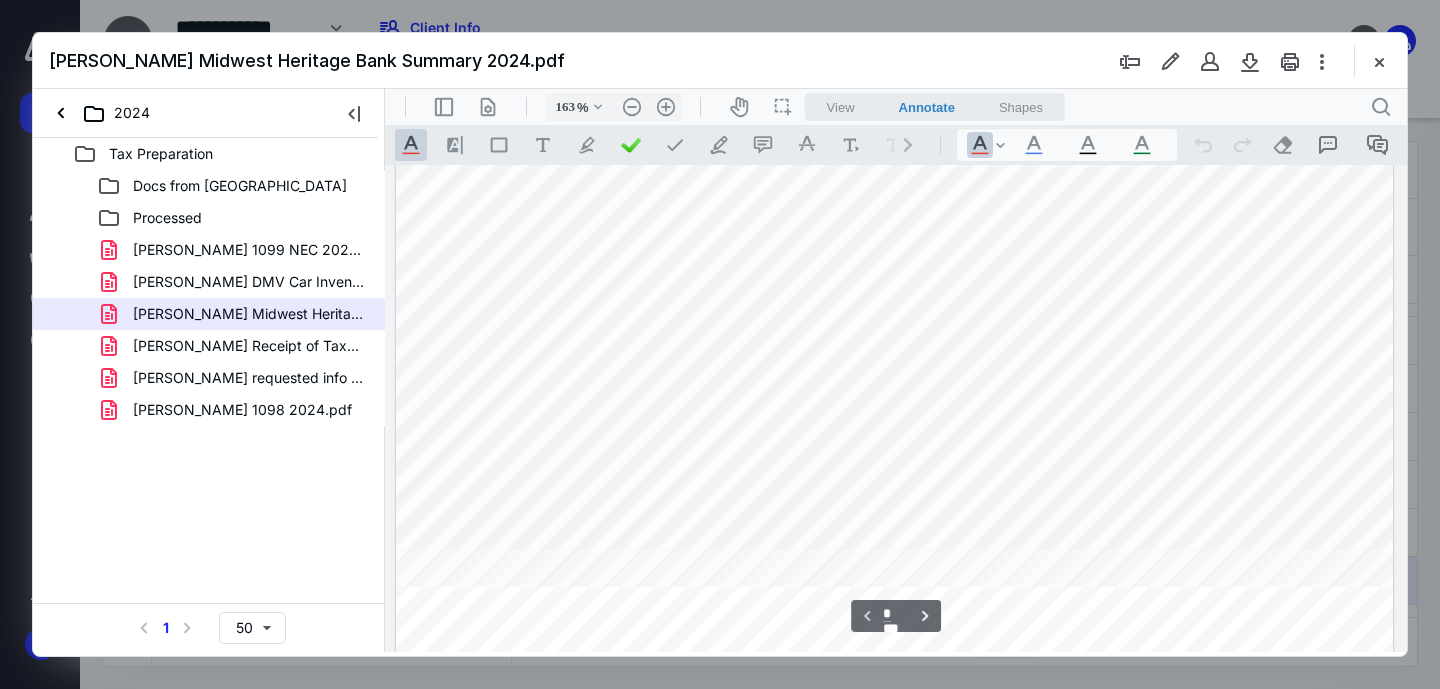 scroll, scrollTop: 188, scrollLeft: 0, axis: vertical 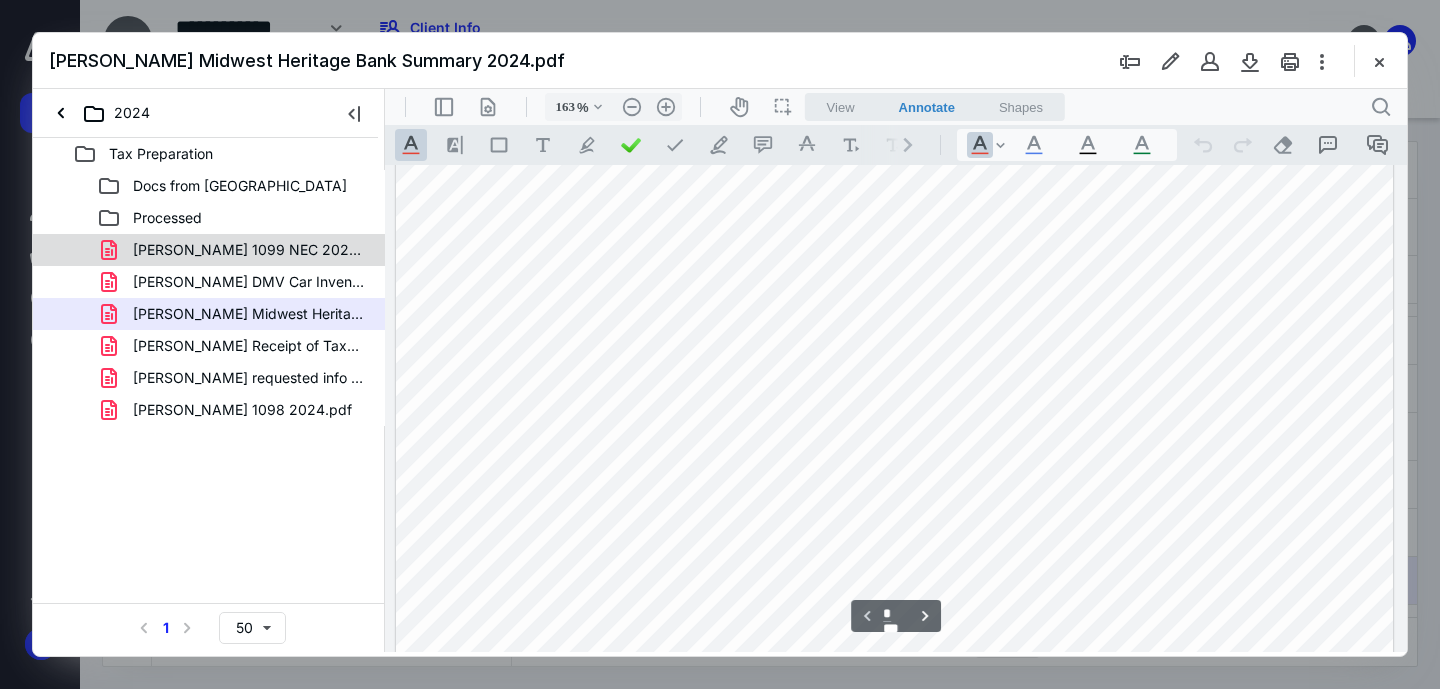 click on "Roush 1099 NEC 2024.pdf" at bounding box center (249, 250) 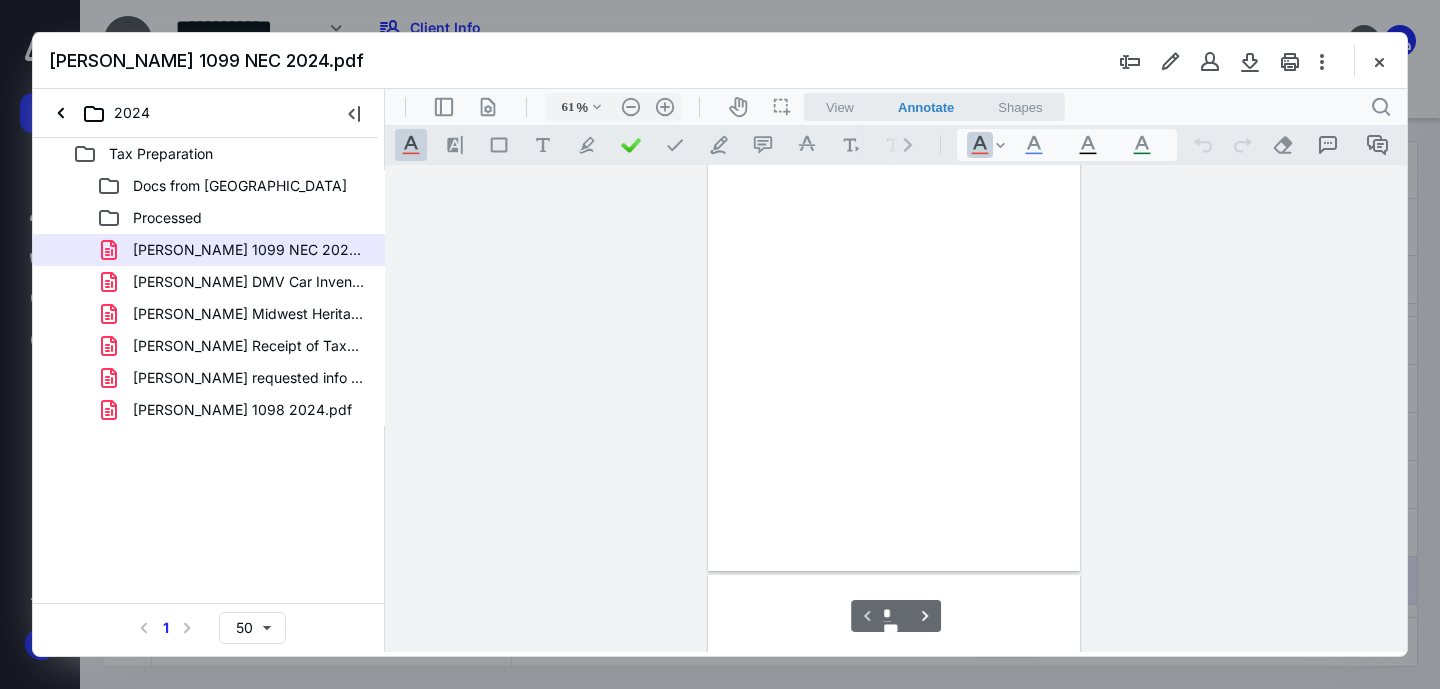 type on "162" 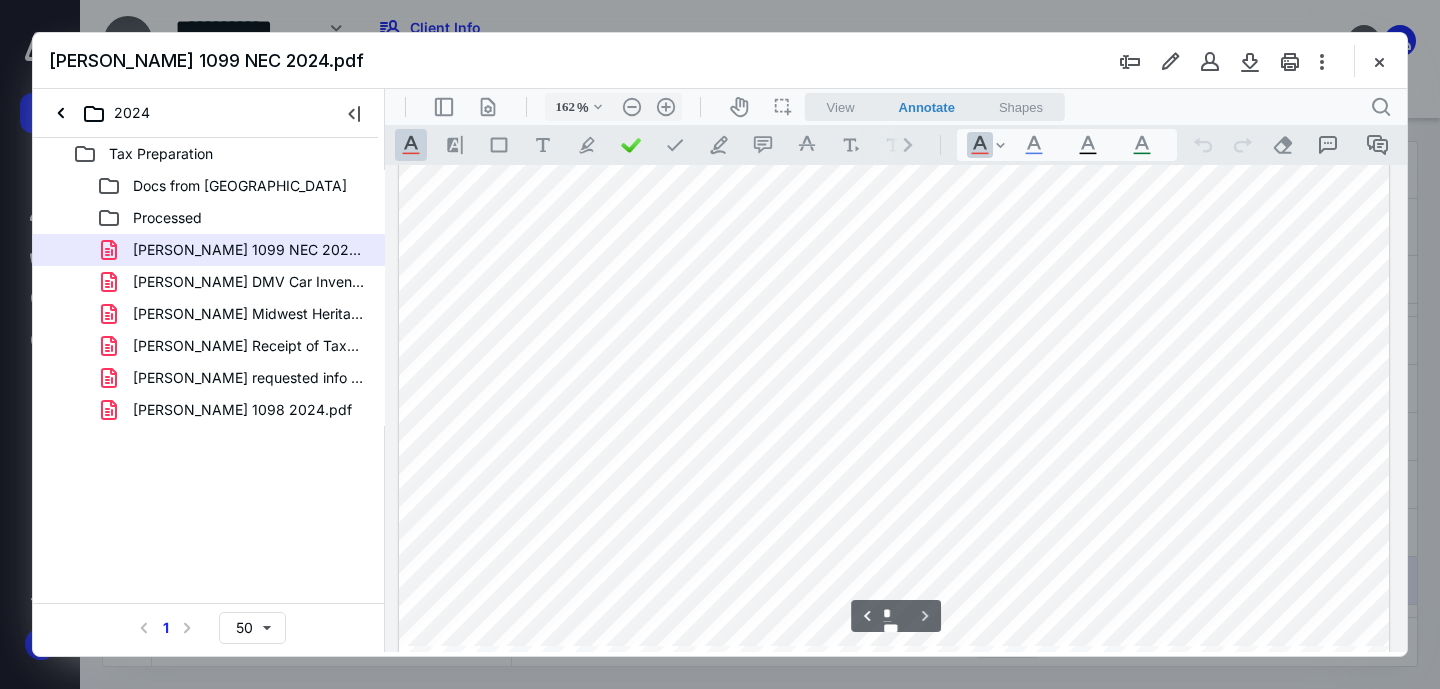 scroll, scrollTop: 2050, scrollLeft: 0, axis: vertical 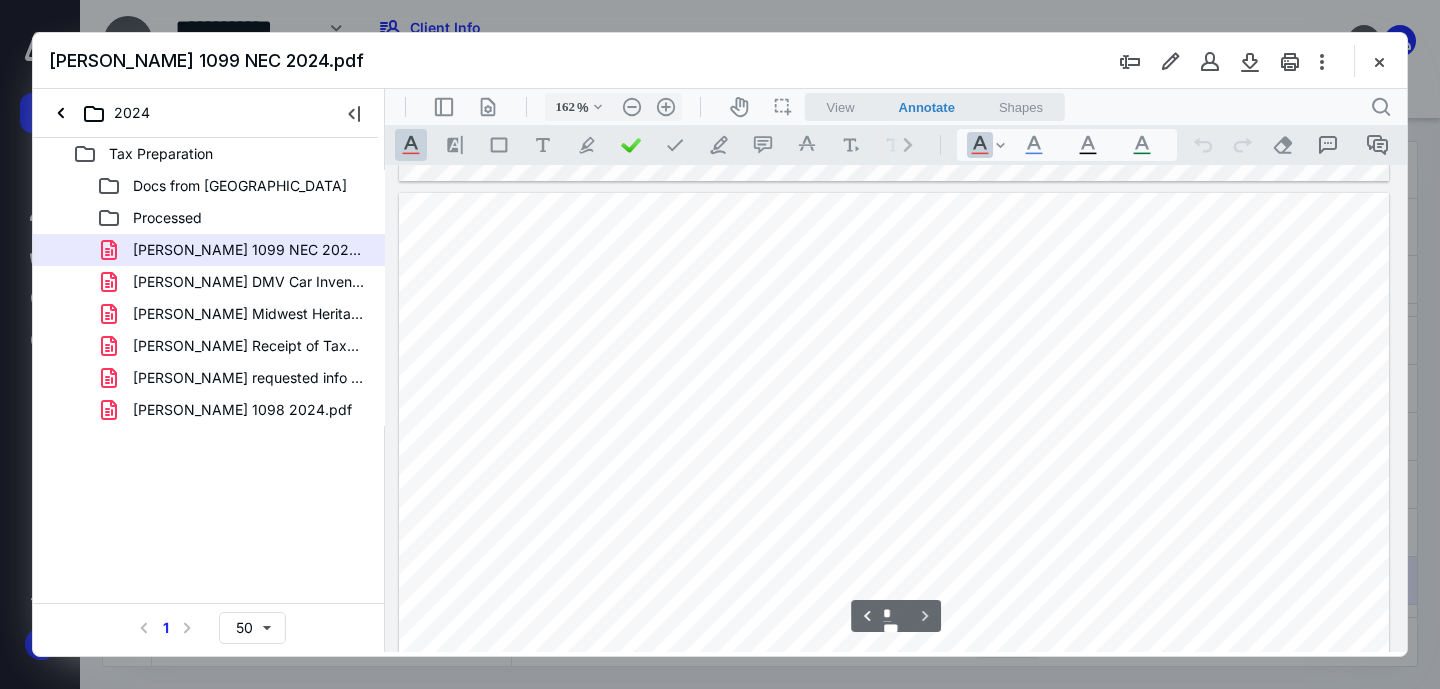 type on "*" 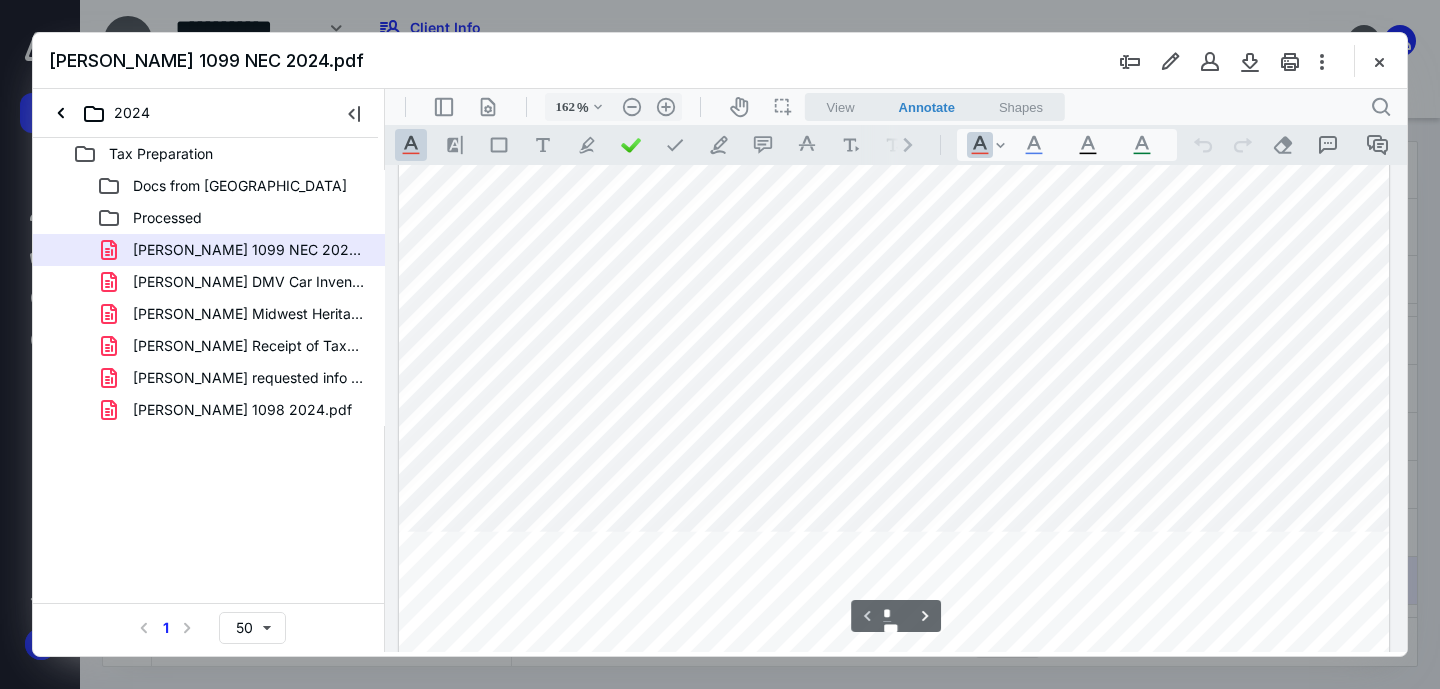 scroll, scrollTop: 596, scrollLeft: 0, axis: vertical 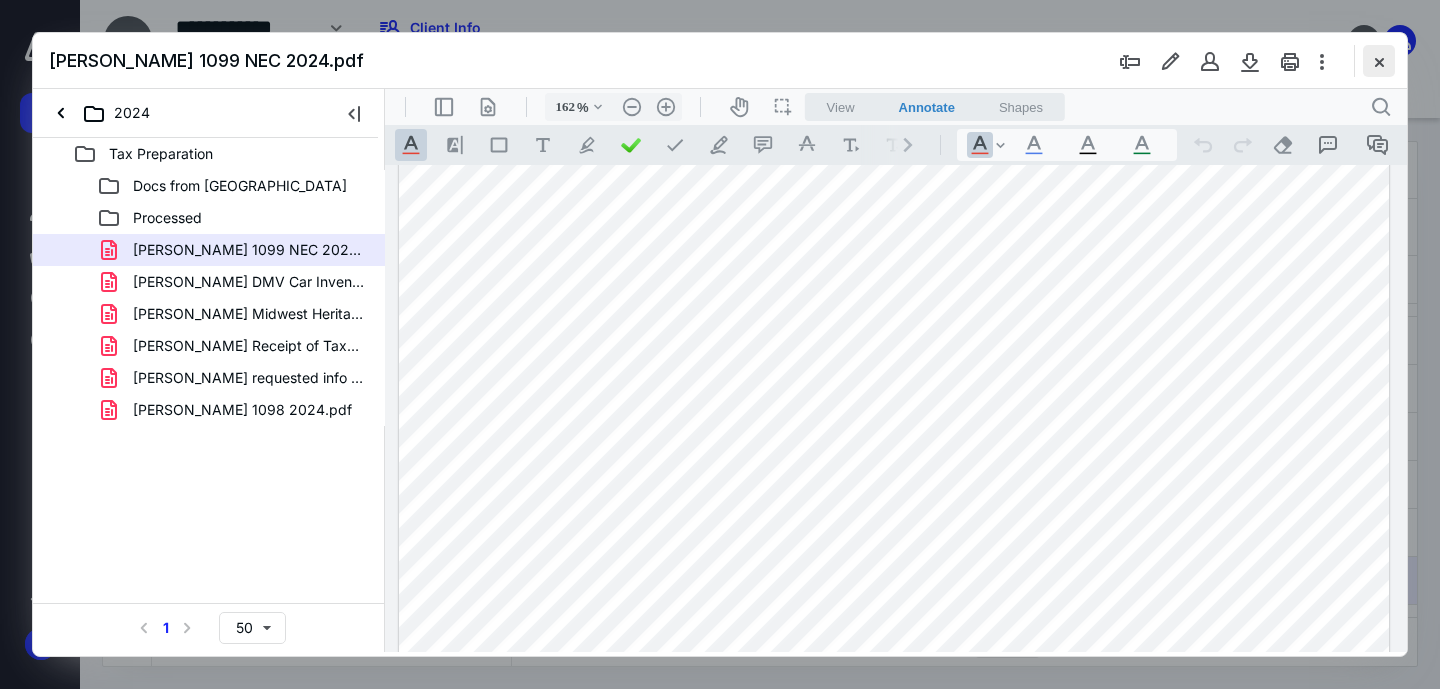 click at bounding box center [1379, 61] 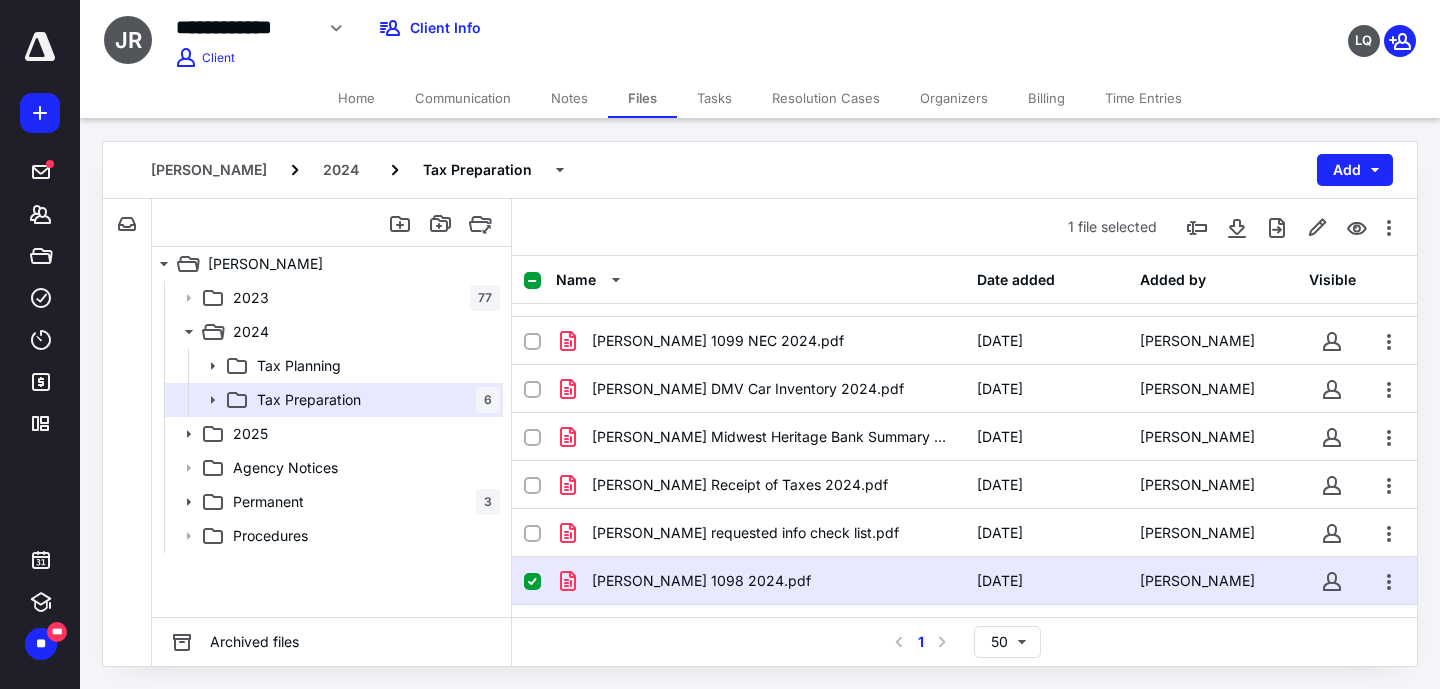 click 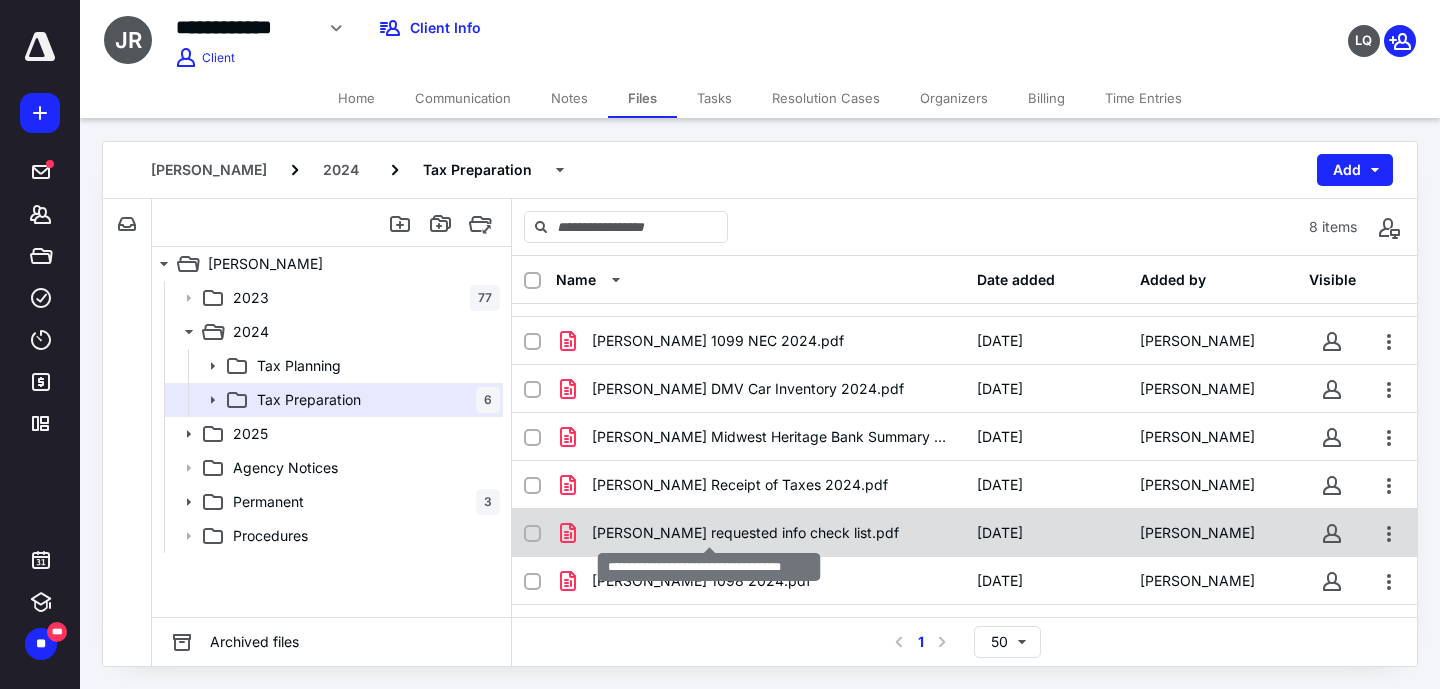 click on "Roush requested info check list.pdf" at bounding box center [745, 533] 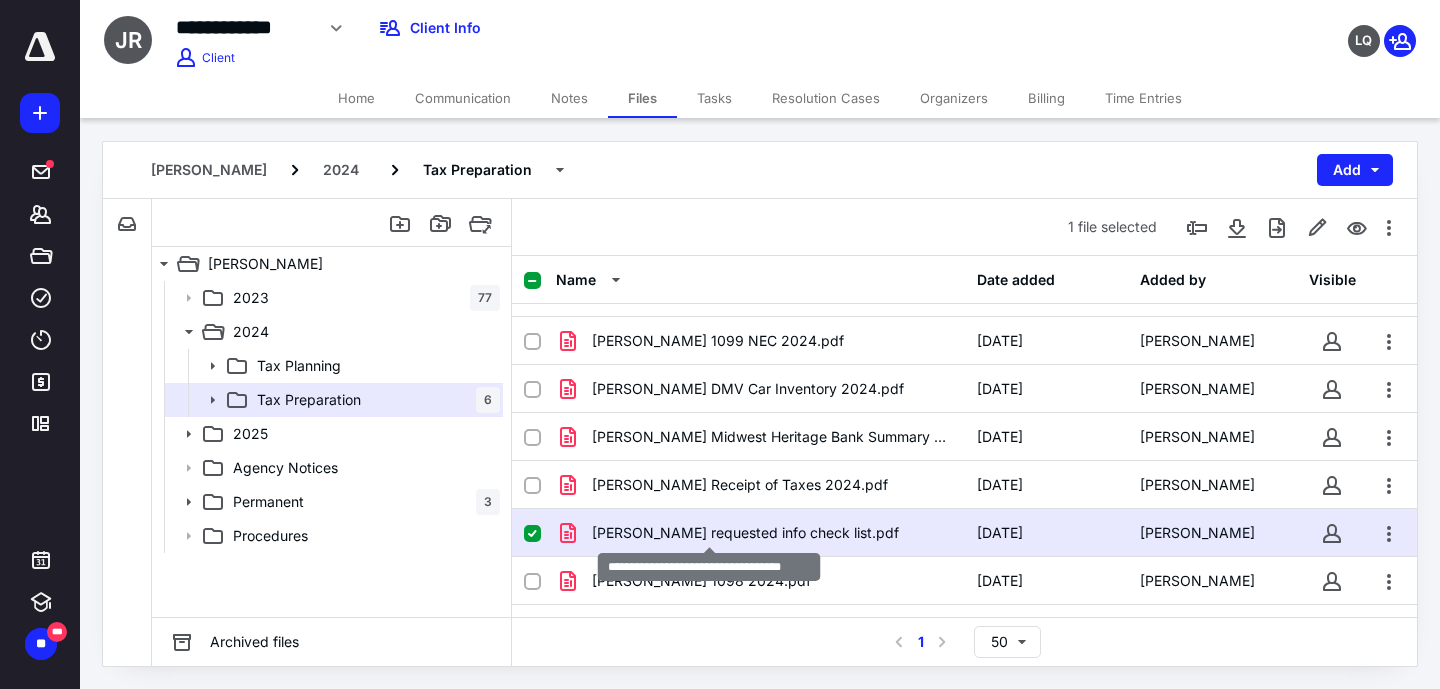 click on "Roush requested info check list.pdf" at bounding box center (745, 533) 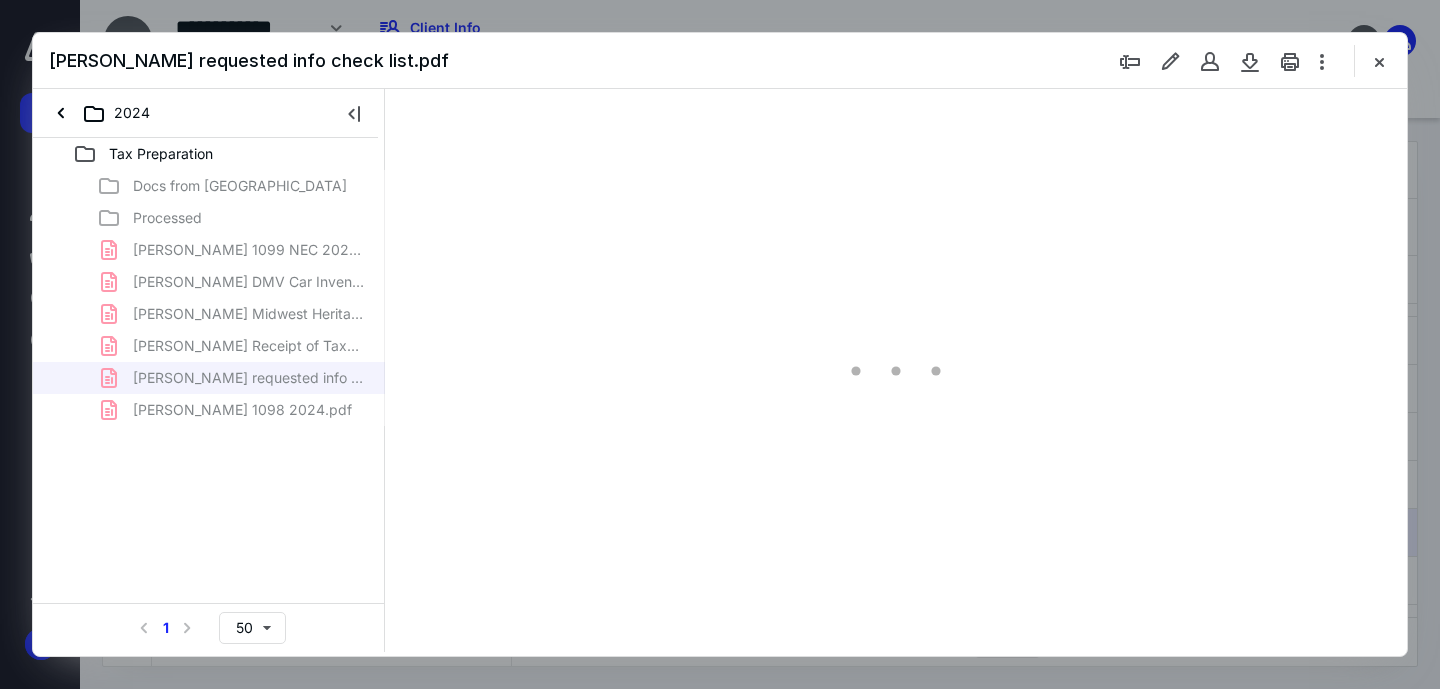 scroll, scrollTop: 0, scrollLeft: 0, axis: both 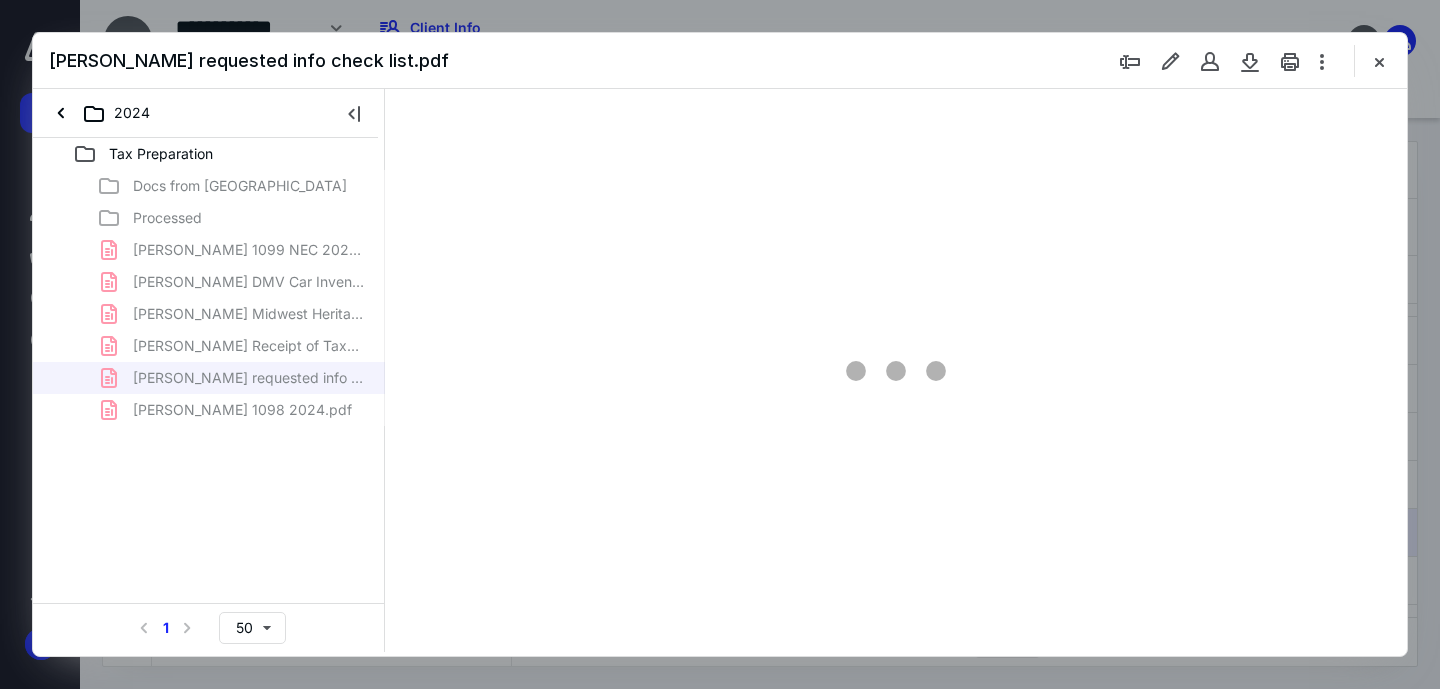 type on "163" 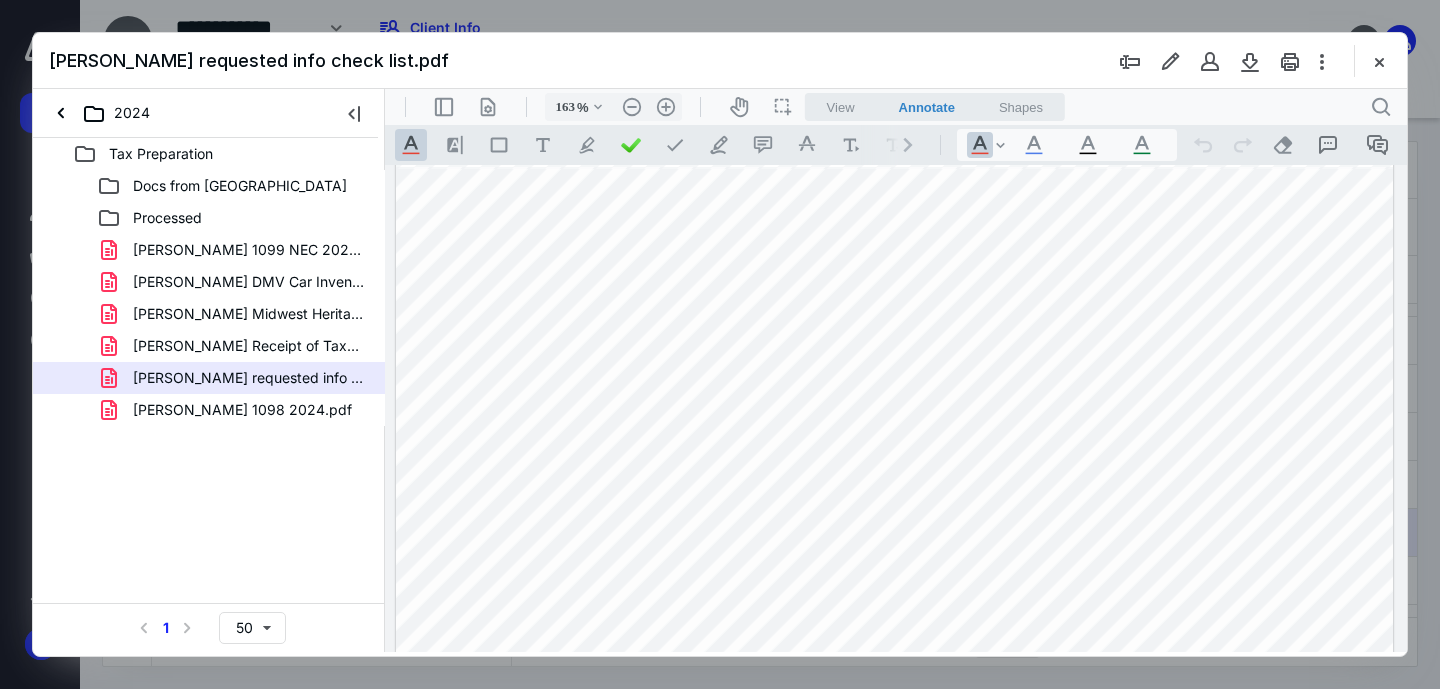 scroll, scrollTop: 24, scrollLeft: 0, axis: vertical 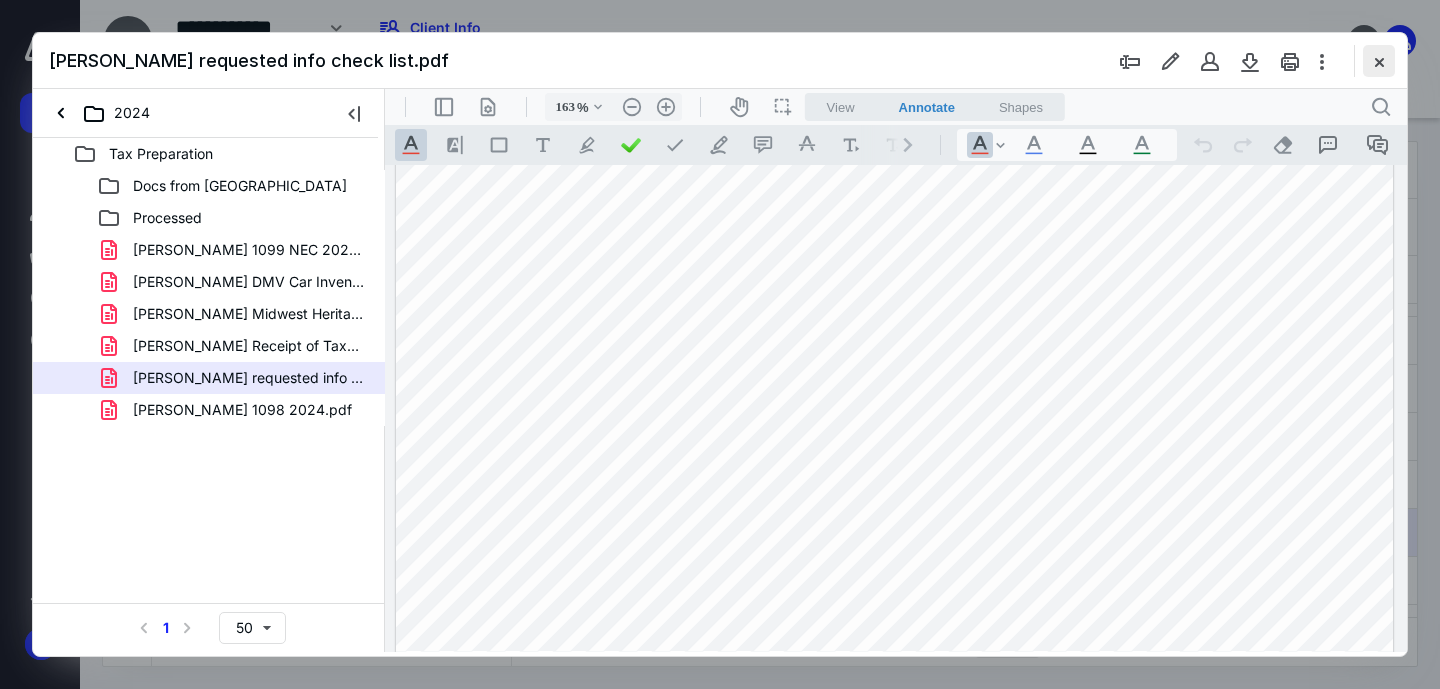 click at bounding box center (1379, 61) 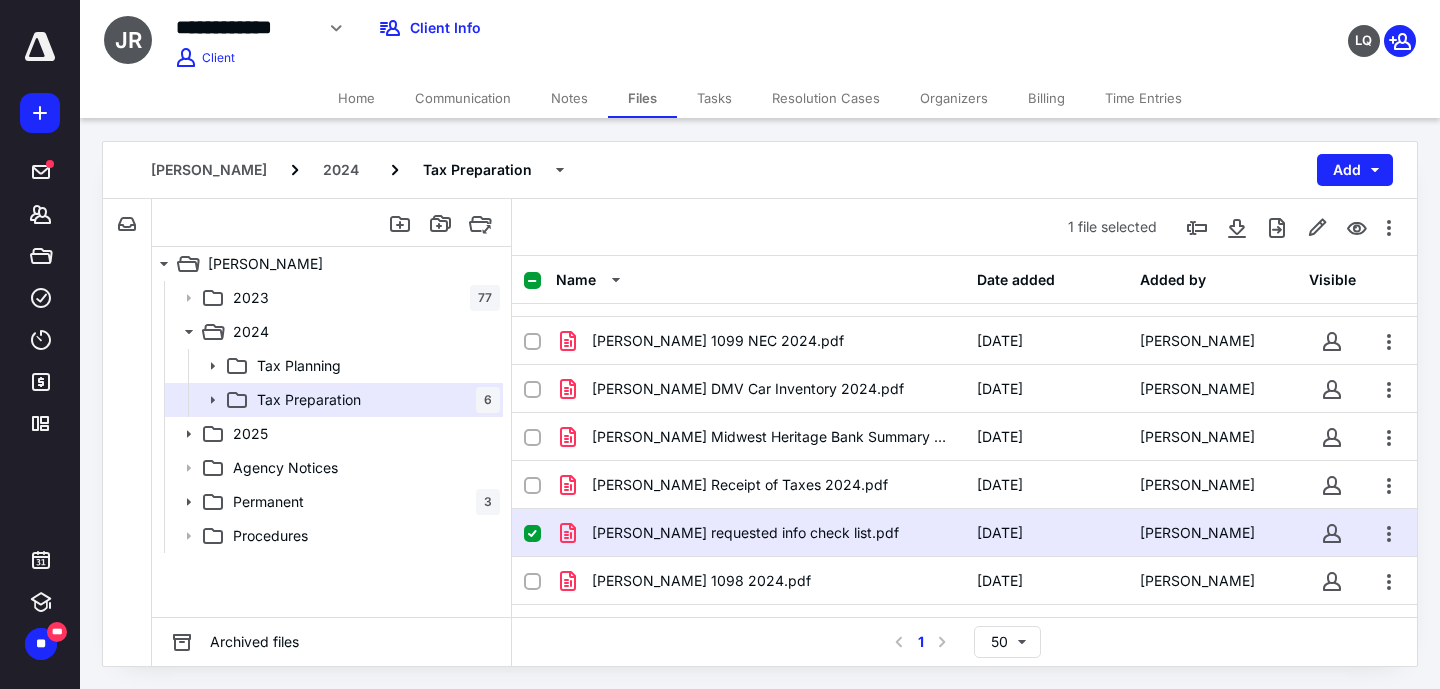 click at bounding box center [532, 534] 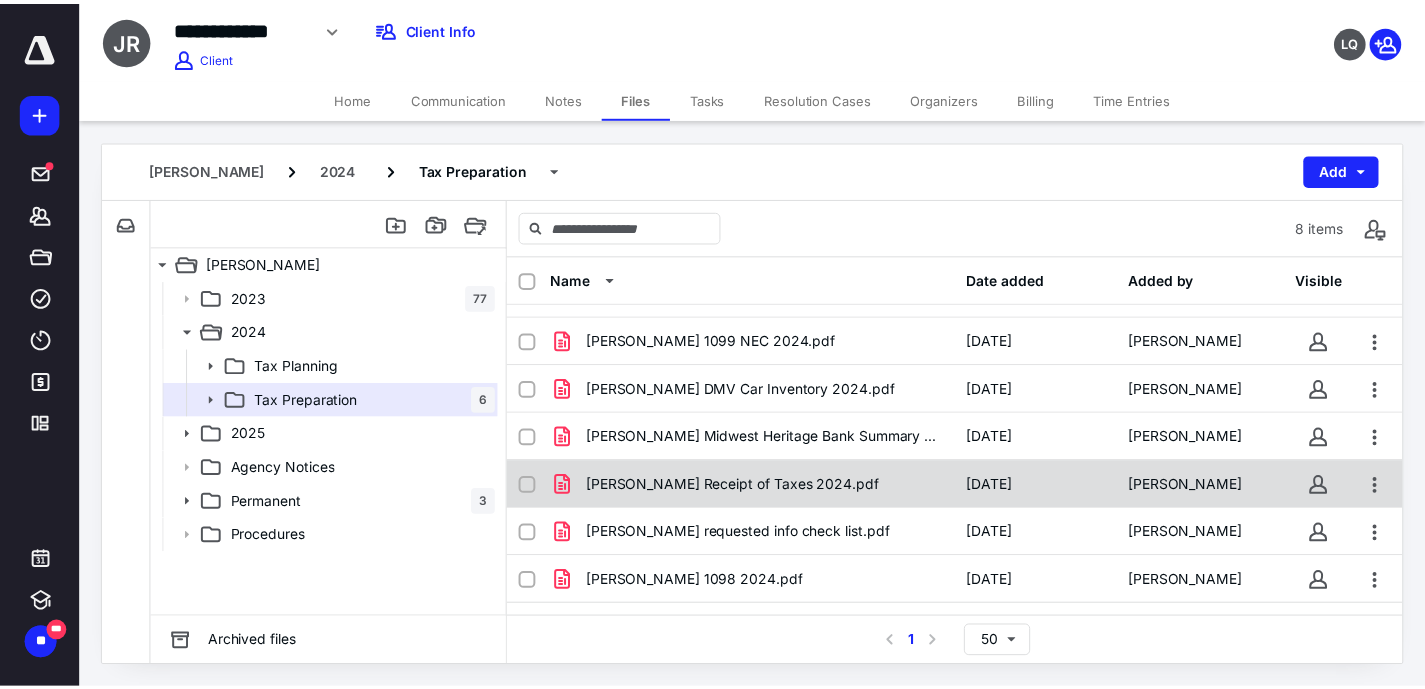 scroll, scrollTop: 0, scrollLeft: 0, axis: both 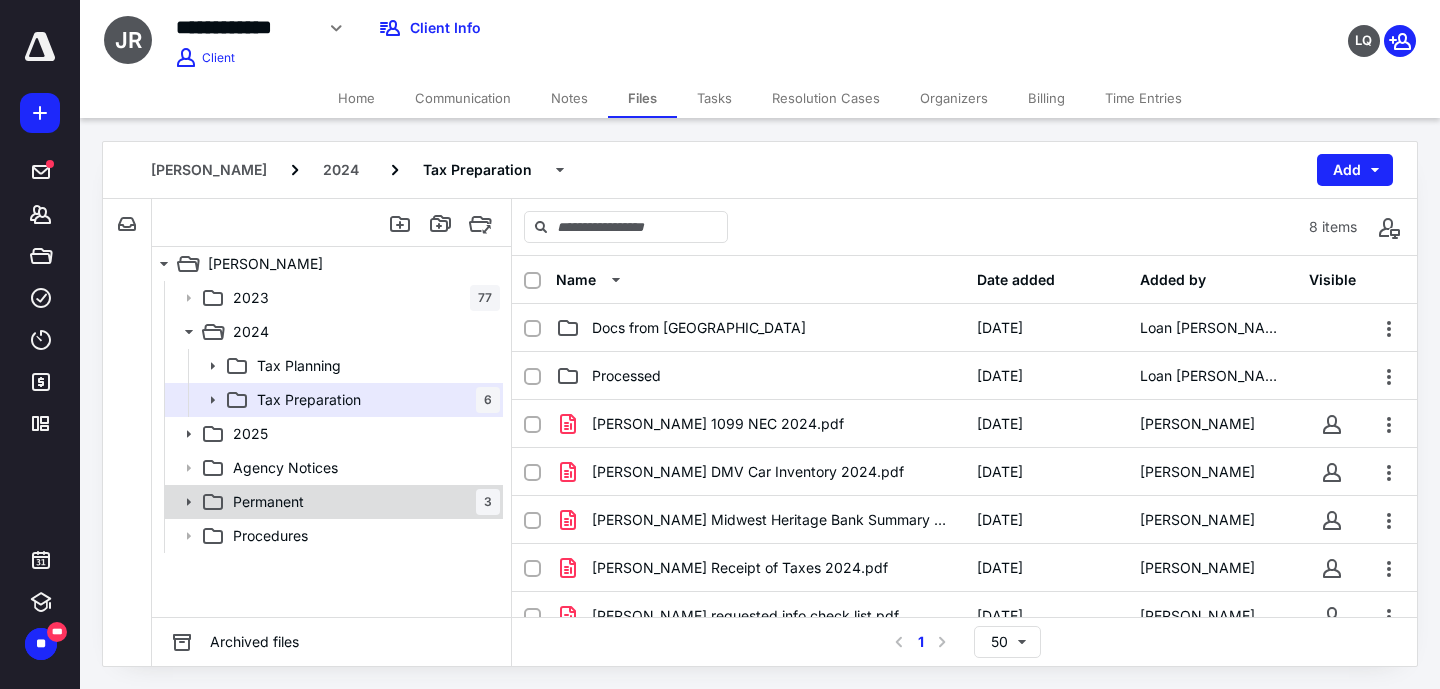 click on "Permanent 3" at bounding box center (362, 502) 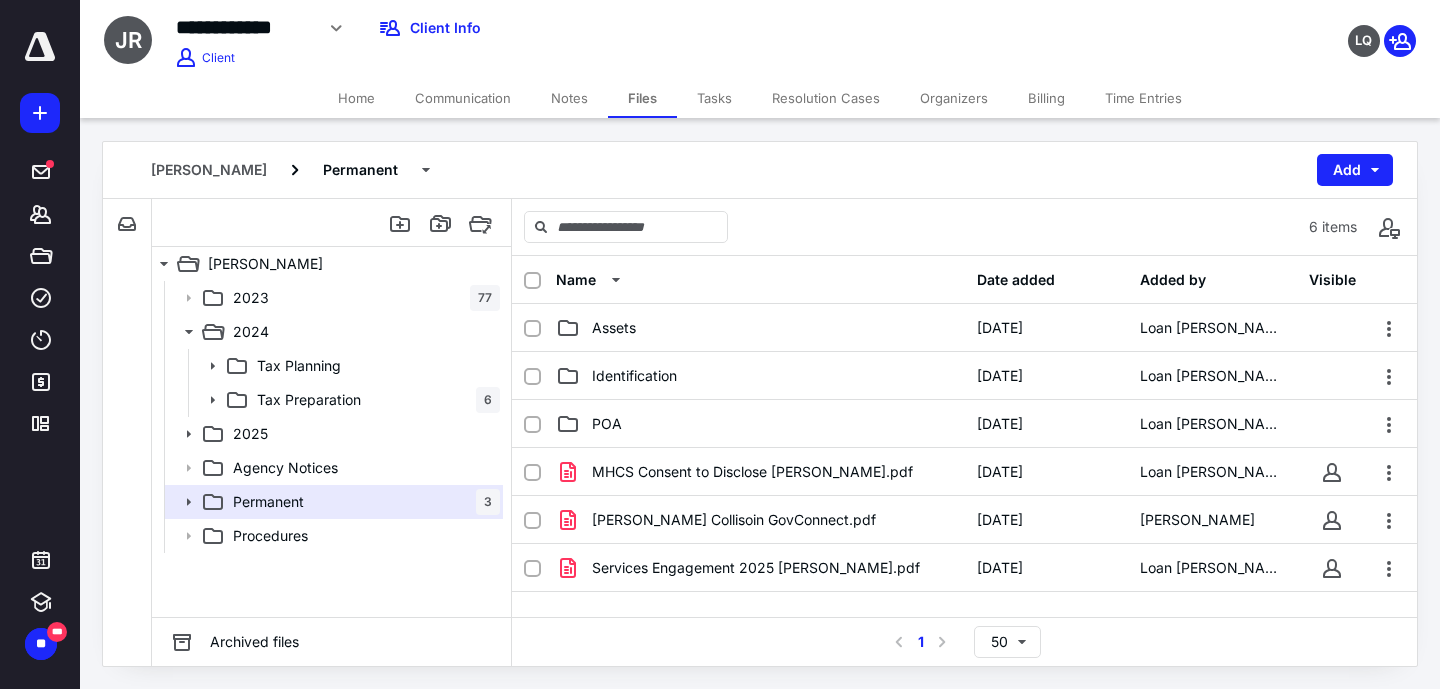 click on "Organizers" at bounding box center (954, 98) 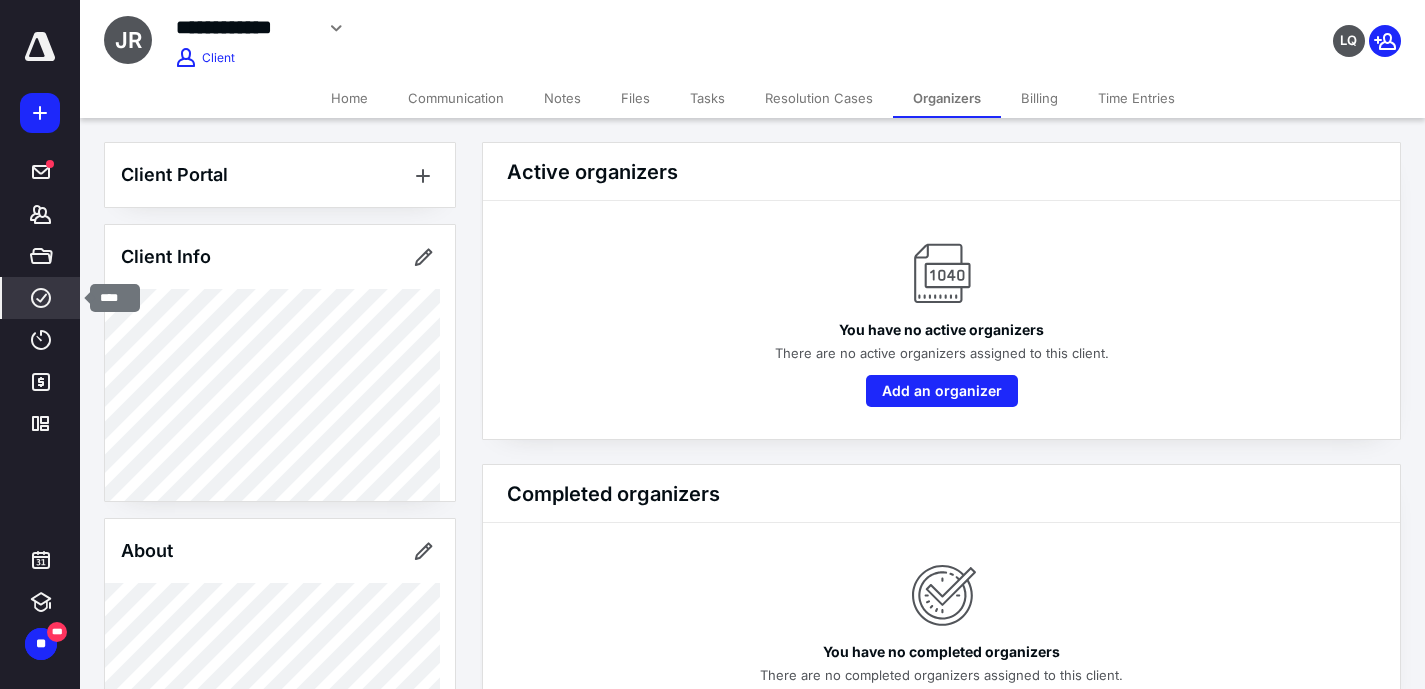 click 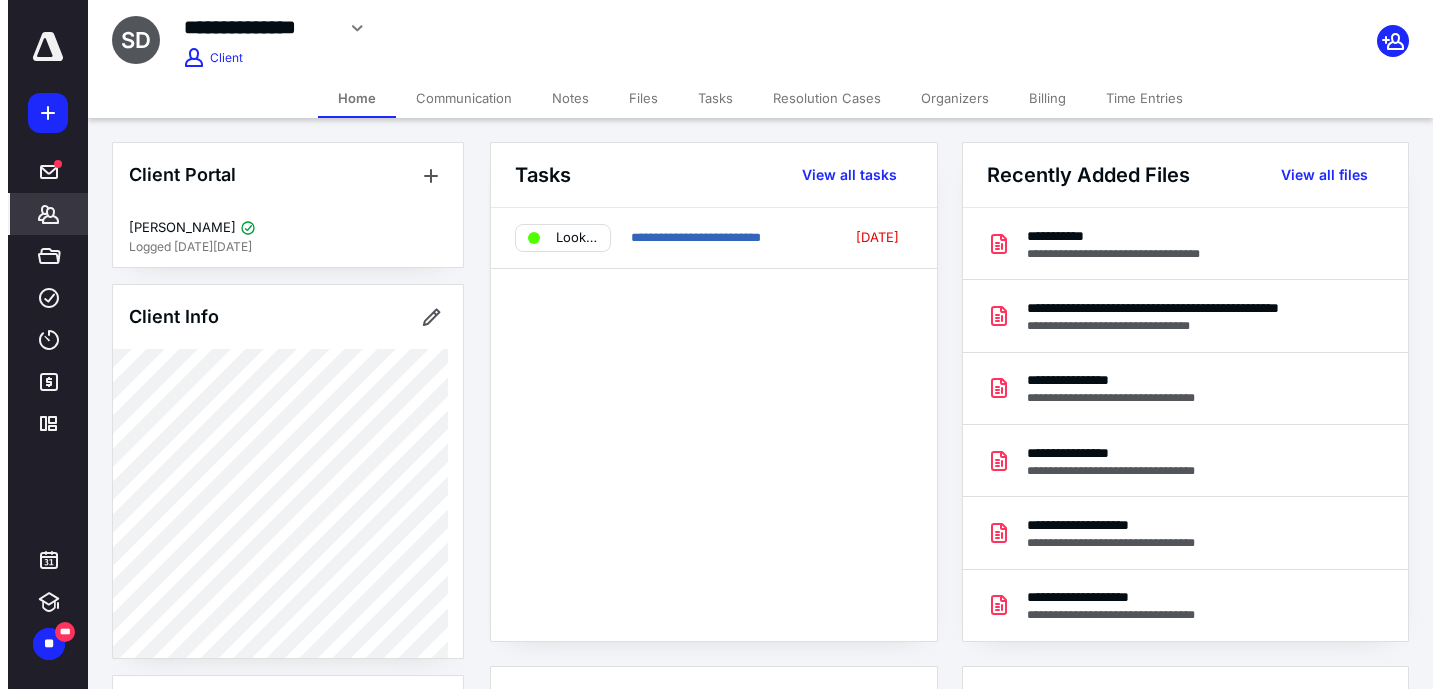 scroll, scrollTop: 0, scrollLeft: 0, axis: both 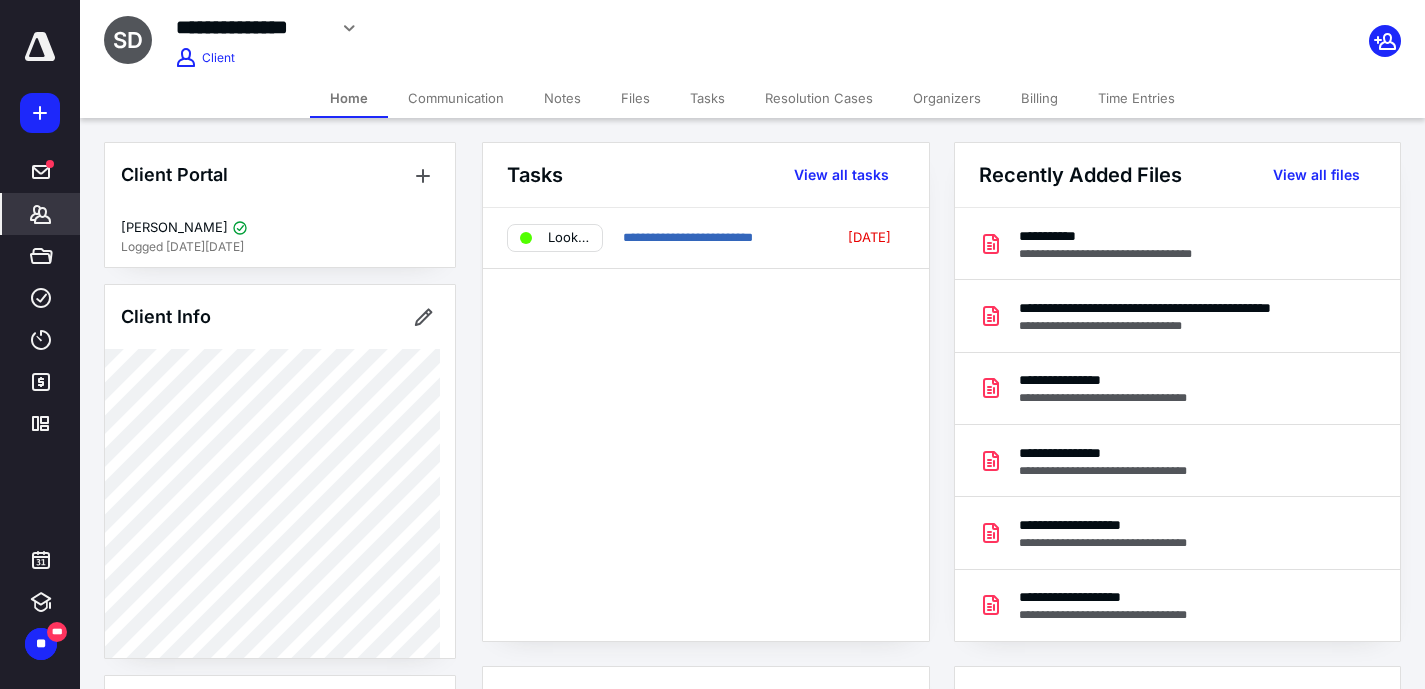 click on "Files" at bounding box center [635, 98] 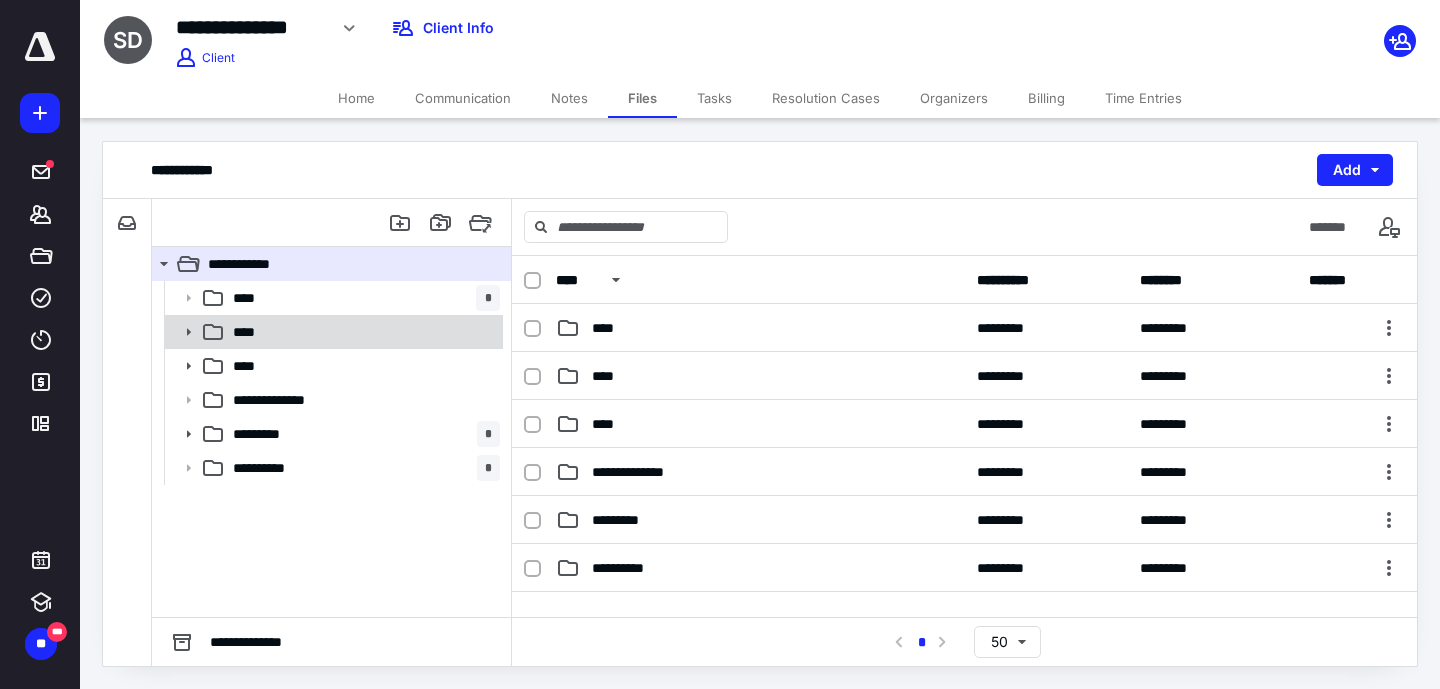 click on "****" at bounding box center (362, 332) 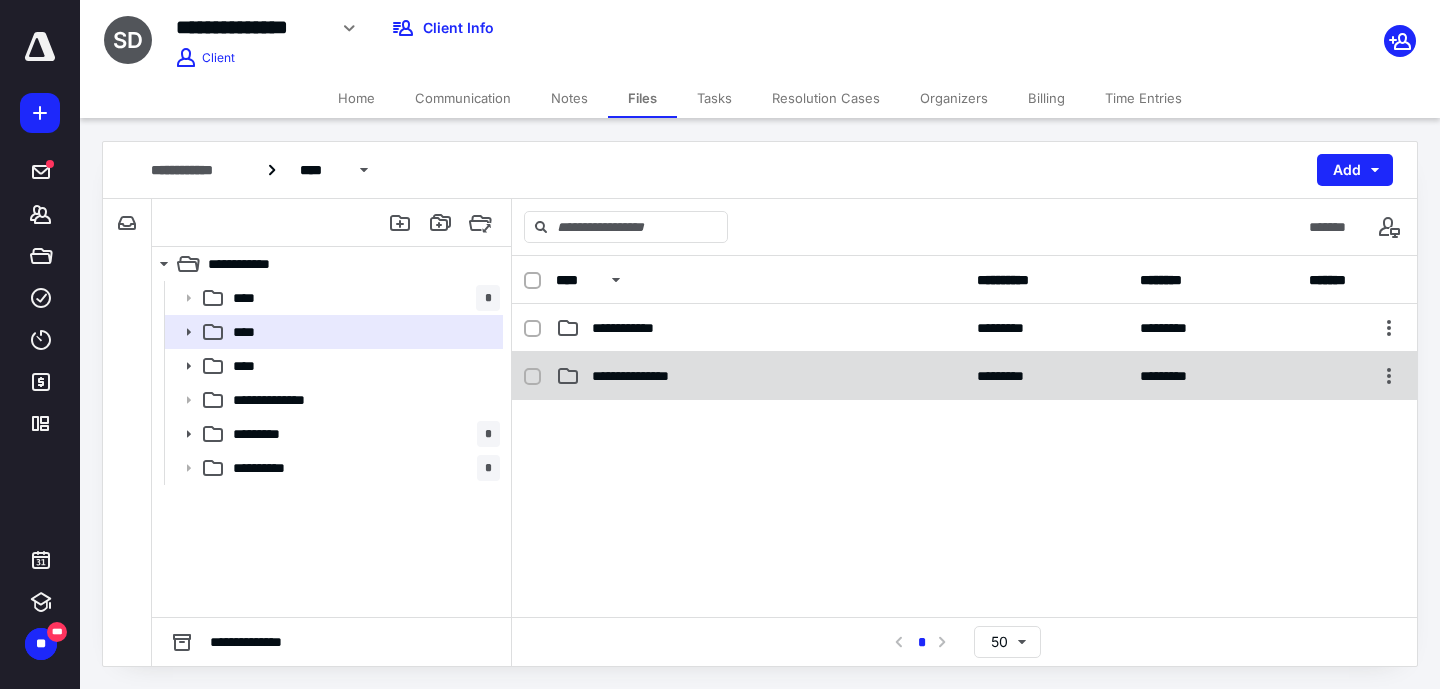 click on "**********" at bounding box center (964, 376) 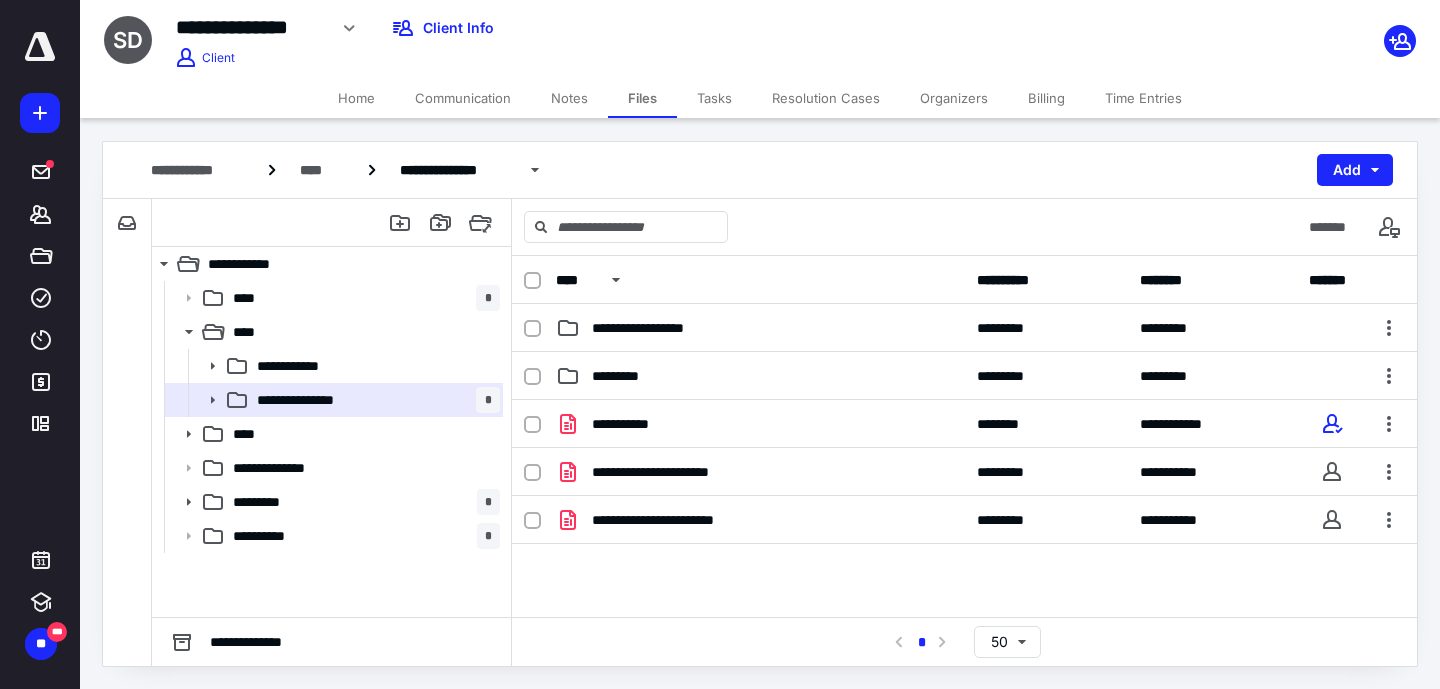 click on "**********" at bounding box center (760, 170) 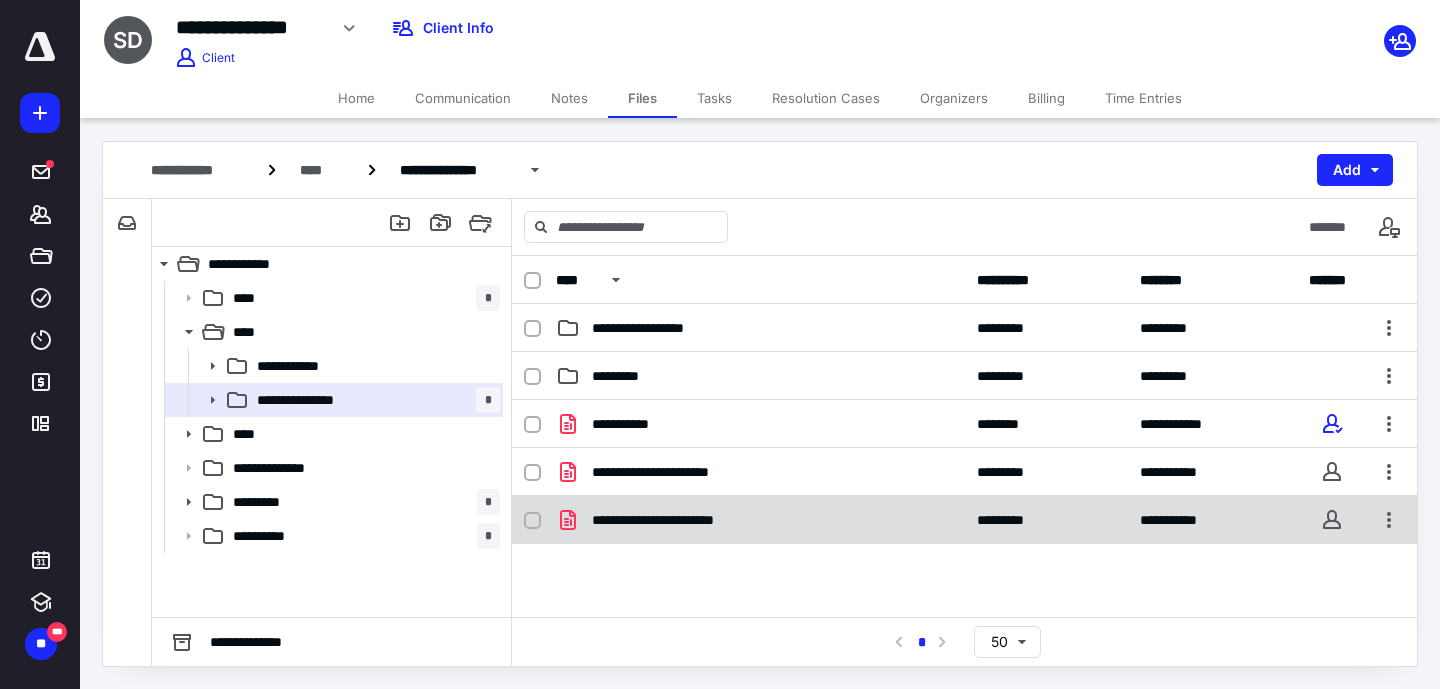 click on "**********" at bounding box center (680, 520) 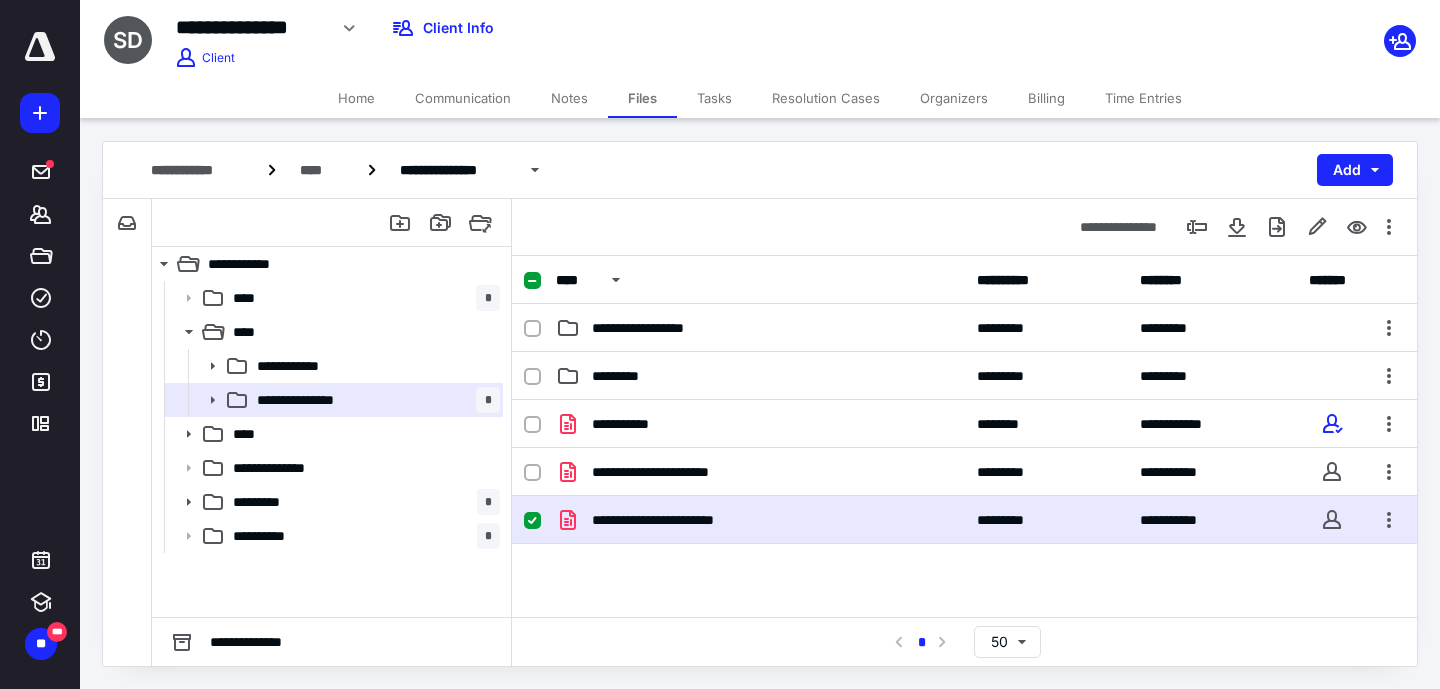 click on "**********" at bounding box center [680, 520] 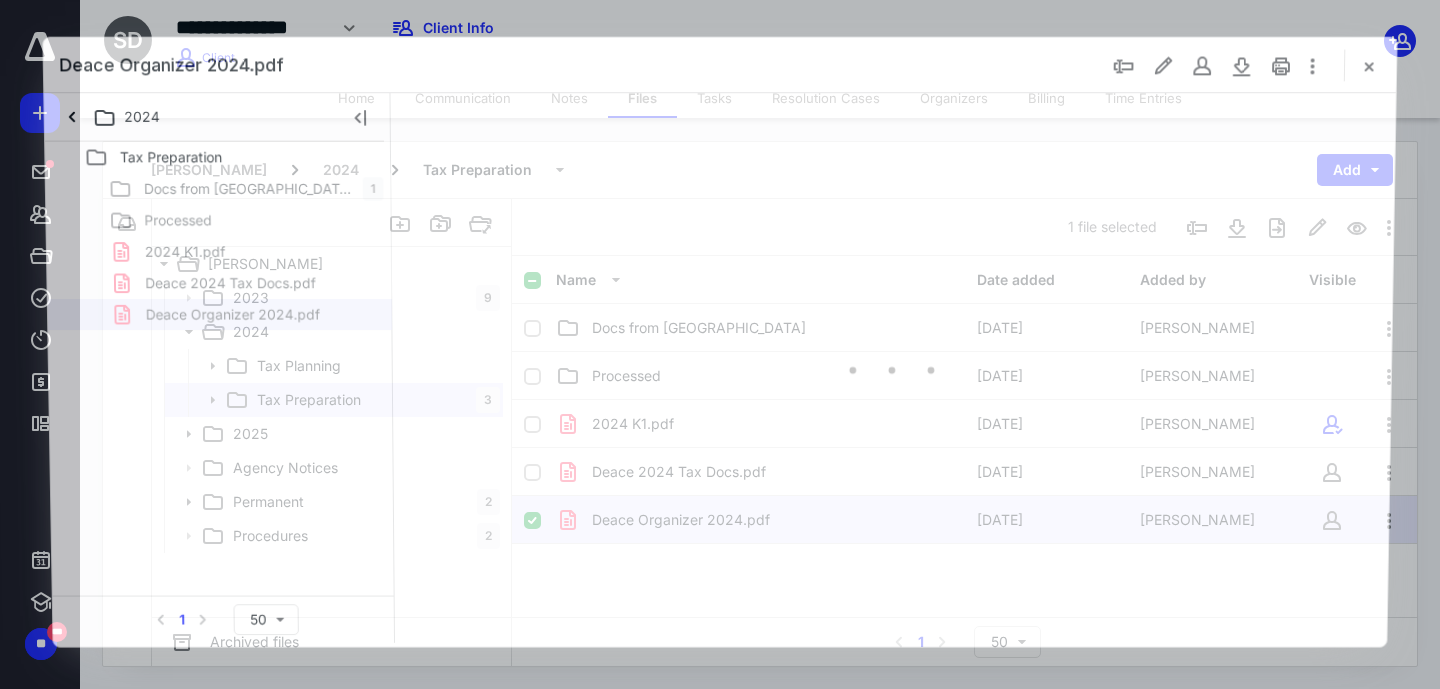 scroll, scrollTop: 0, scrollLeft: 0, axis: both 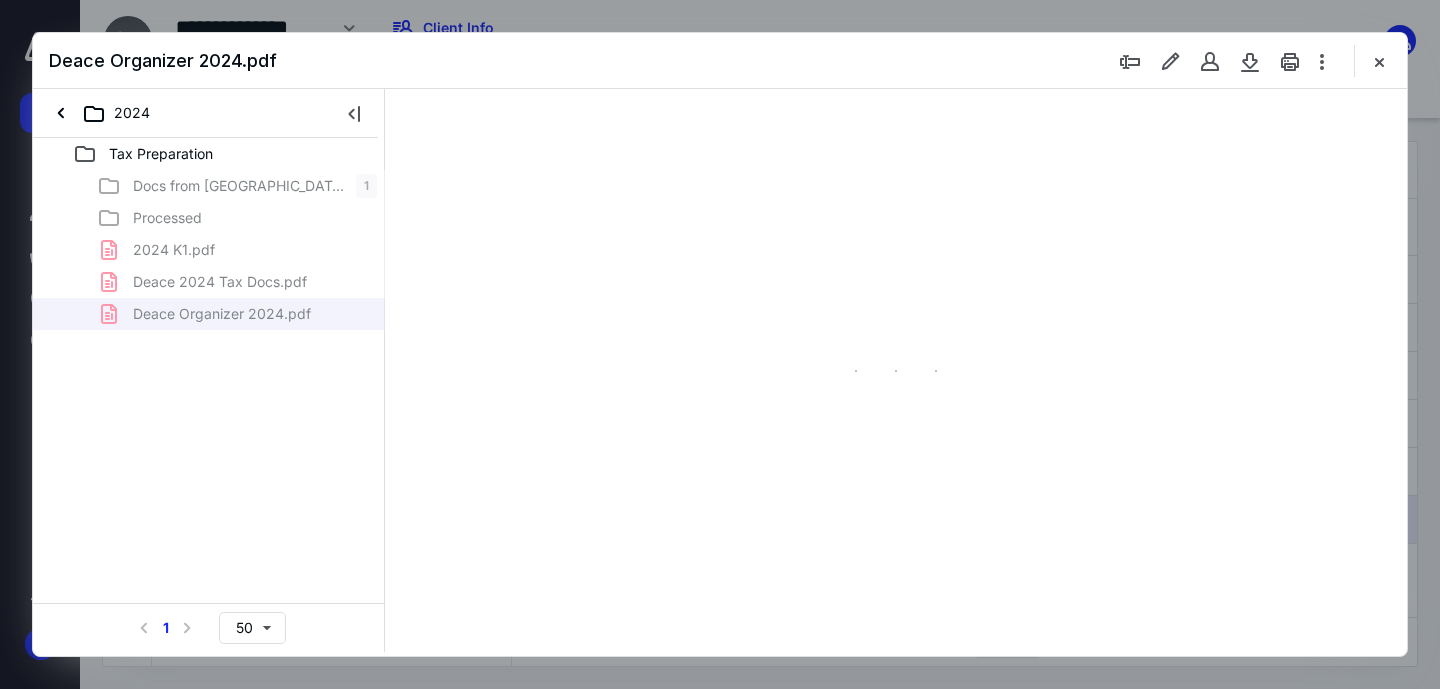 type on "163" 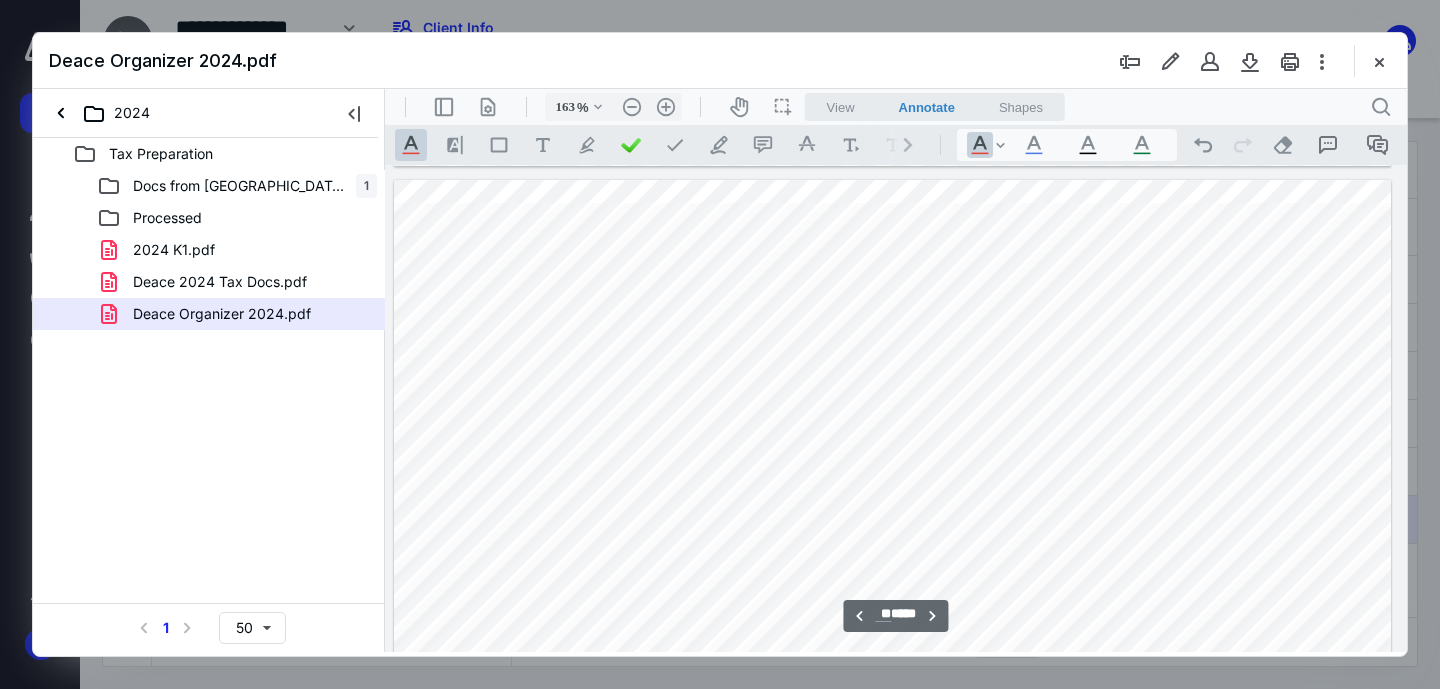scroll, scrollTop: 11717, scrollLeft: 145, axis: both 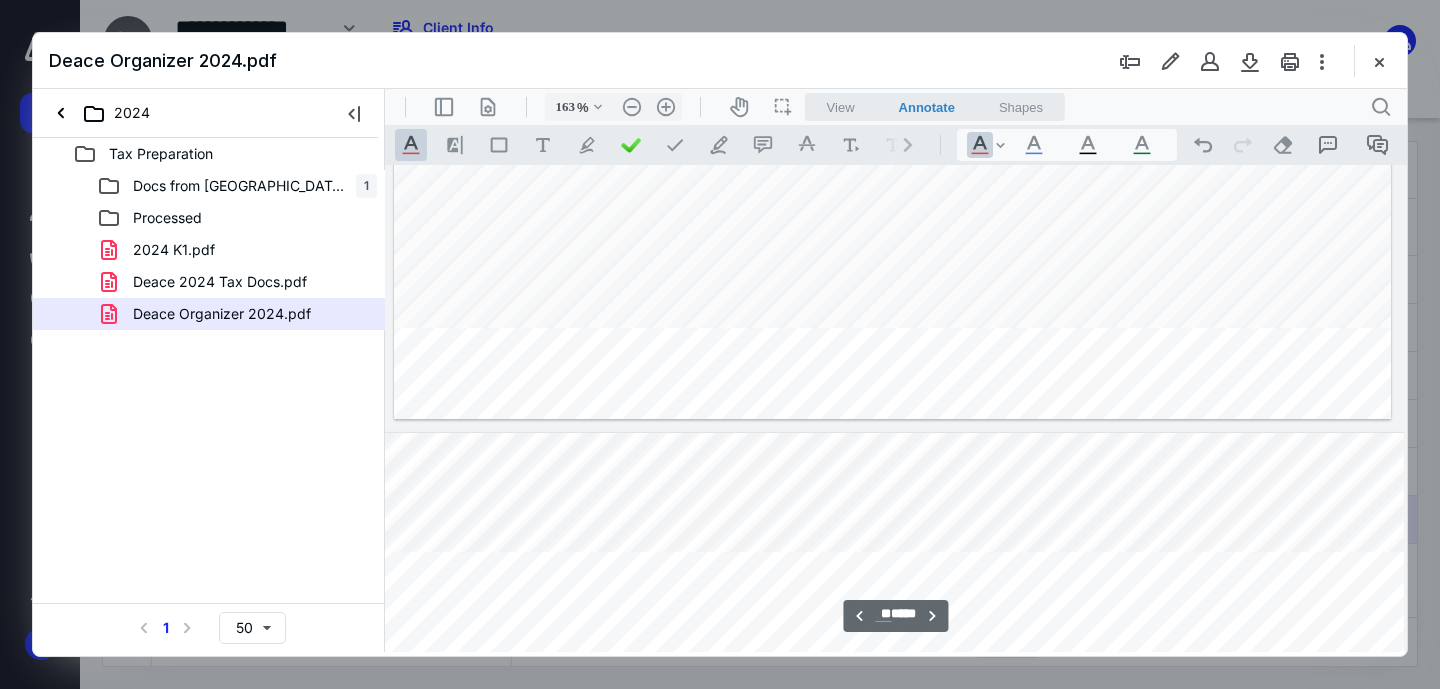 type on "**" 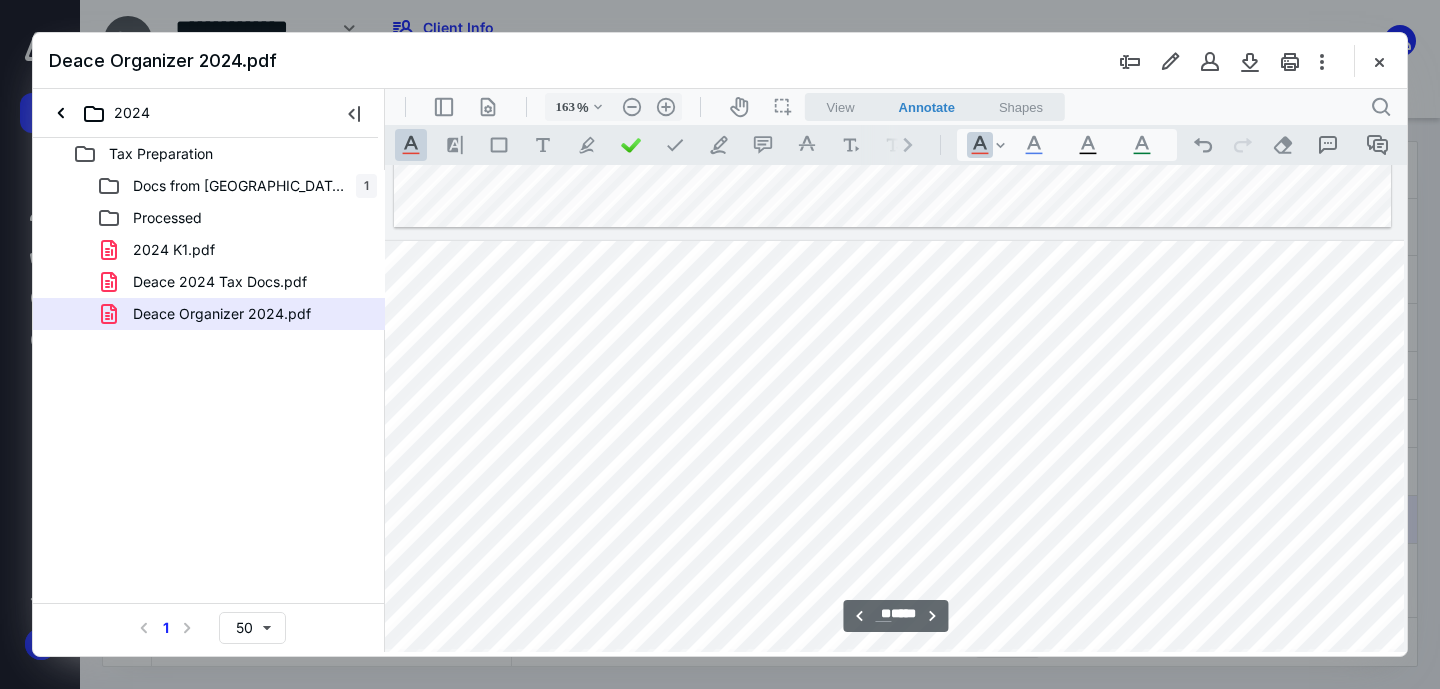 scroll, scrollTop: 12972, scrollLeft: 145, axis: both 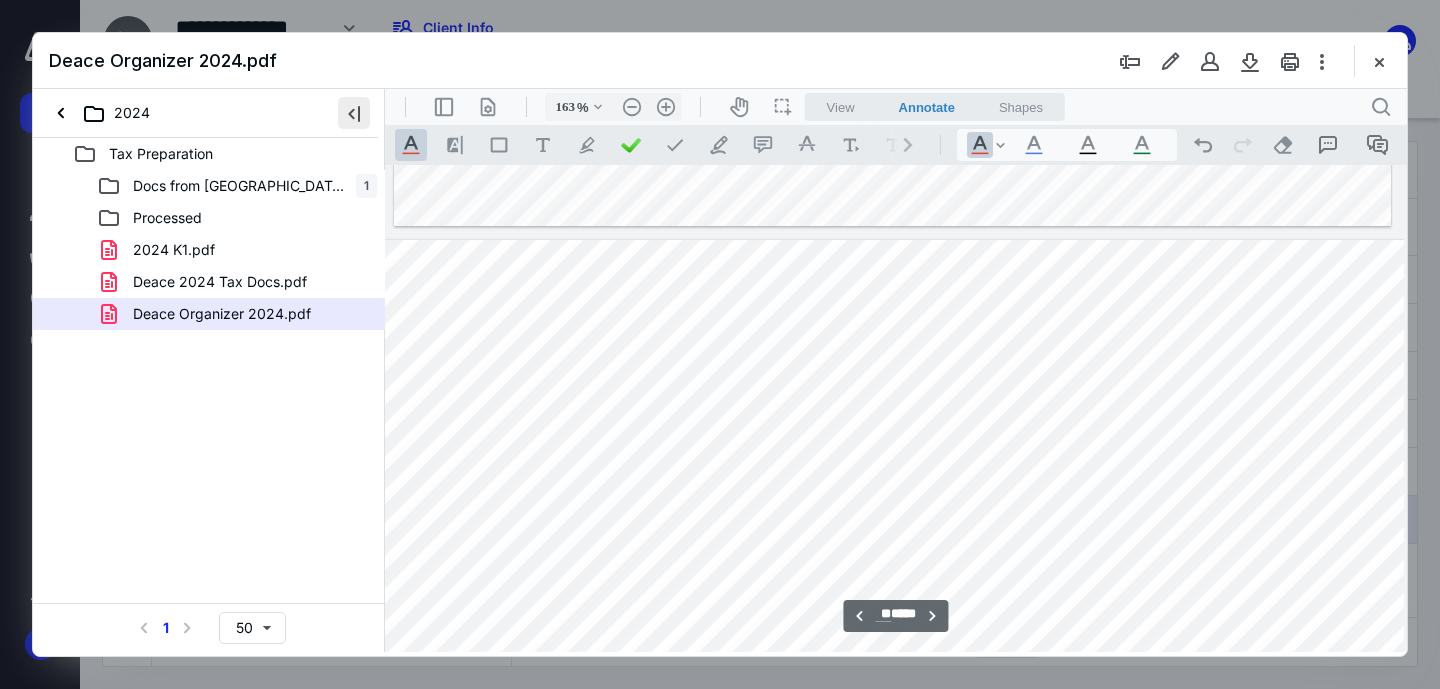 click at bounding box center (354, 113) 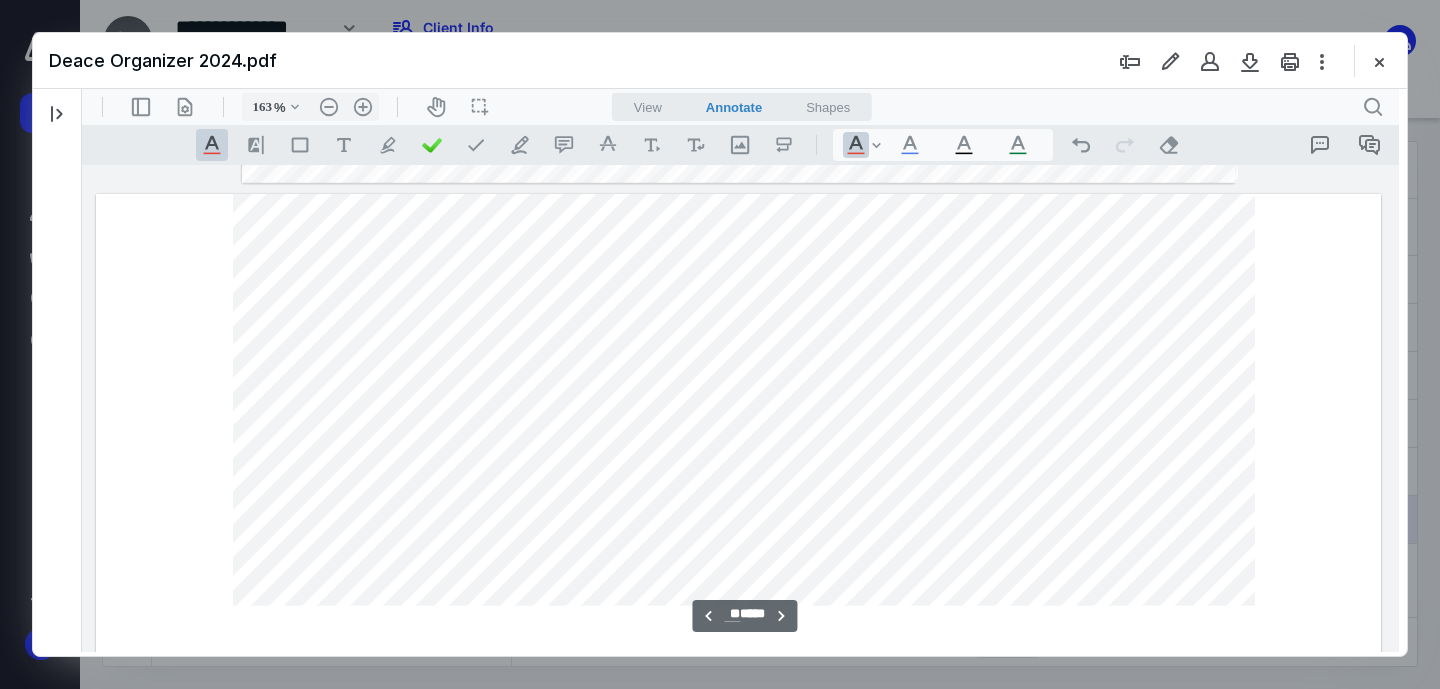 type on "164" 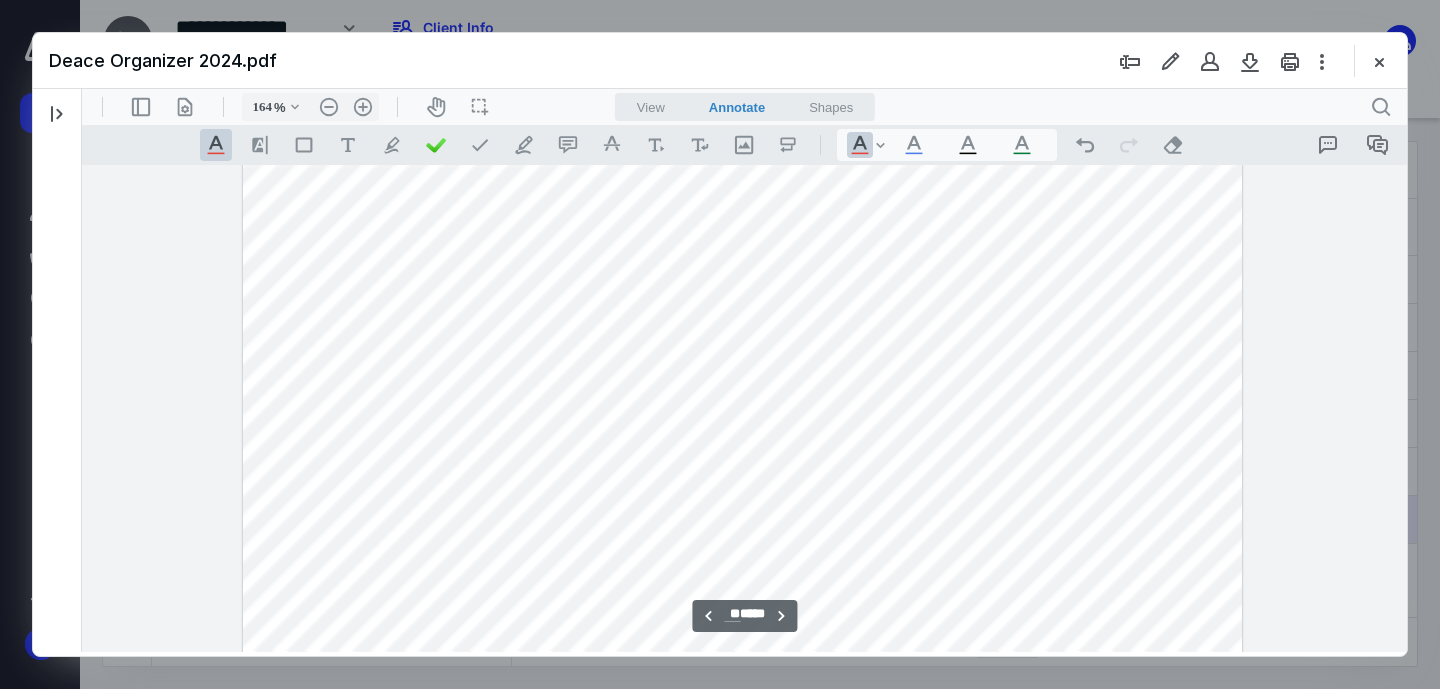scroll, scrollTop: 21666, scrollLeft: 0, axis: vertical 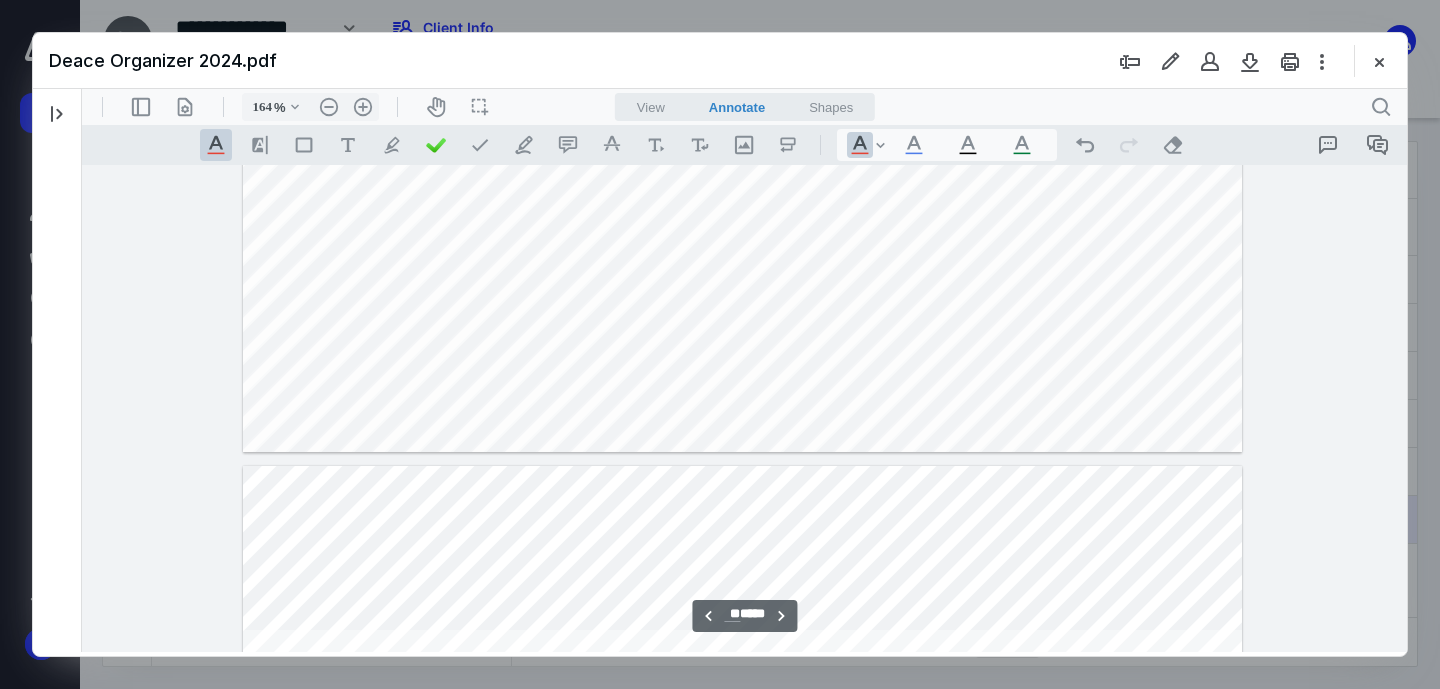 type on "**" 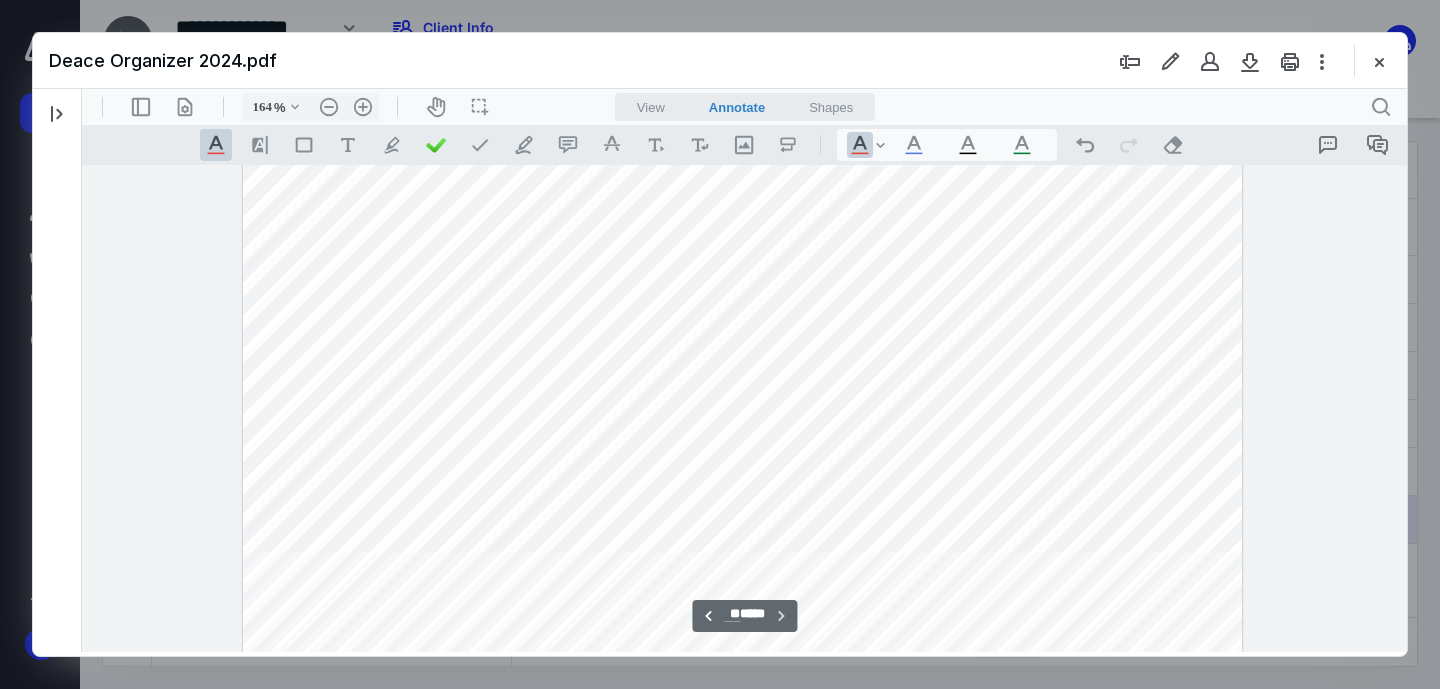 scroll, scrollTop: 26372, scrollLeft: 0, axis: vertical 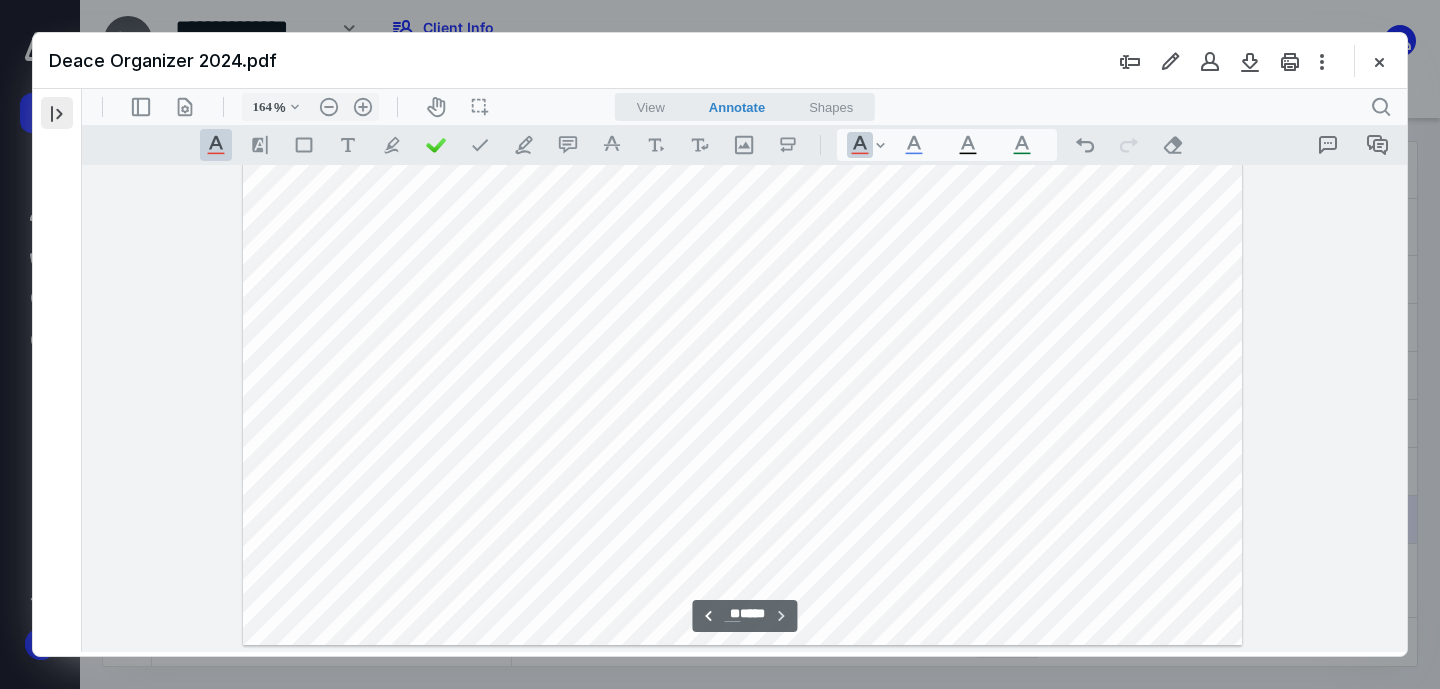 click at bounding box center [57, 113] 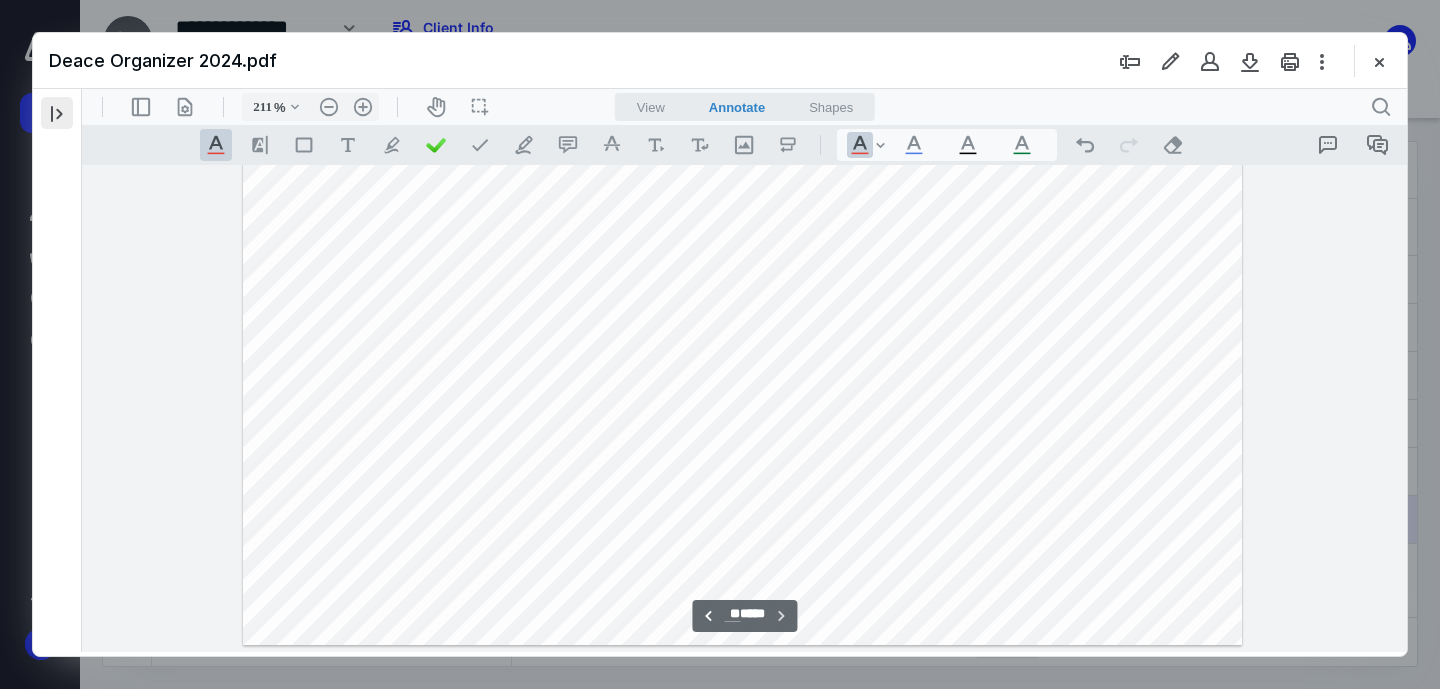 scroll, scrollTop: 33743, scrollLeft: 183, axis: both 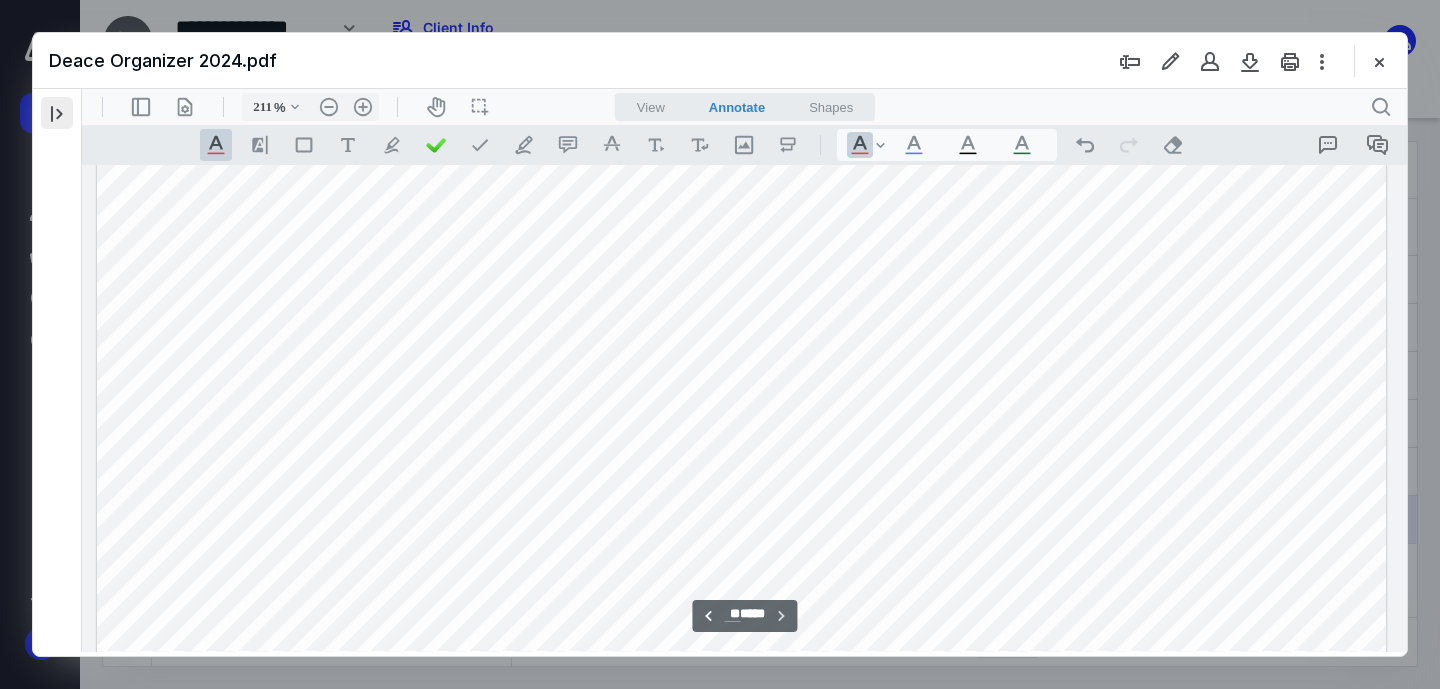 click at bounding box center (57, 113) 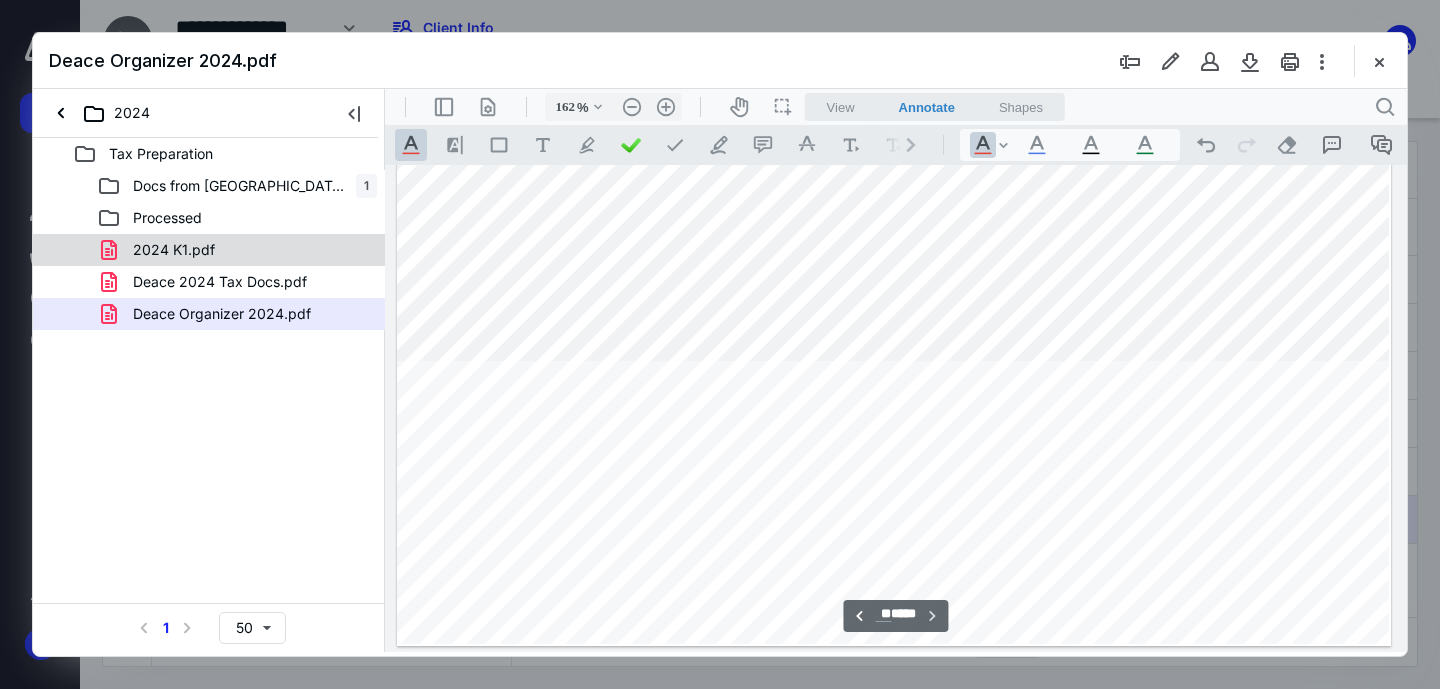 scroll, scrollTop: 26091, scrollLeft: 139, axis: both 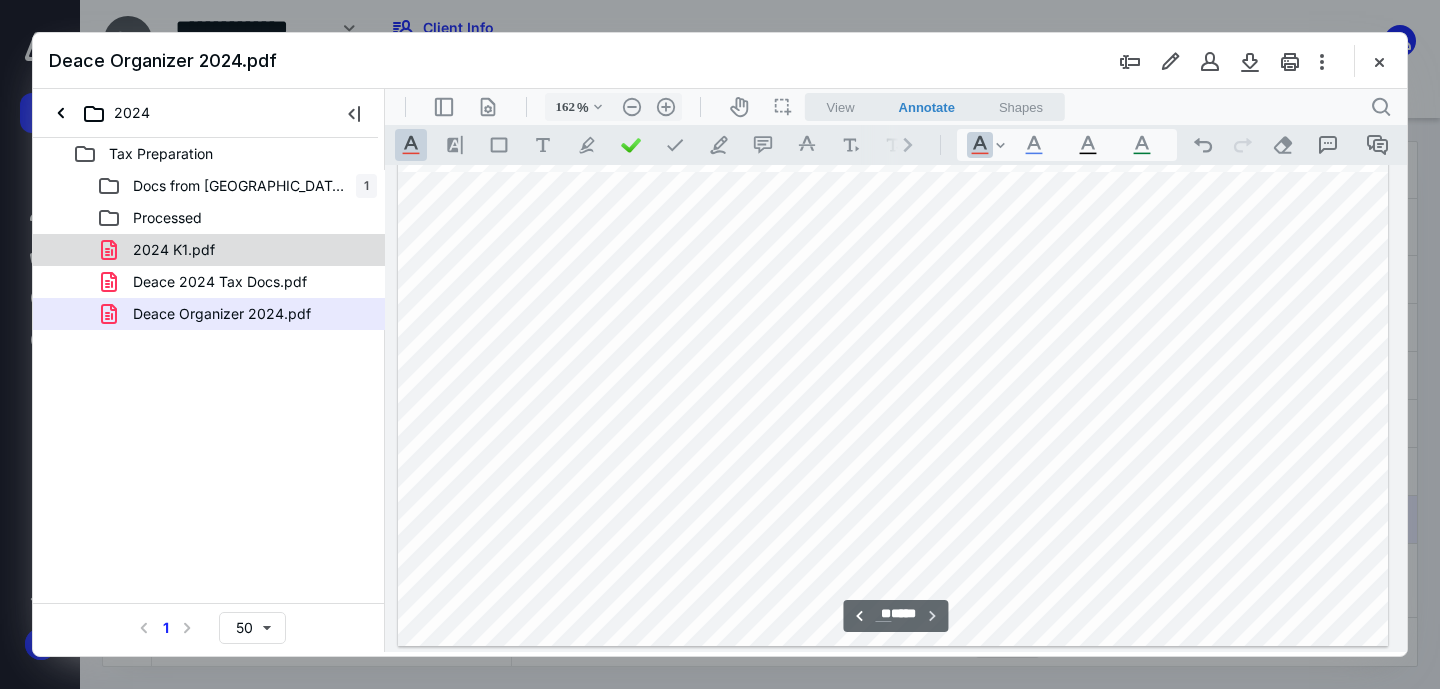 click on "2024 K1.pdf" at bounding box center (174, 250) 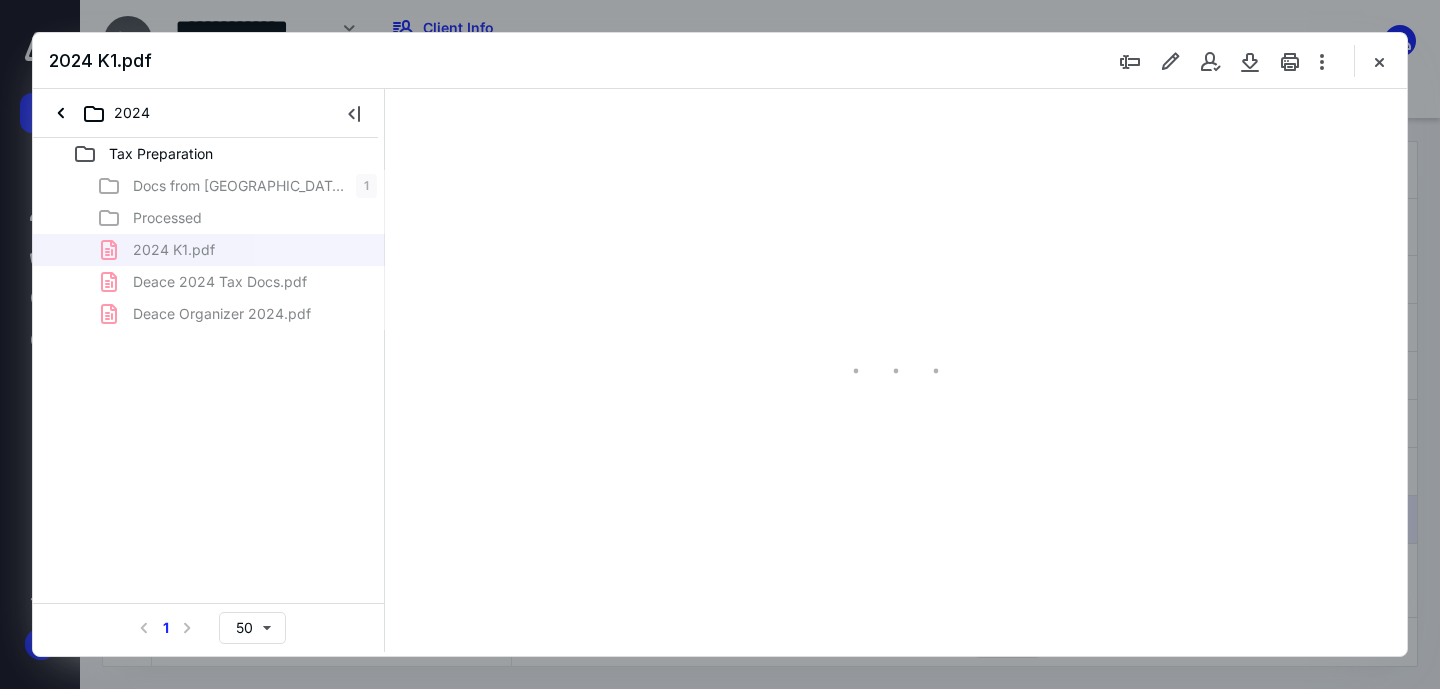 type on "163" 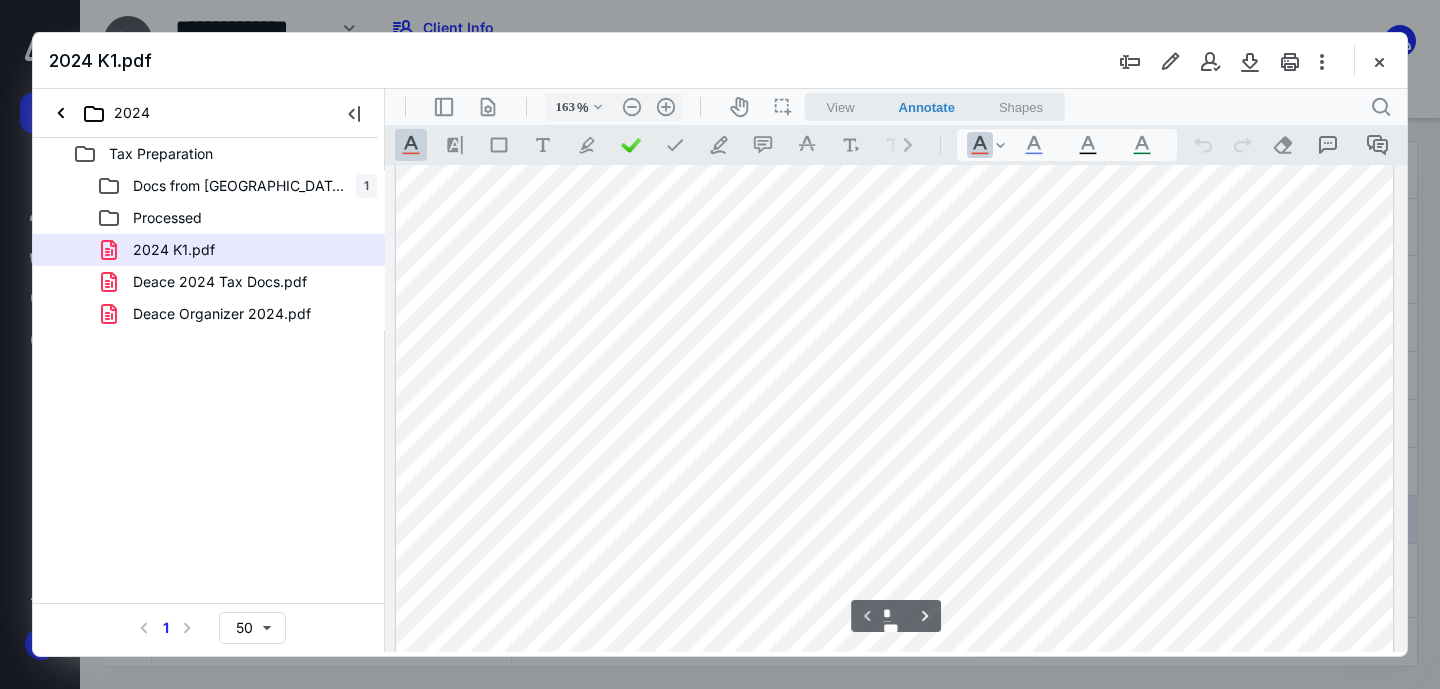 scroll, scrollTop: 311, scrollLeft: 0, axis: vertical 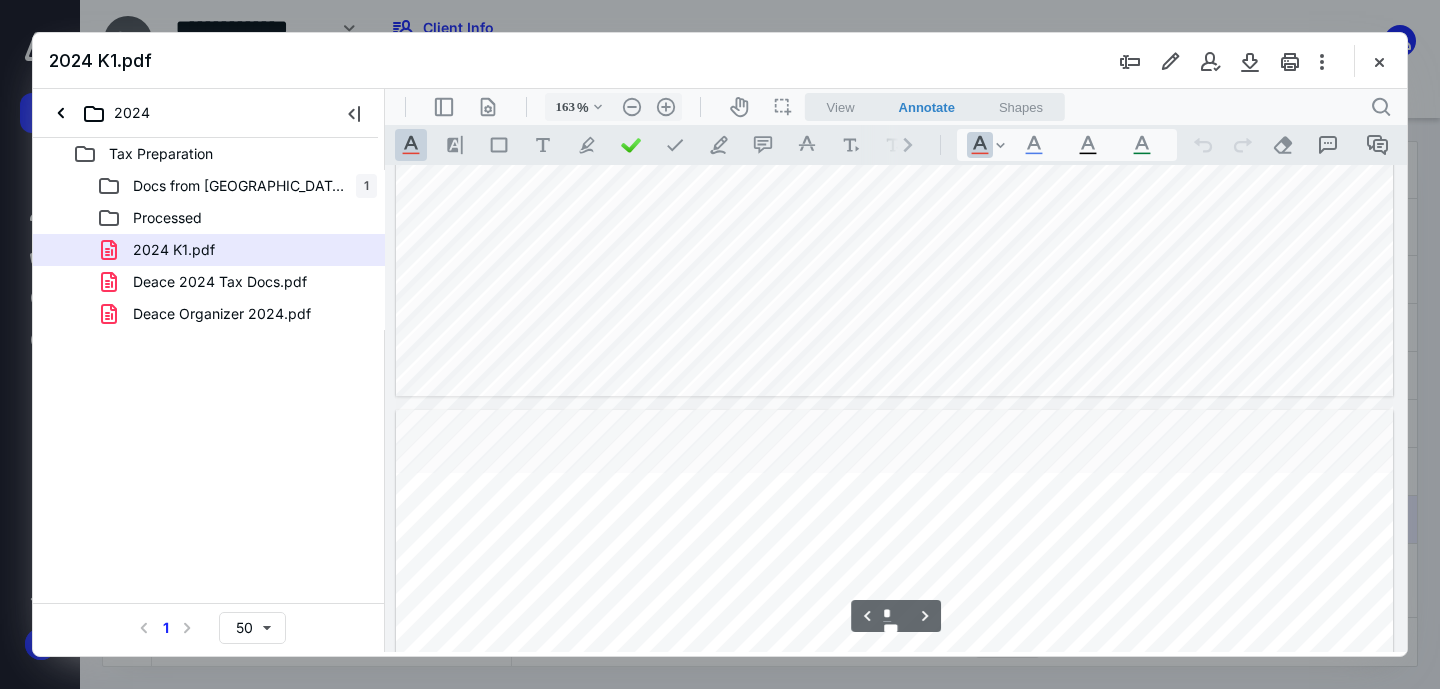type on "*" 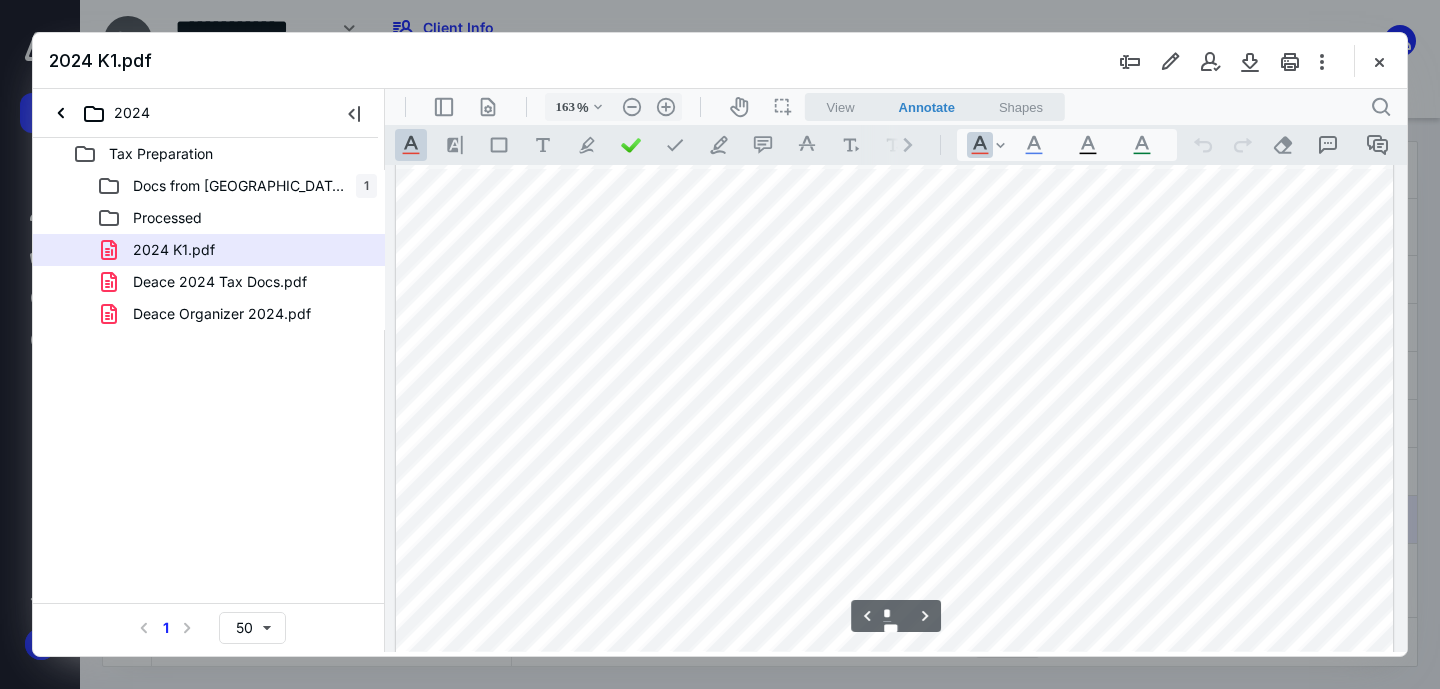 scroll, scrollTop: 5361, scrollLeft: 0, axis: vertical 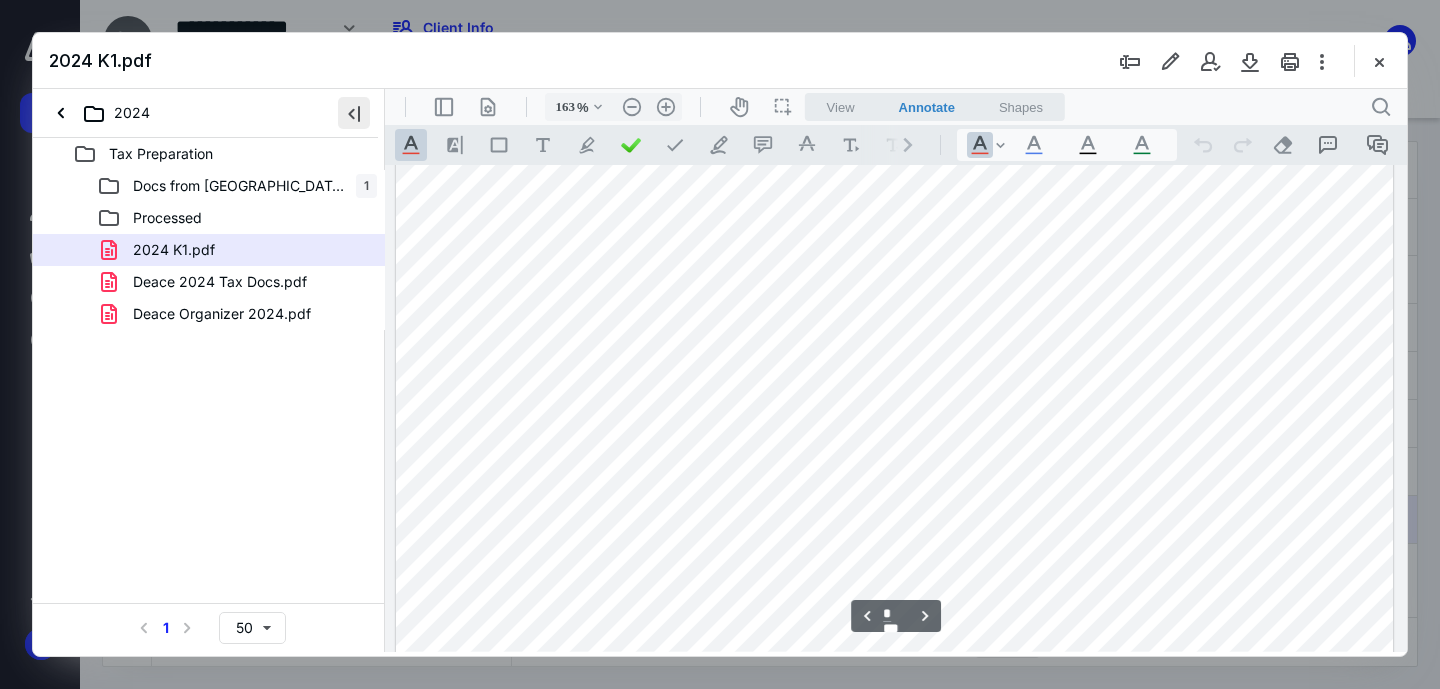 click at bounding box center (354, 113) 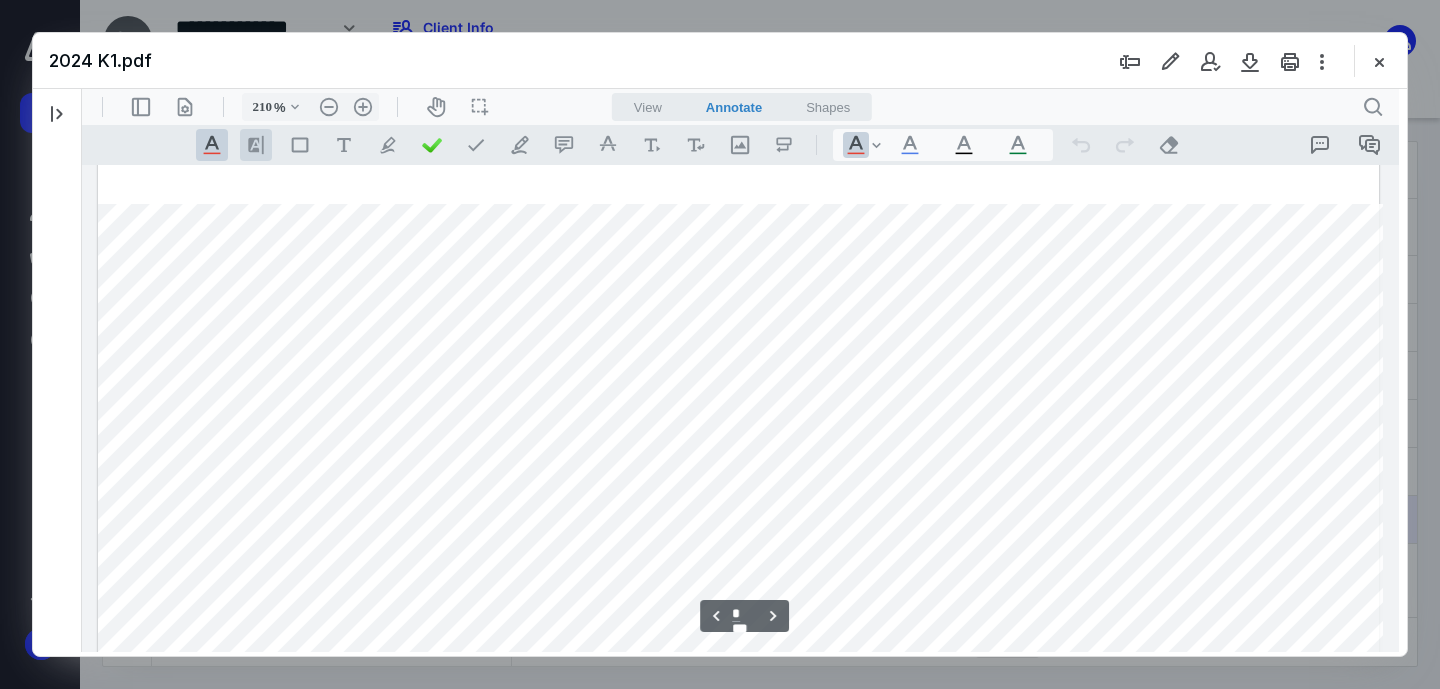 type on "211" 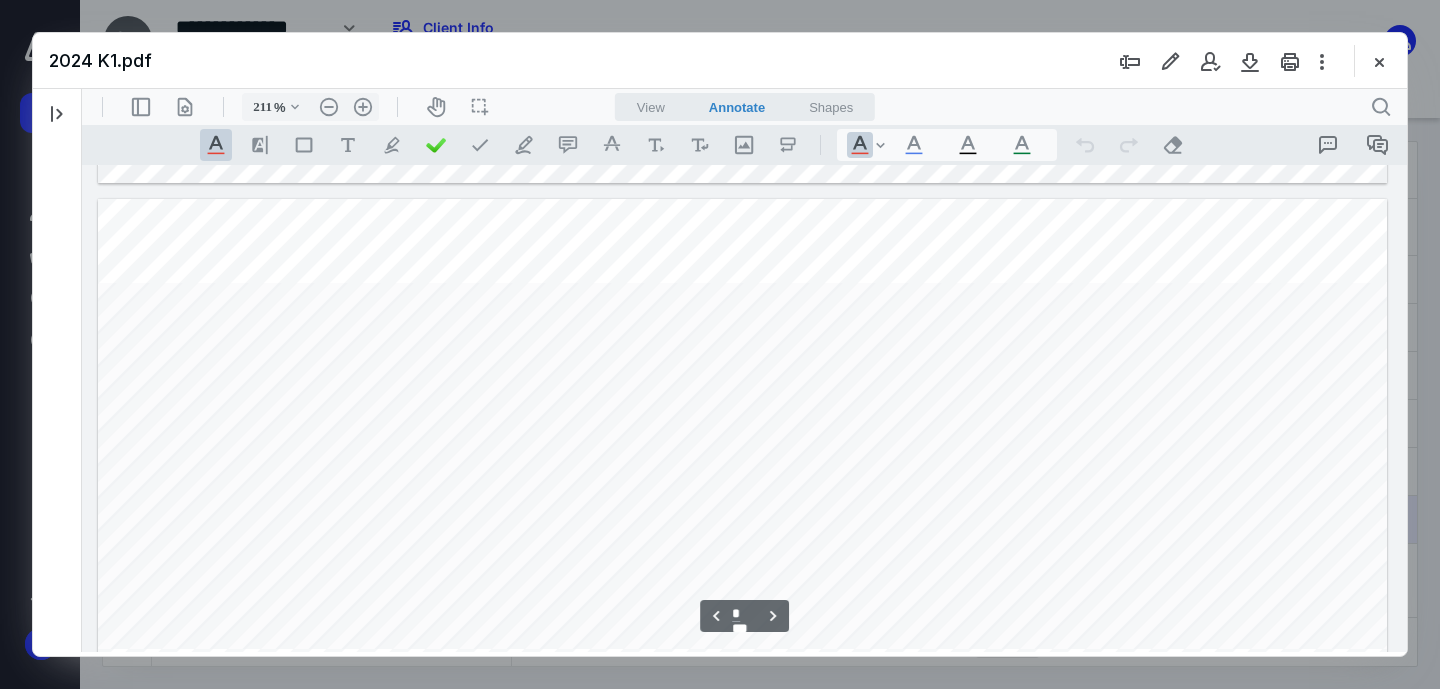 scroll, scrollTop: 10070, scrollLeft: 0, axis: vertical 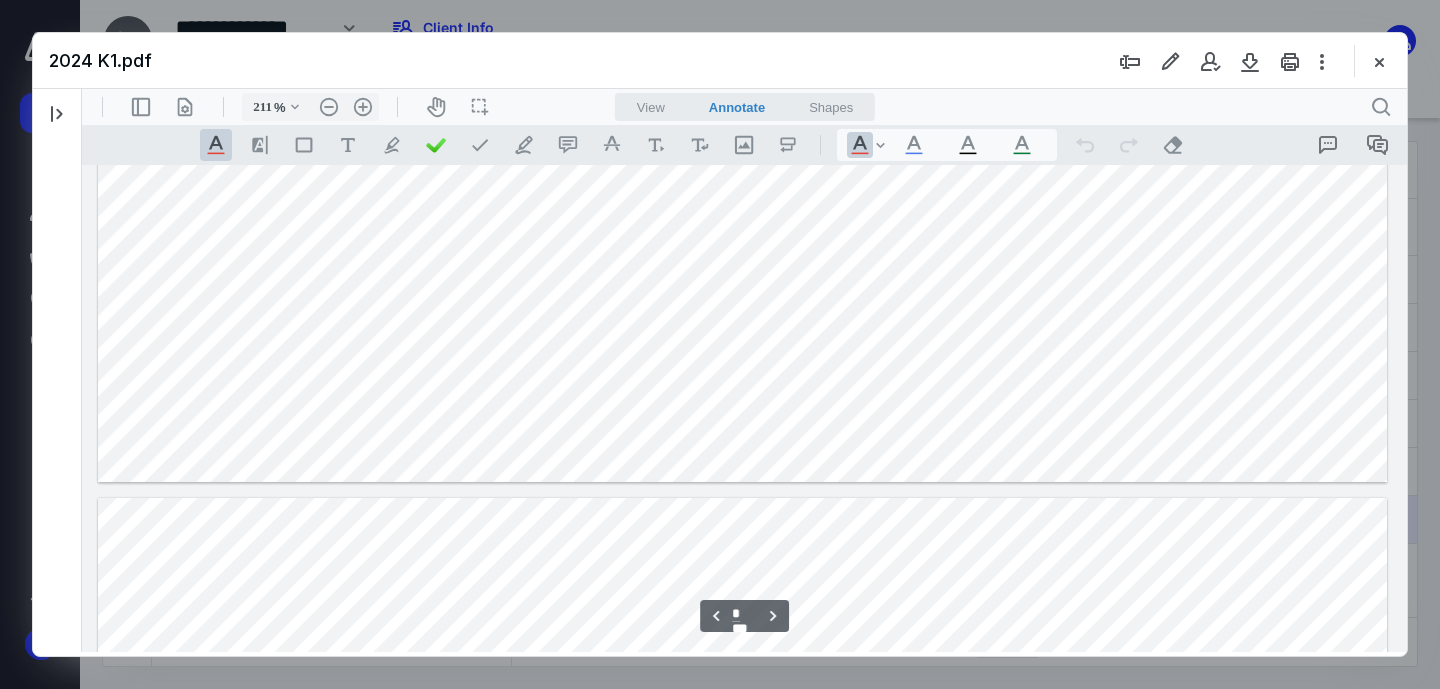 type on "*" 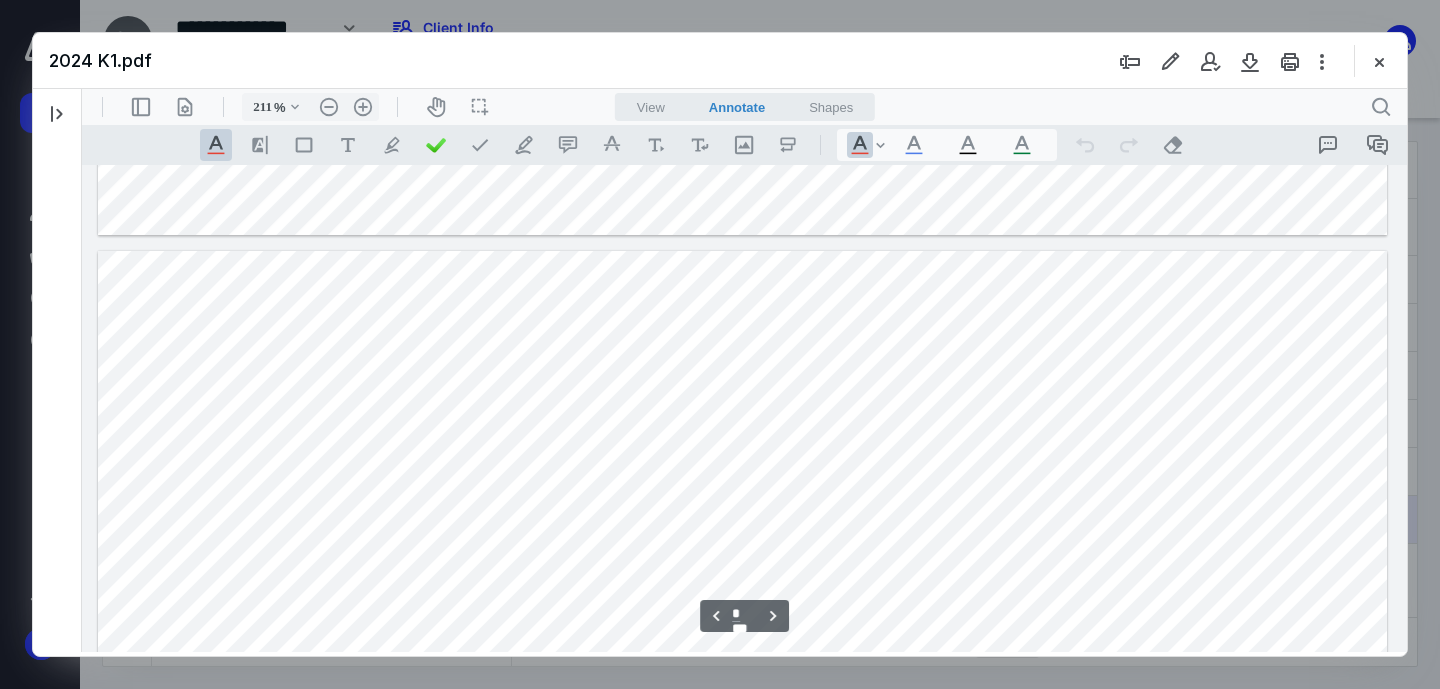 scroll, scrollTop: 10028, scrollLeft: 0, axis: vertical 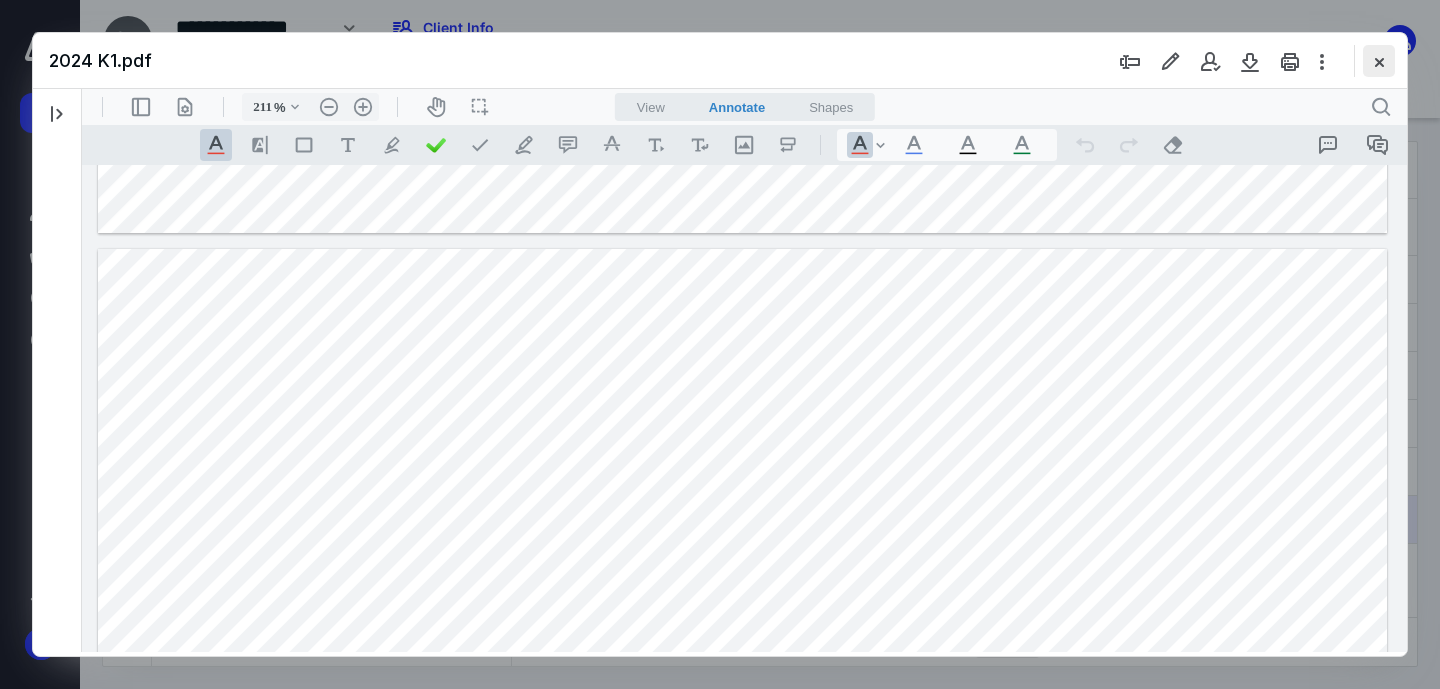 click at bounding box center (1379, 61) 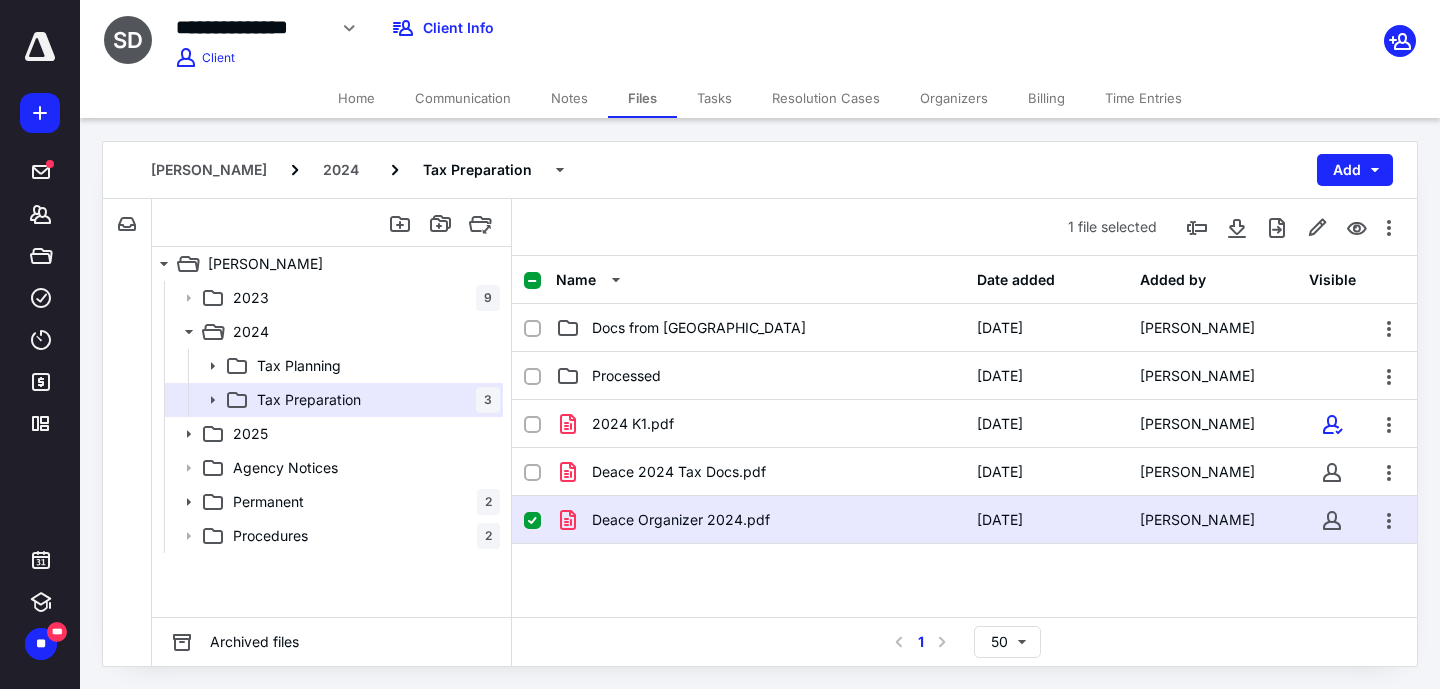 click at bounding box center [532, 521] 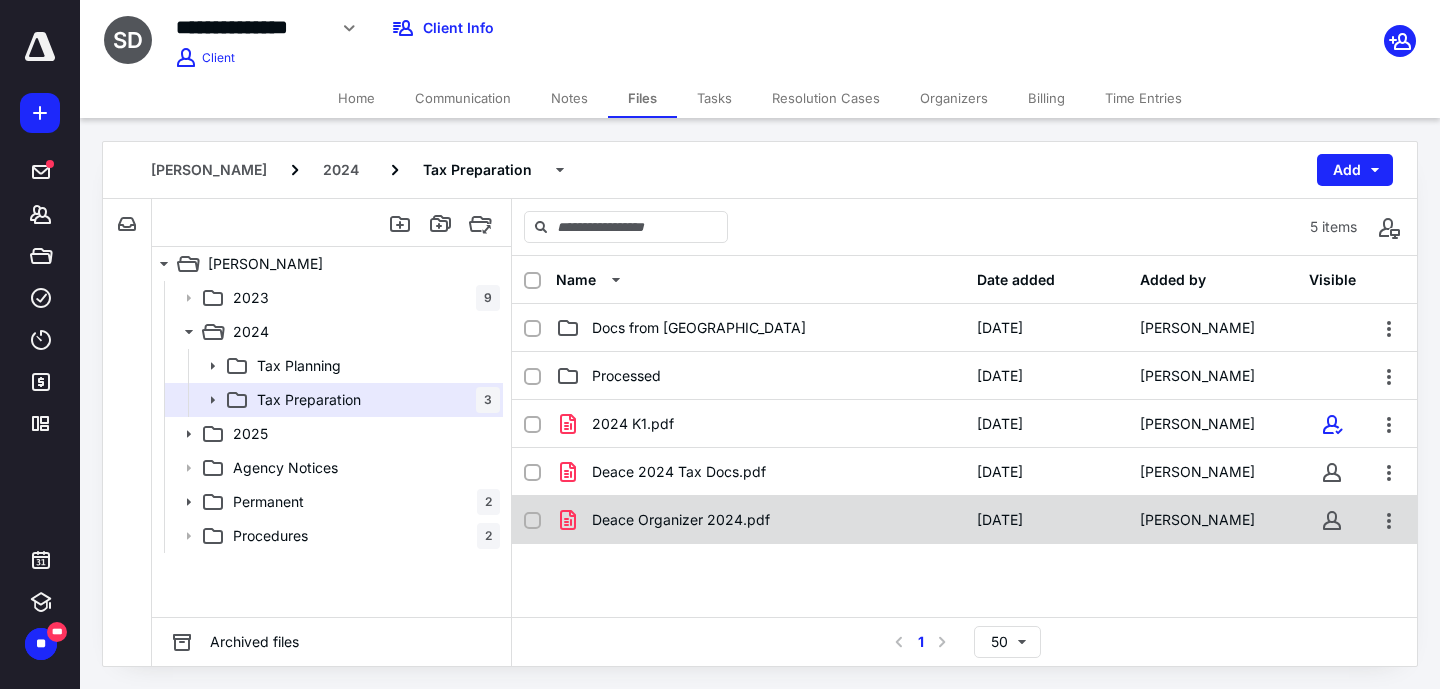 click on "Deace Organizer 2024.pdf [DATE] [PERSON_NAME]" at bounding box center (964, 520) 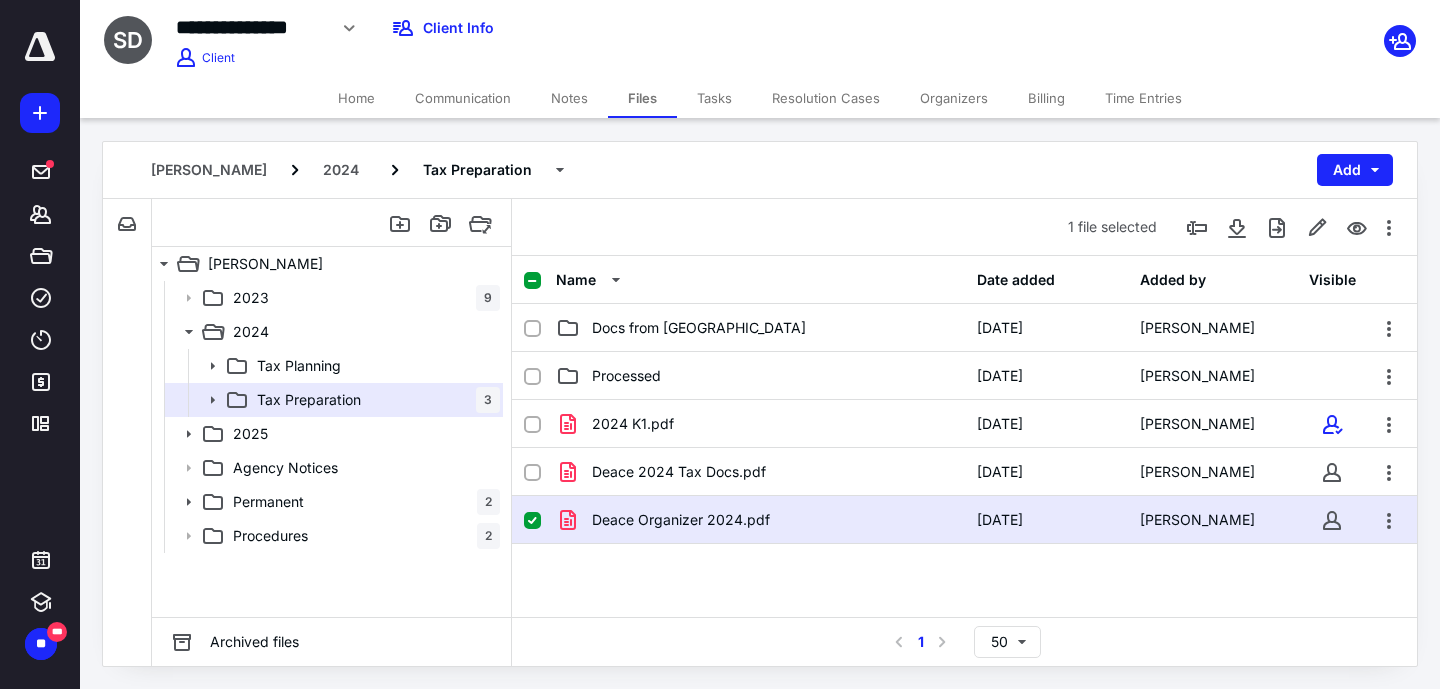 click 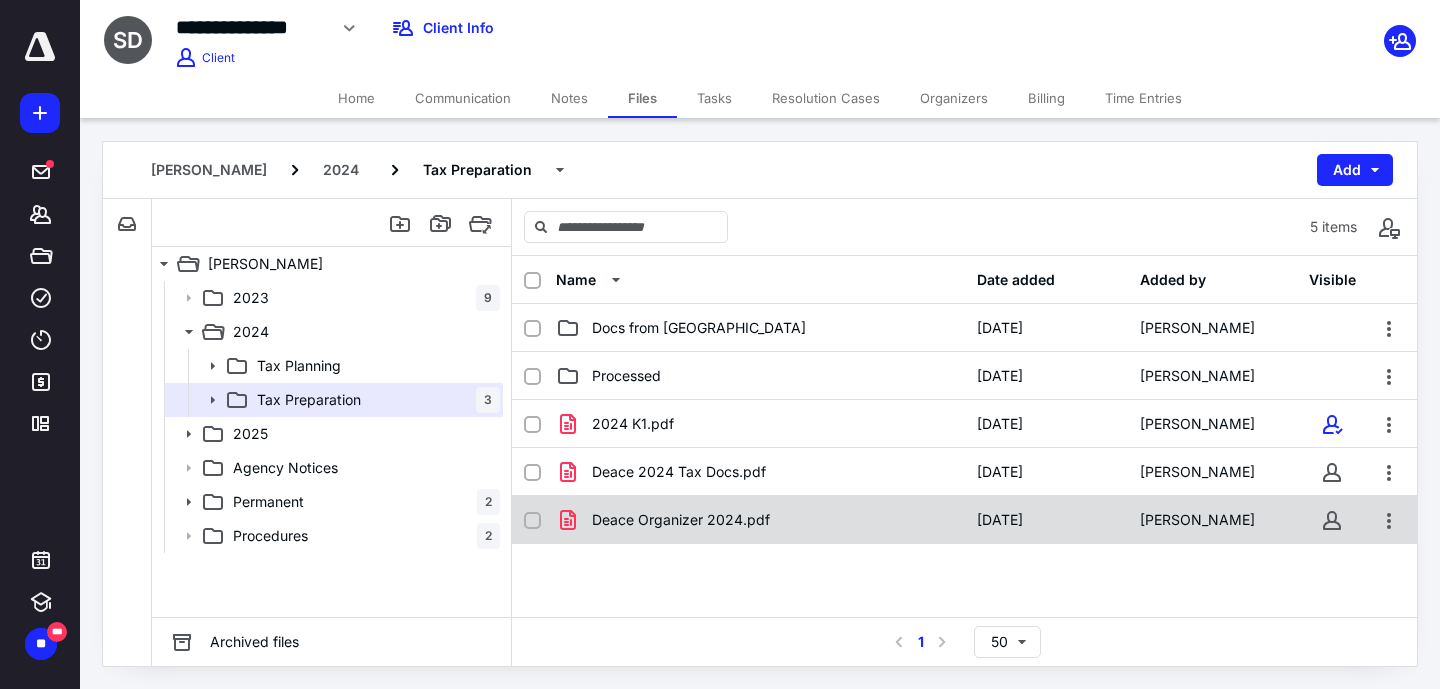click on "Deace Organizer 2024.pdf" at bounding box center [681, 520] 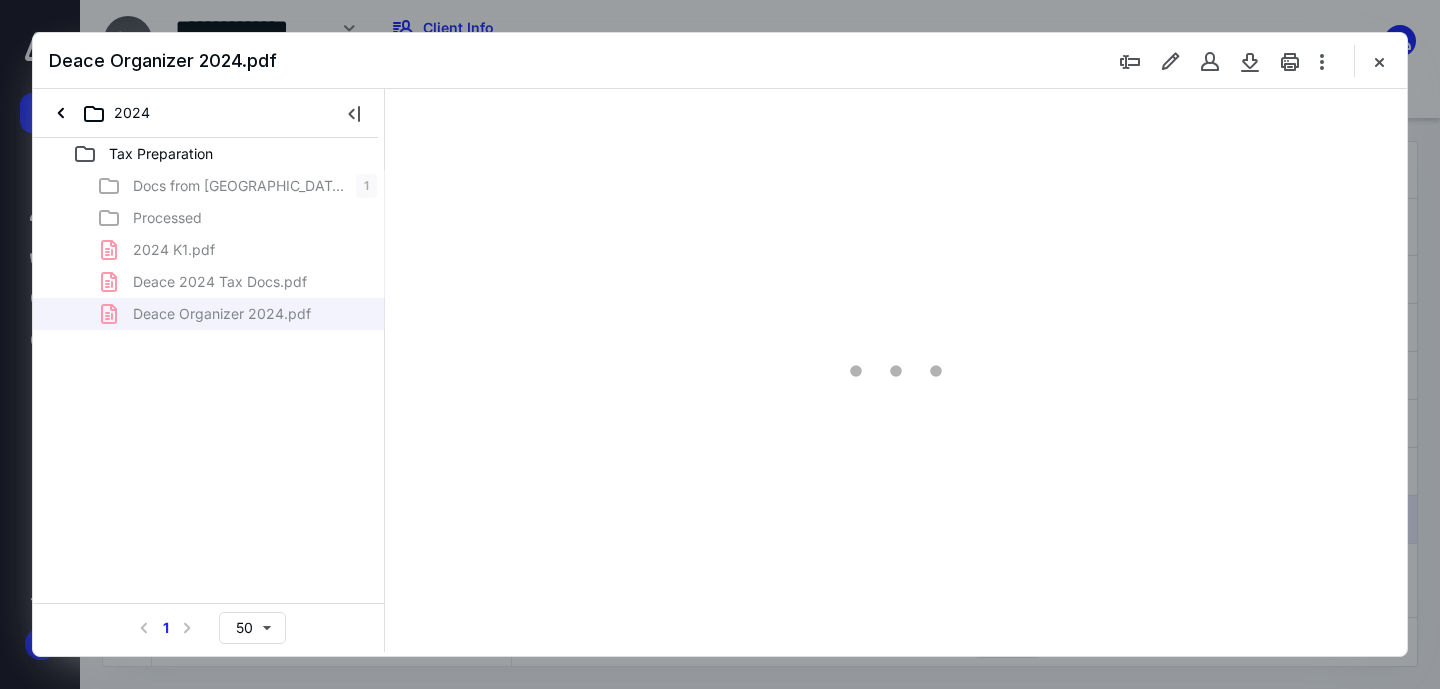 scroll, scrollTop: 0, scrollLeft: 0, axis: both 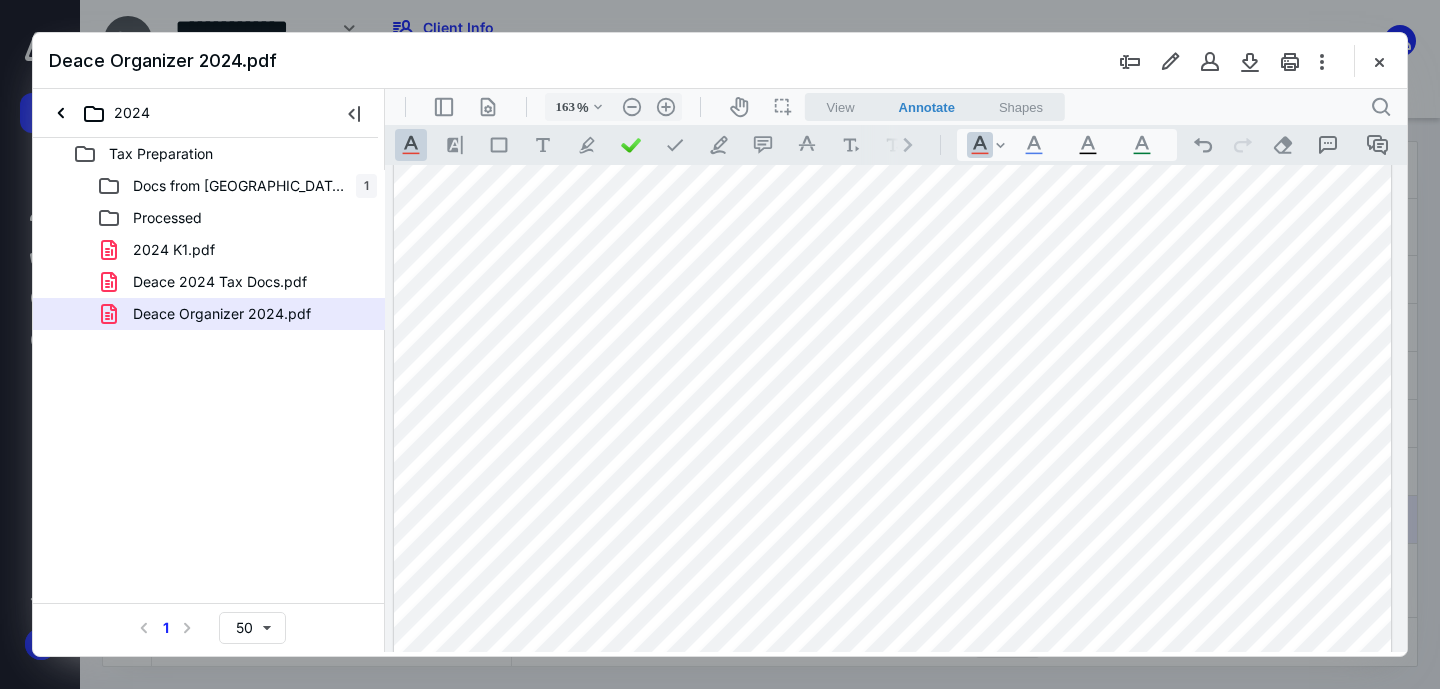 type on "240" 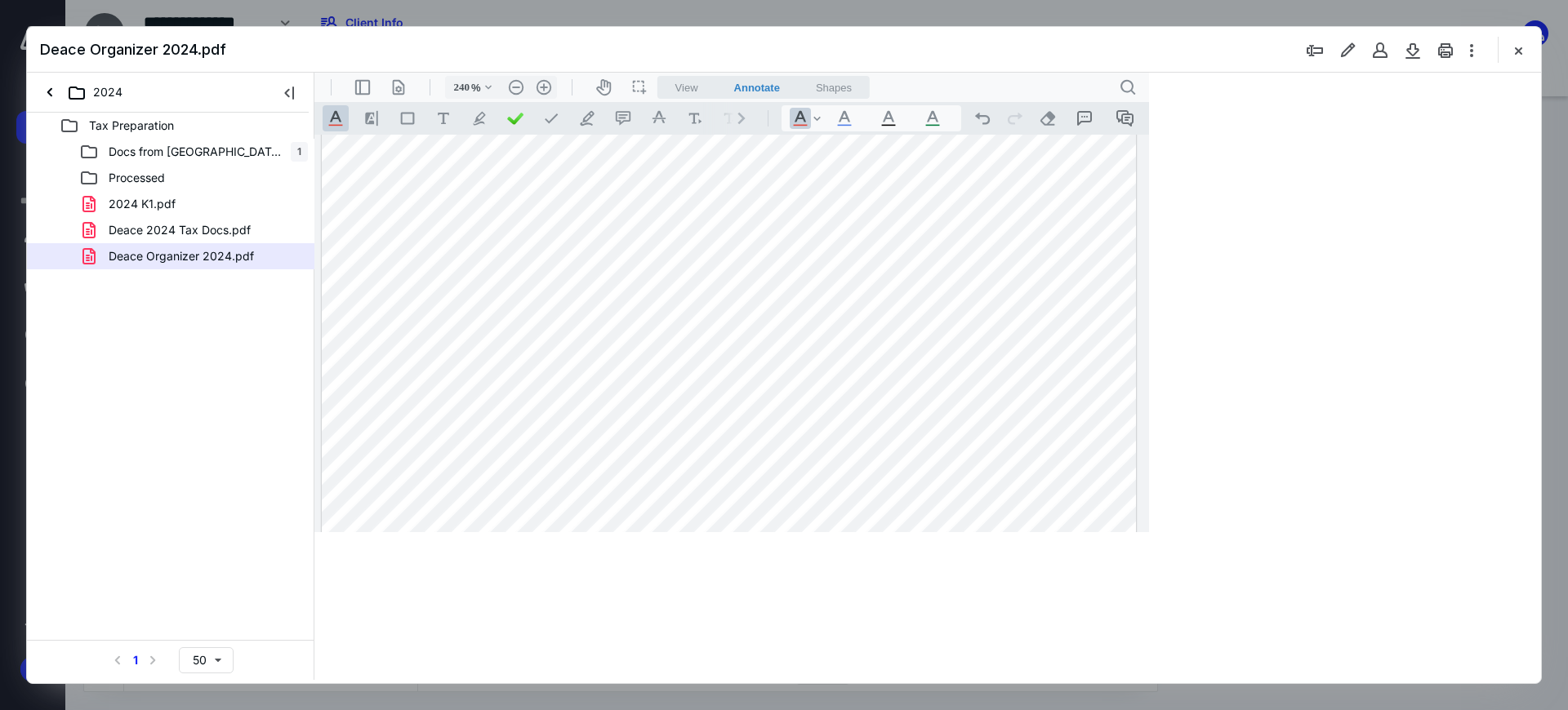scroll, scrollTop: 38, scrollLeft: 172, axis: both 